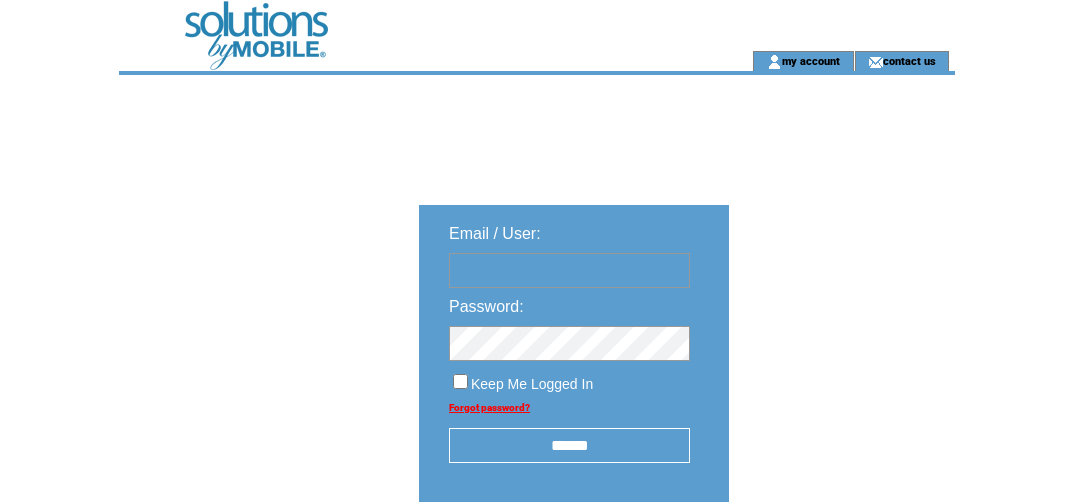 scroll, scrollTop: 0, scrollLeft: 0, axis: both 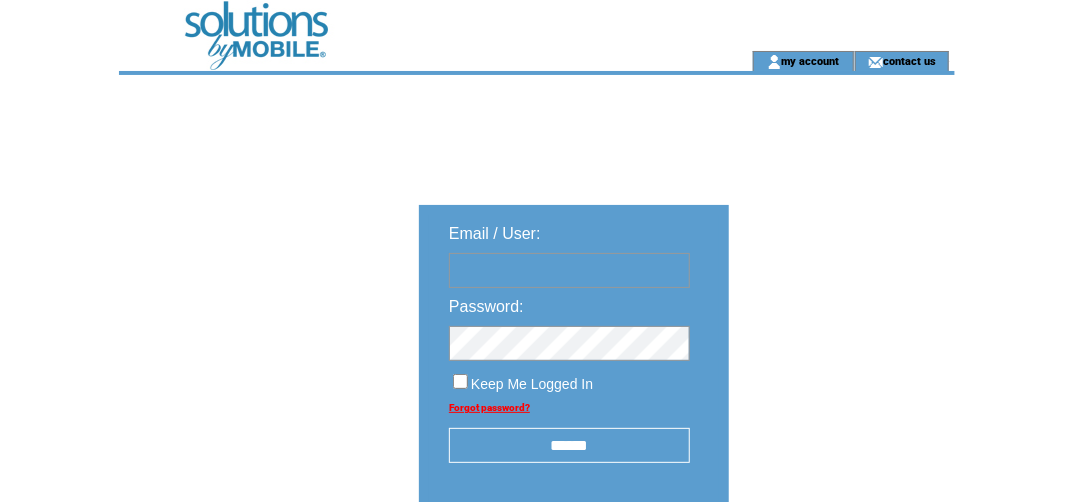 type on "*" 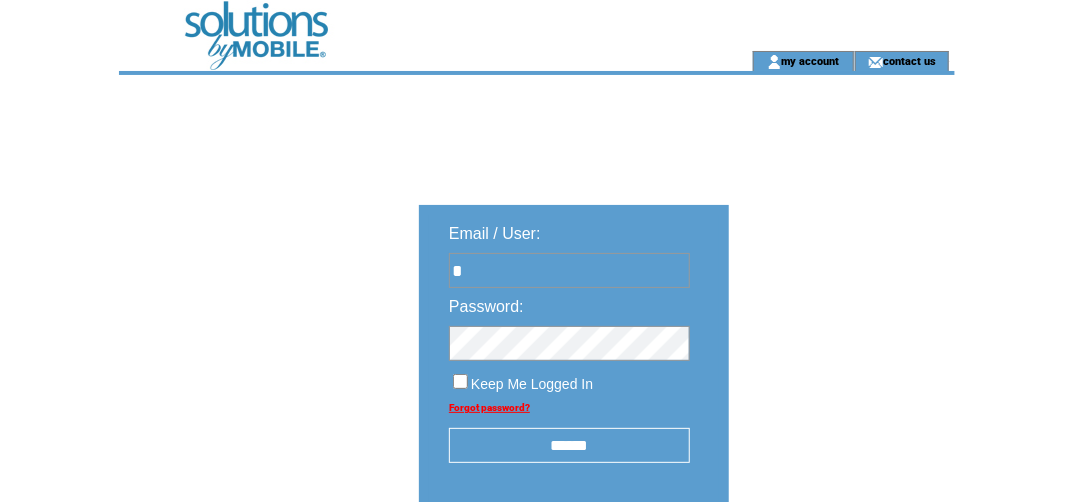 type on "**********" 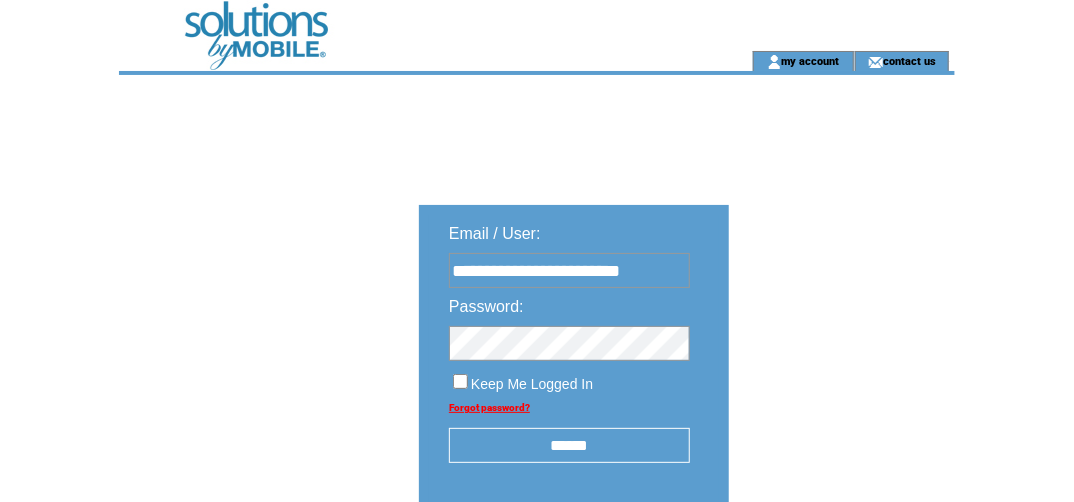 click on "******" at bounding box center (569, 445) 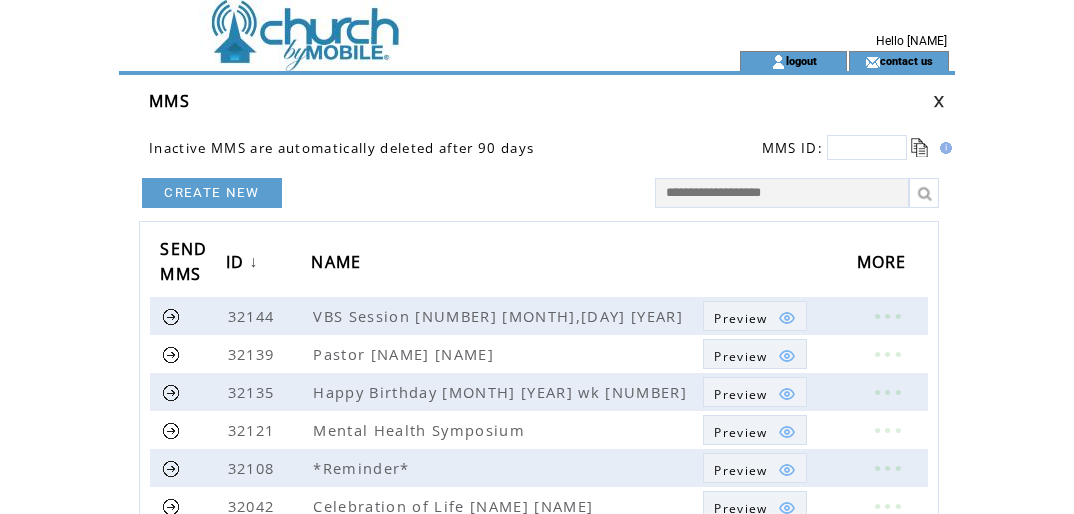 scroll, scrollTop: 0, scrollLeft: 0, axis: both 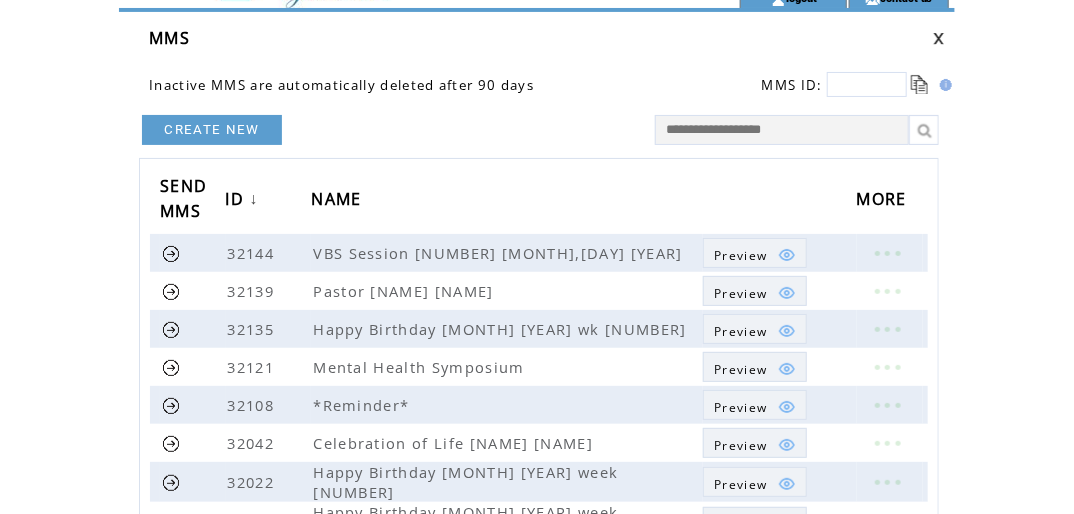 click at bounding box center [867, 84] 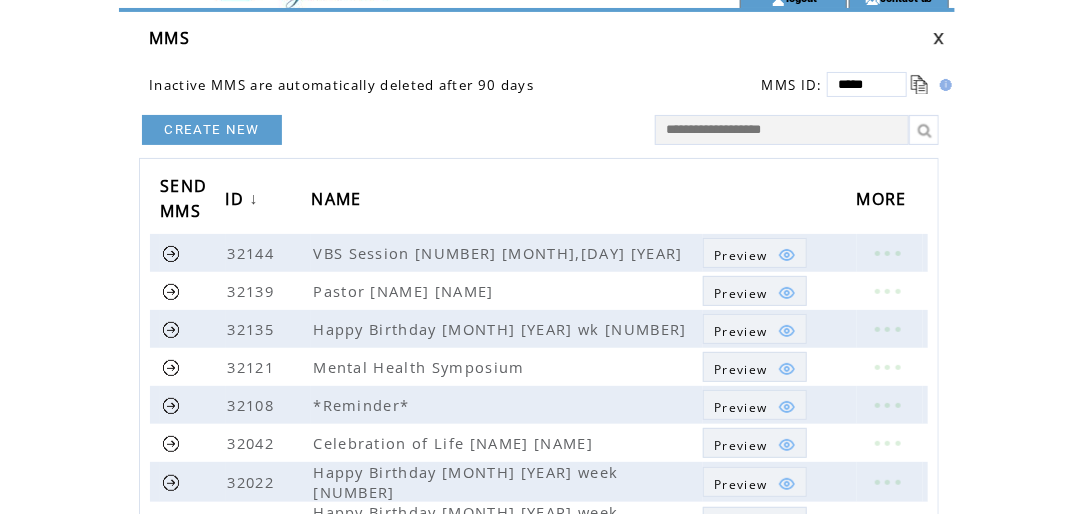 type on "*****" 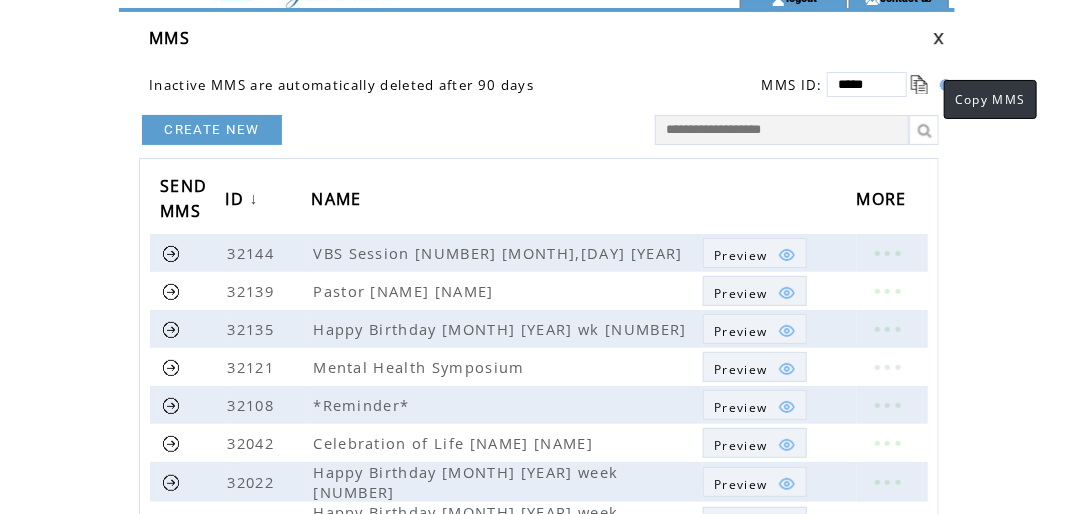 click at bounding box center [920, 84] 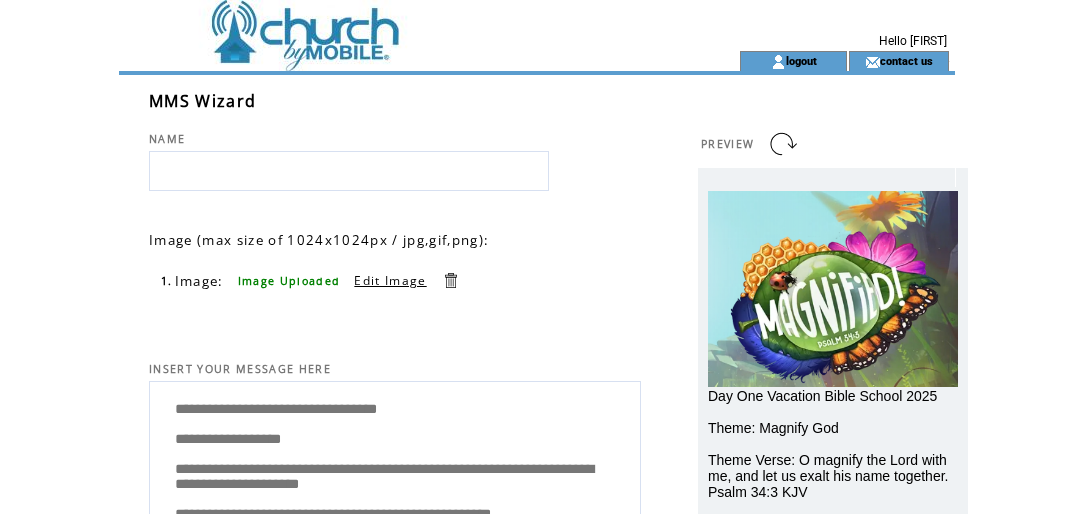 scroll, scrollTop: 0, scrollLeft: 0, axis: both 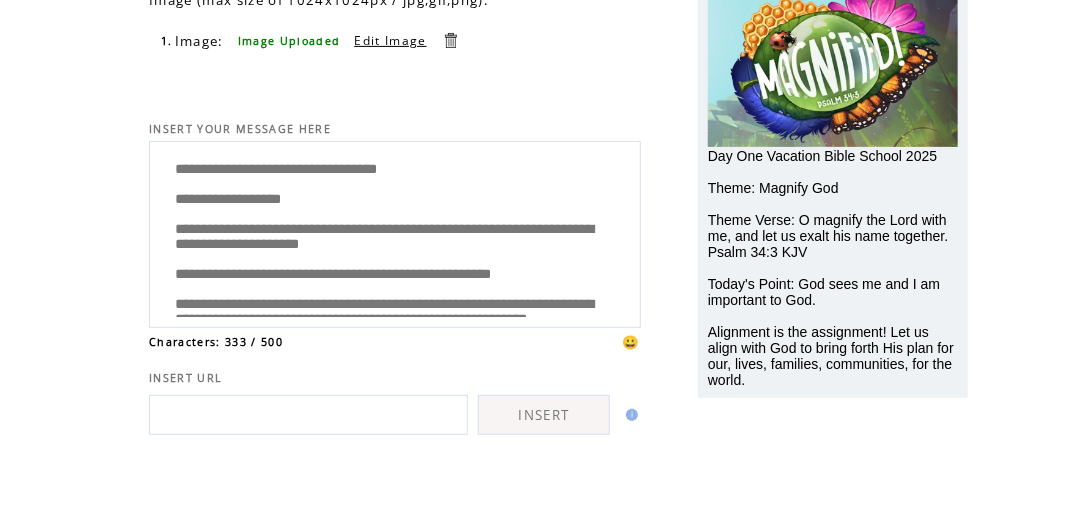 drag, startPoint x: 208, startPoint y: 175, endPoint x: 238, endPoint y: 179, distance: 30.265491 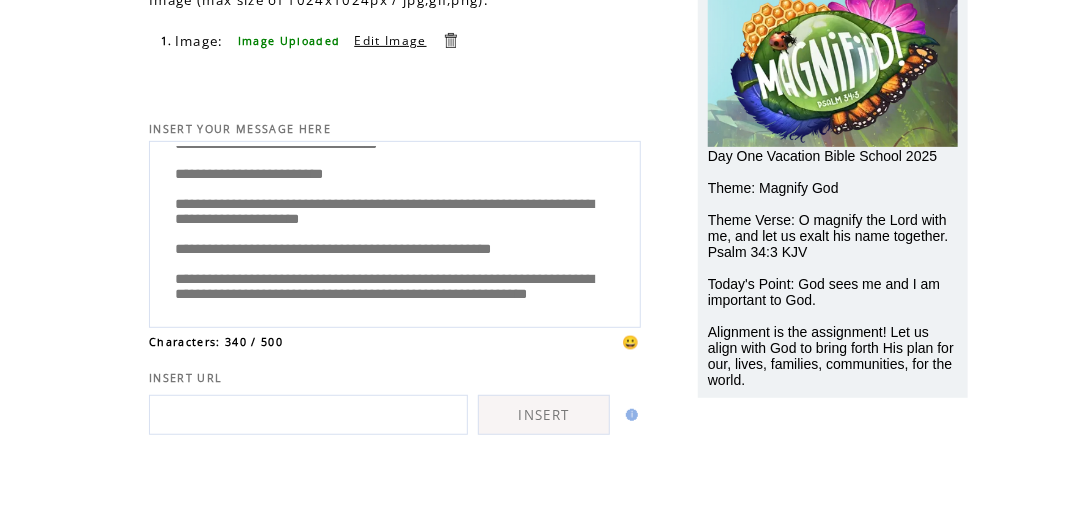 scroll, scrollTop: 120, scrollLeft: 0, axis: vertical 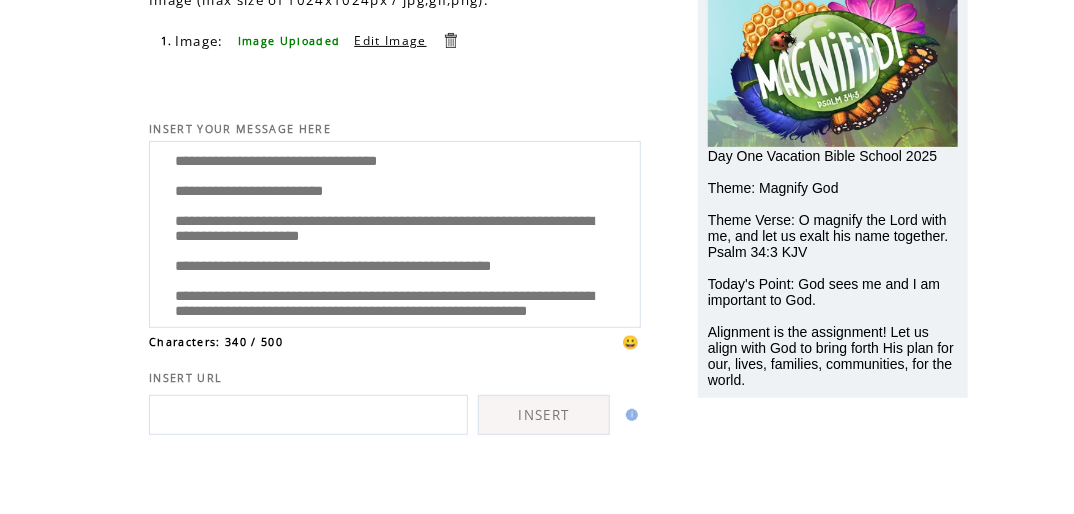 click on "**********" at bounding box center [395, 232] 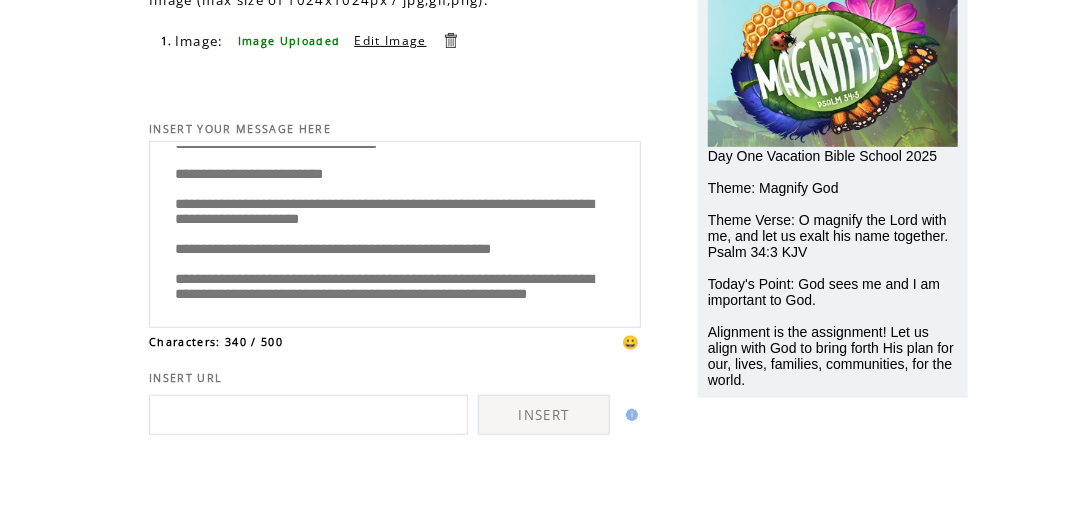 scroll, scrollTop: 120, scrollLeft: 0, axis: vertical 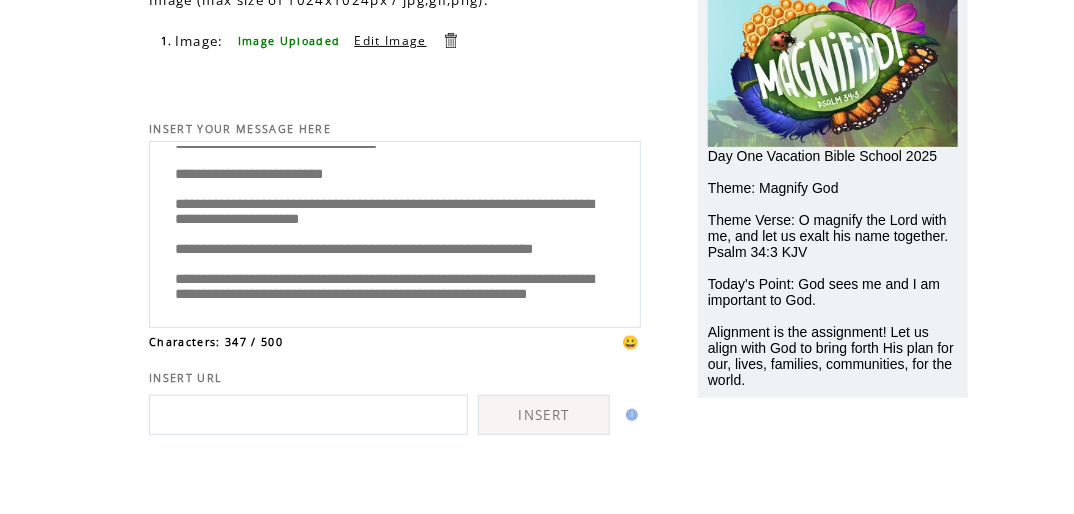 drag, startPoint x: 507, startPoint y: 191, endPoint x: 506, endPoint y: 219, distance: 28.01785 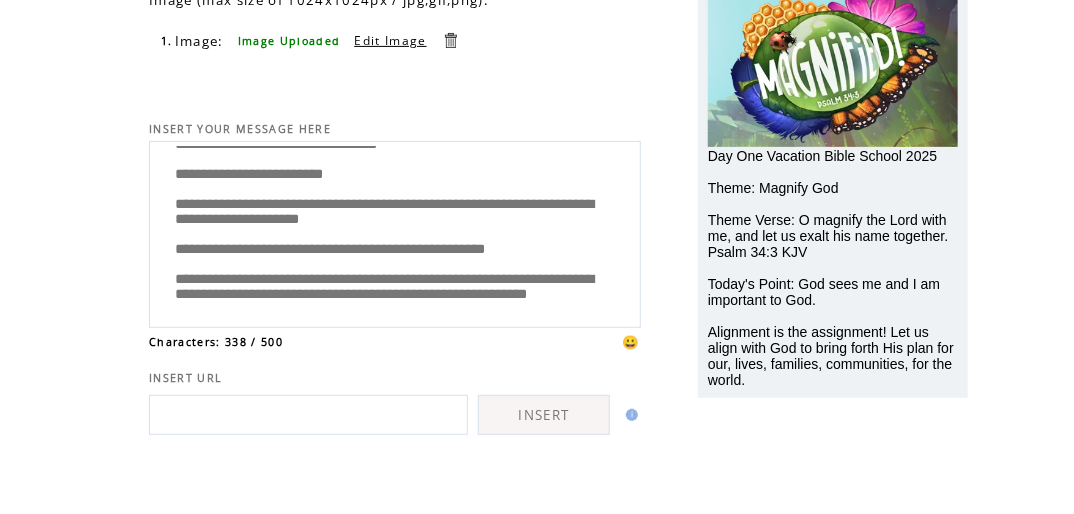 scroll, scrollTop: 120, scrollLeft: 0, axis: vertical 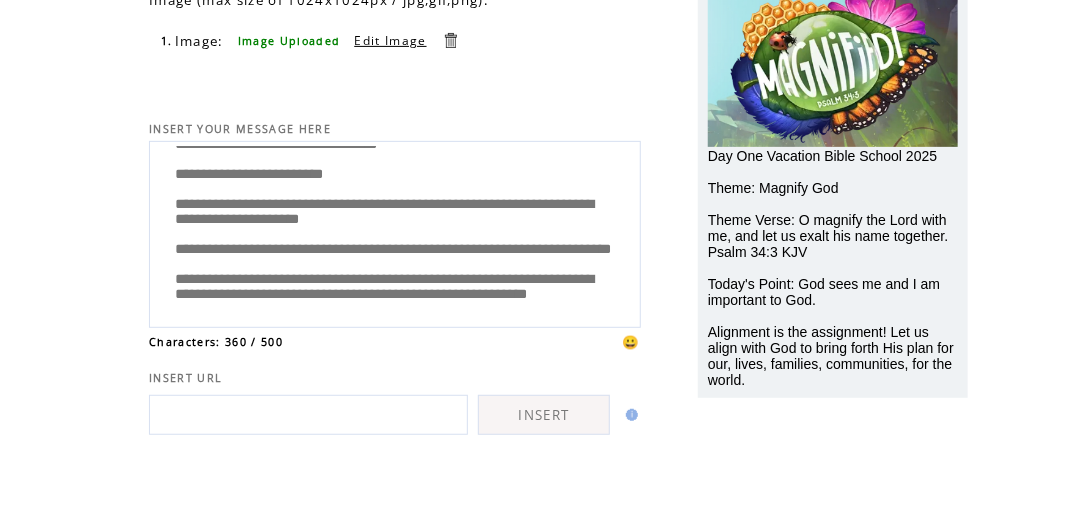 drag, startPoint x: 169, startPoint y: 259, endPoint x: 610, endPoint y: 290, distance: 442.08823 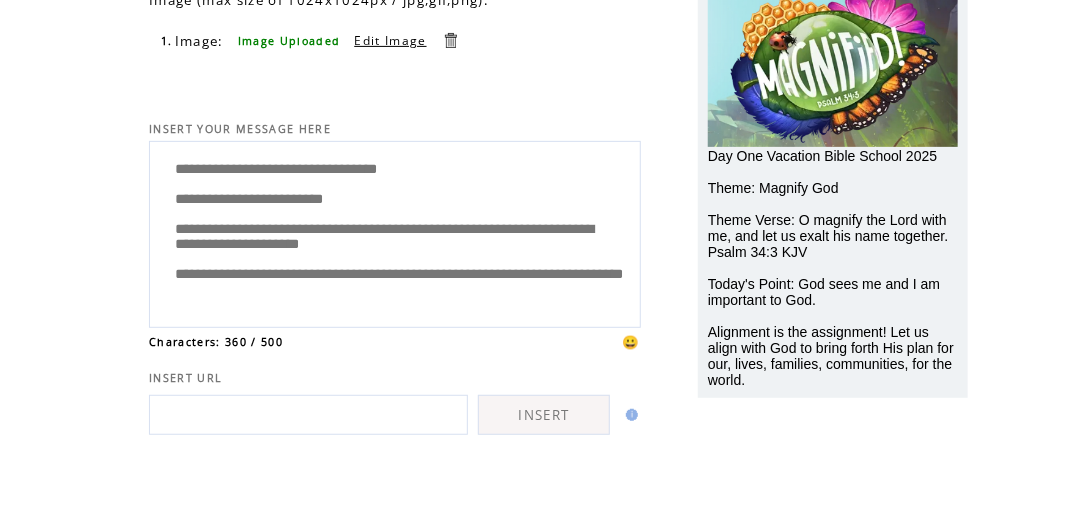 scroll, scrollTop: 80, scrollLeft: 0, axis: vertical 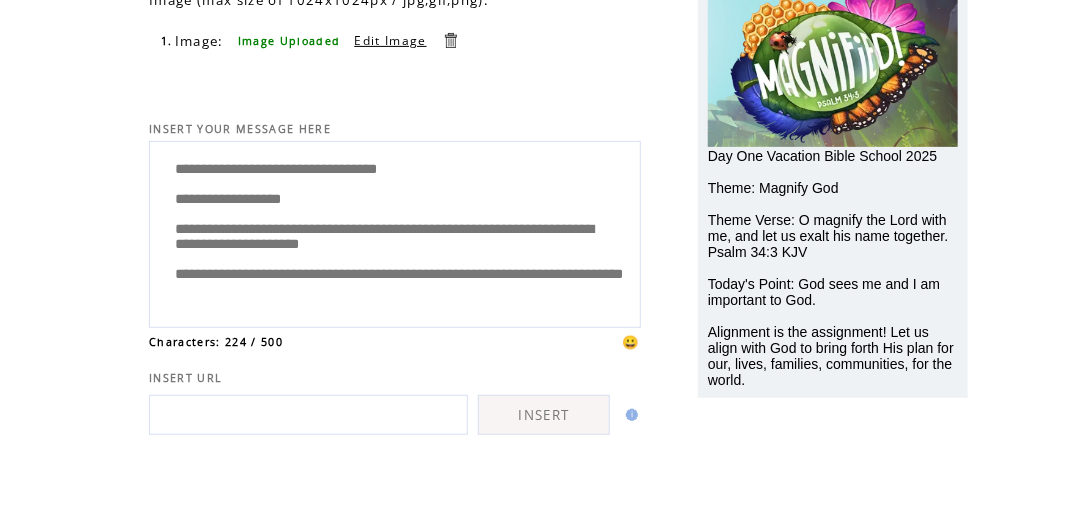 click on "**********" at bounding box center [395, 232] 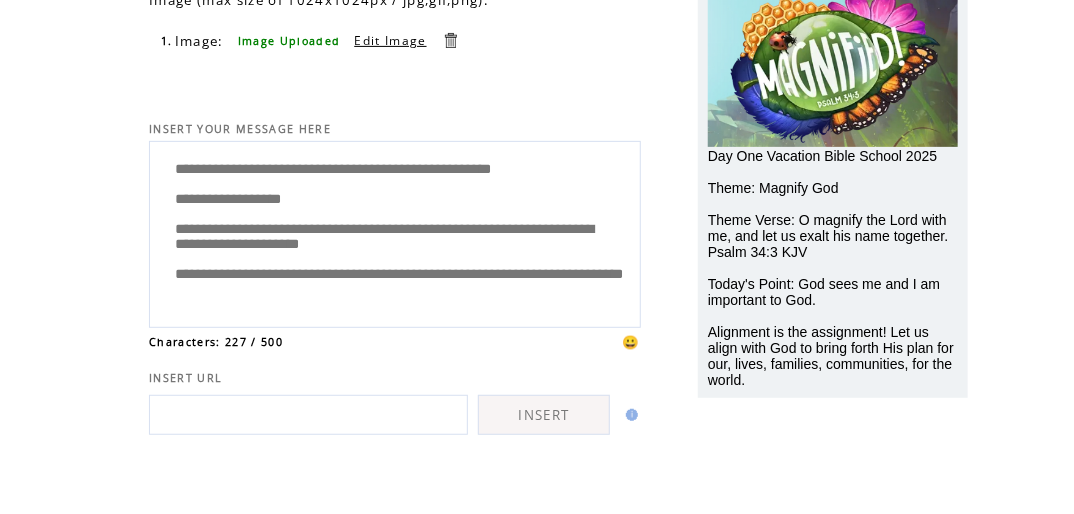 scroll, scrollTop: 6, scrollLeft: 0, axis: vertical 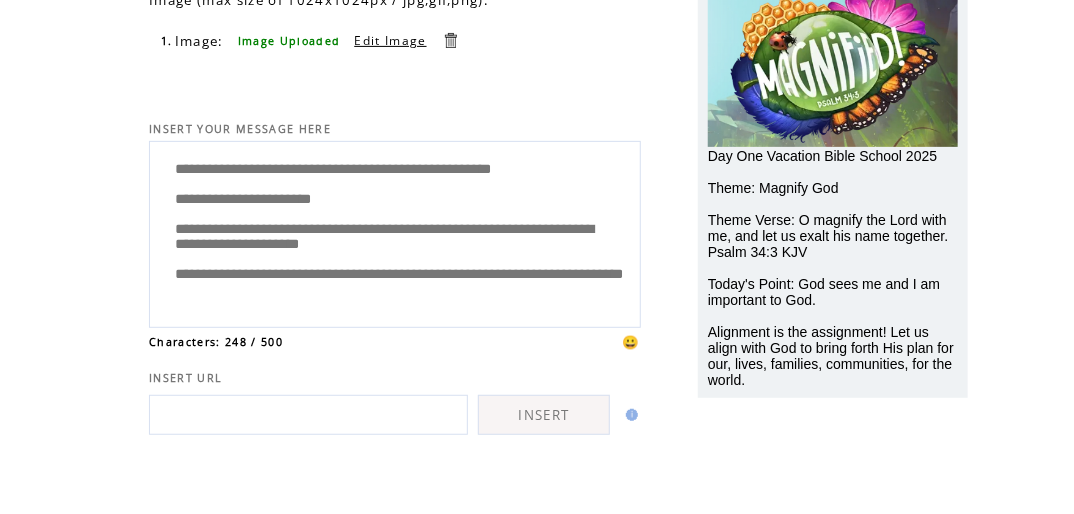 click on "**********" at bounding box center [395, 232] 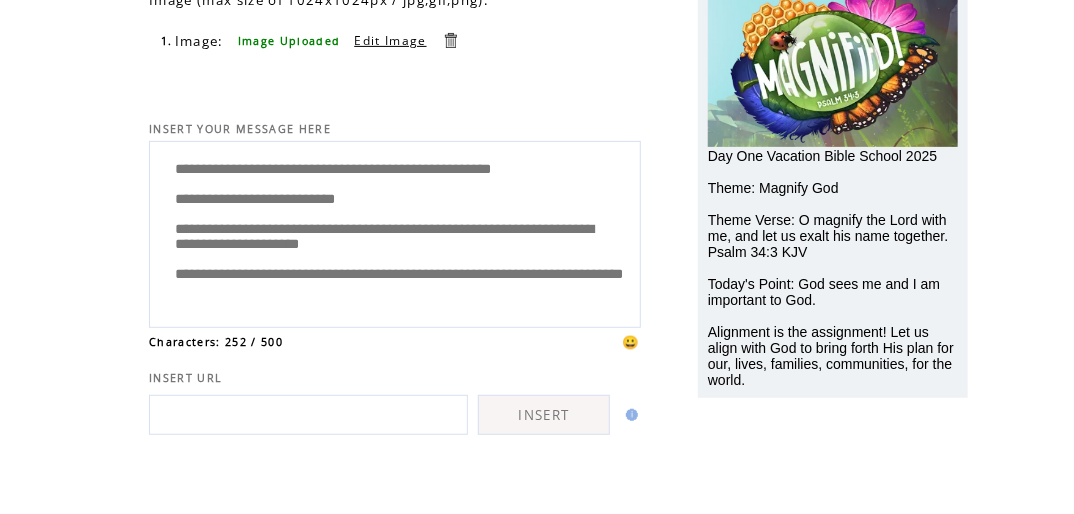 scroll, scrollTop: 100, scrollLeft: 0, axis: vertical 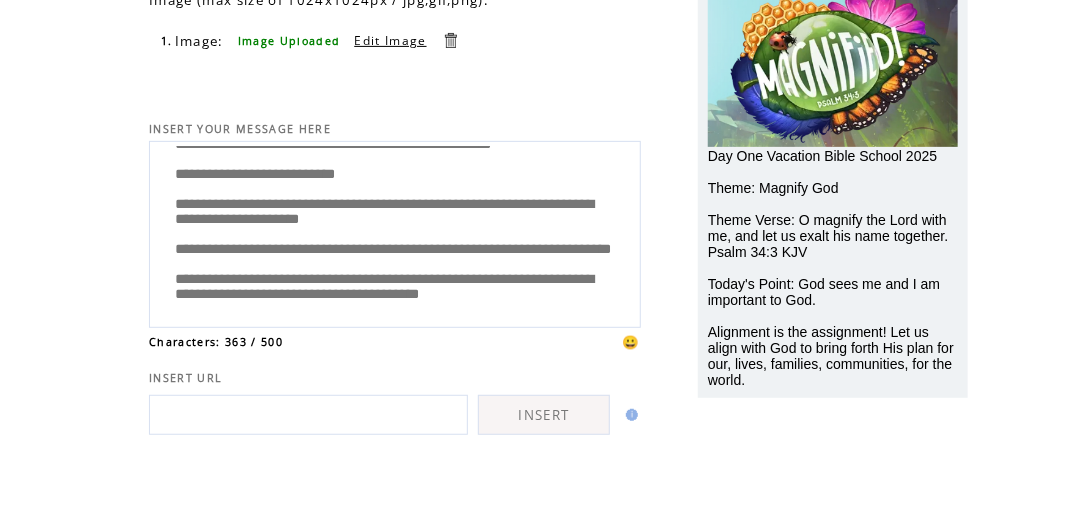 click on "**********" at bounding box center [395, 232] 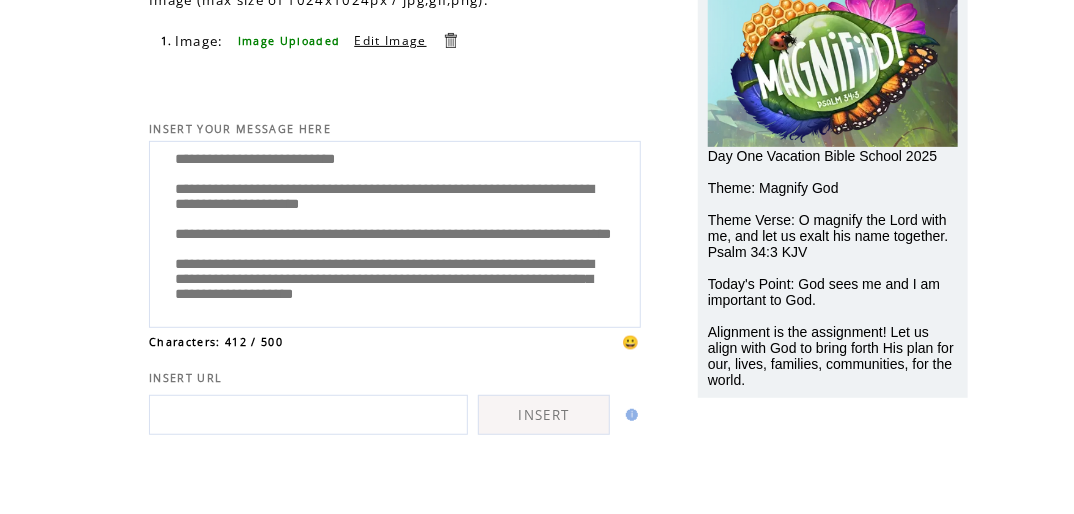click on "**********" at bounding box center (395, 232) 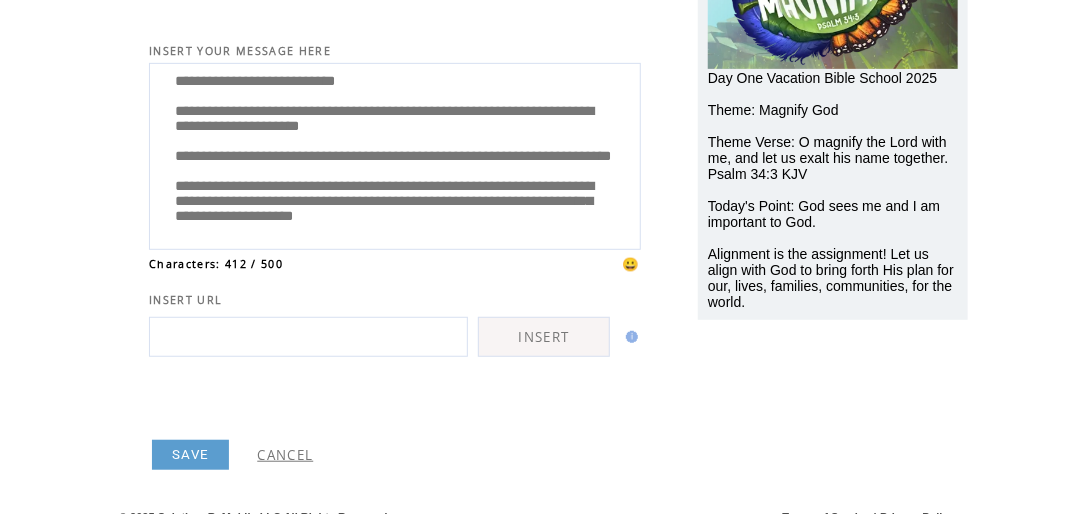 scroll, scrollTop: 336, scrollLeft: 0, axis: vertical 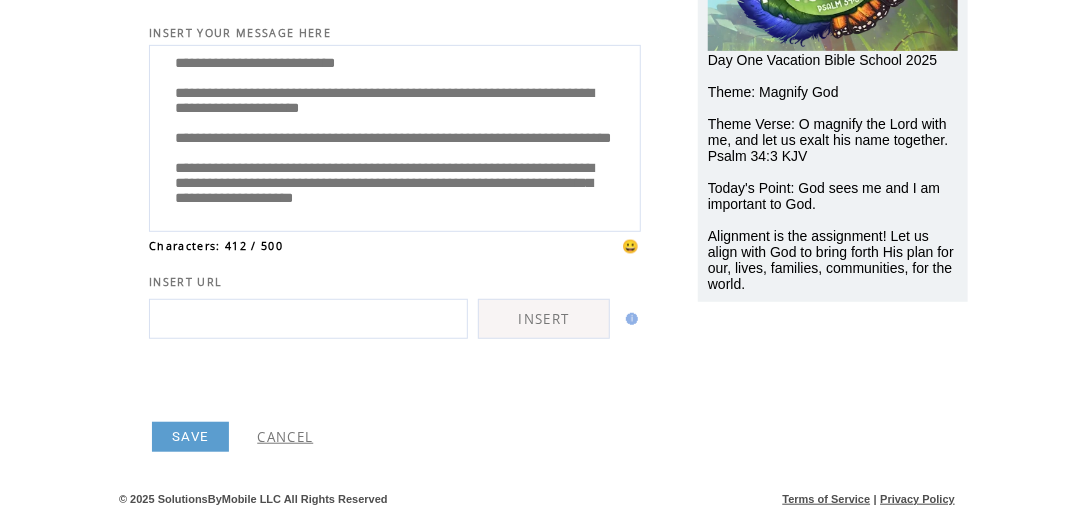 type on "**********" 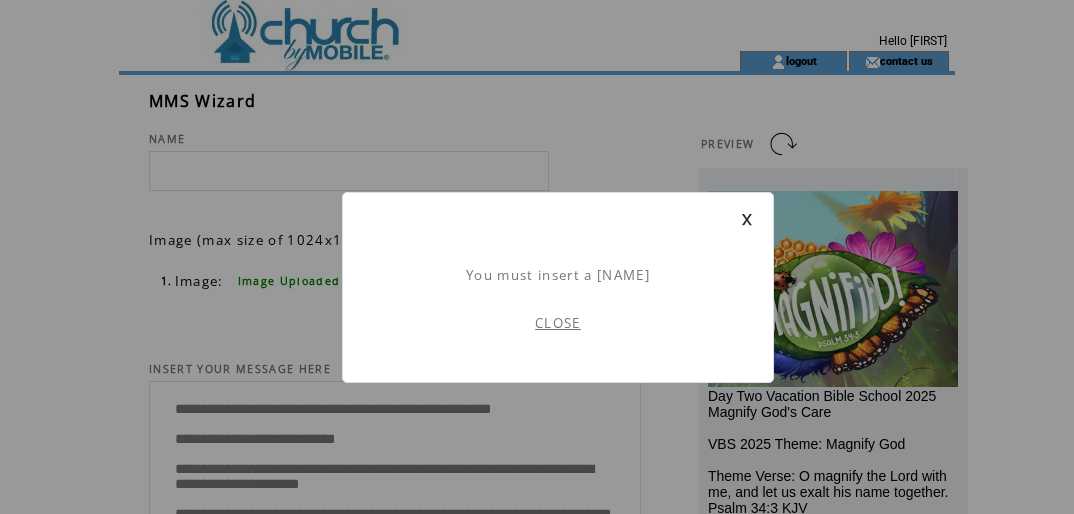 scroll, scrollTop: 0, scrollLeft: 0, axis: both 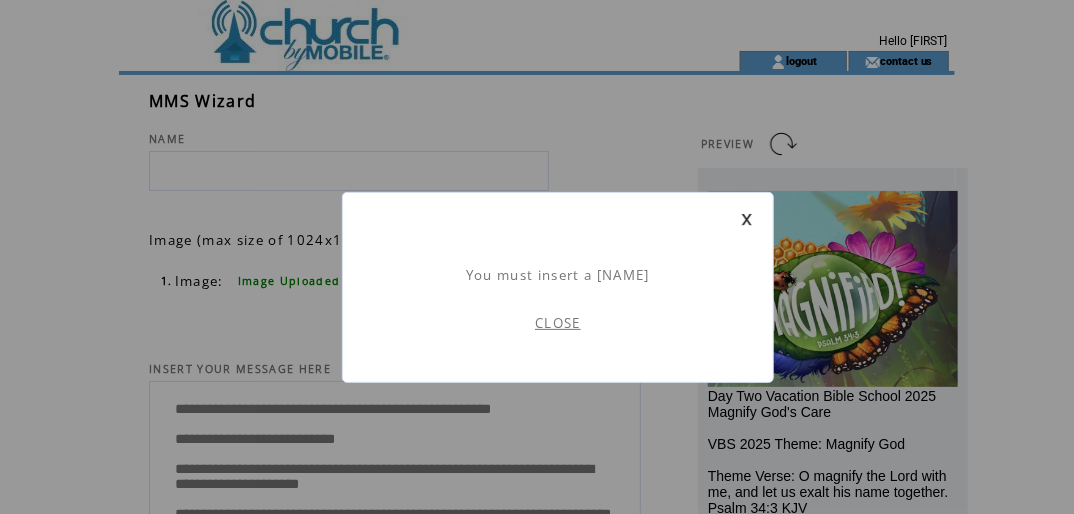 click on "CLOSE" at bounding box center [558, 323] 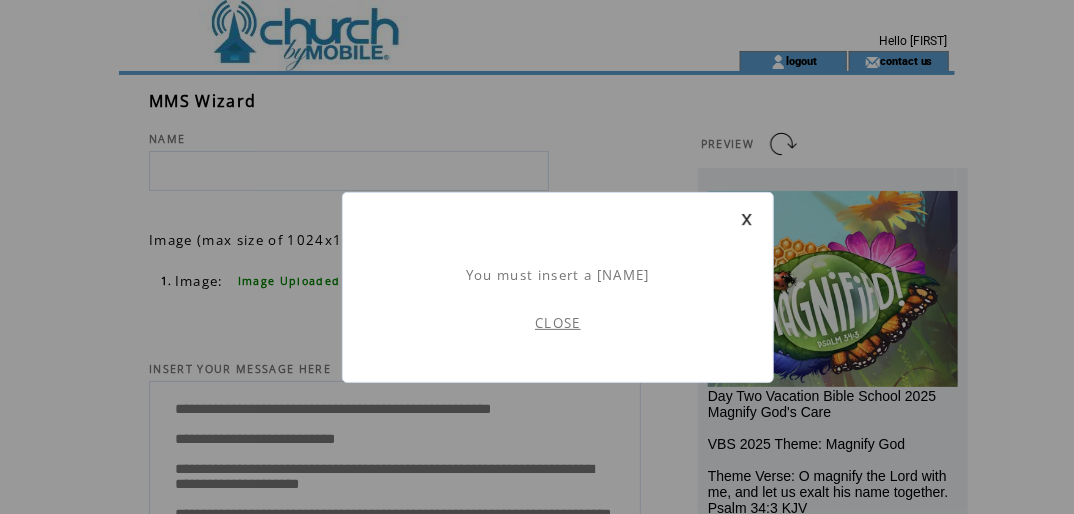 scroll, scrollTop: 0, scrollLeft: 0, axis: both 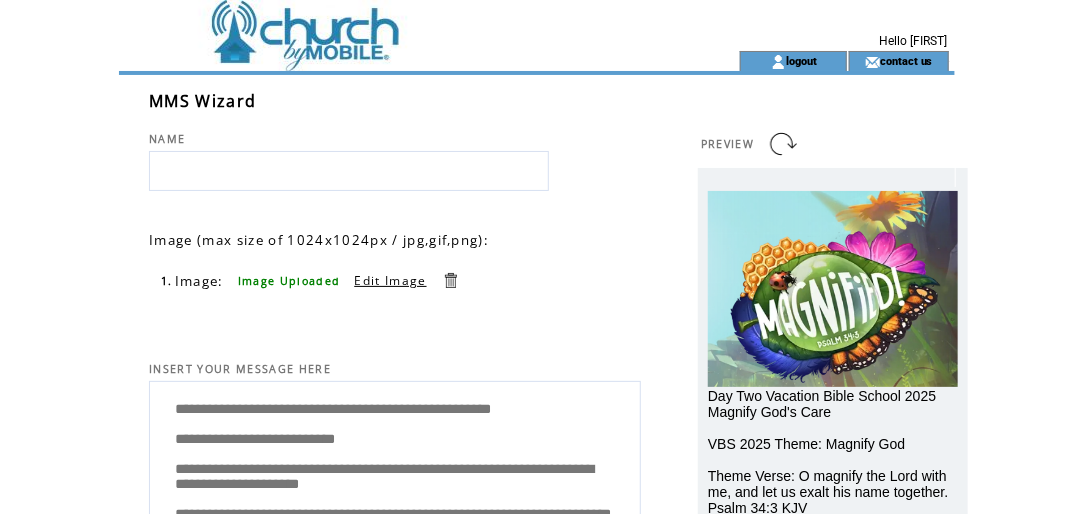 click at bounding box center (349, 171) 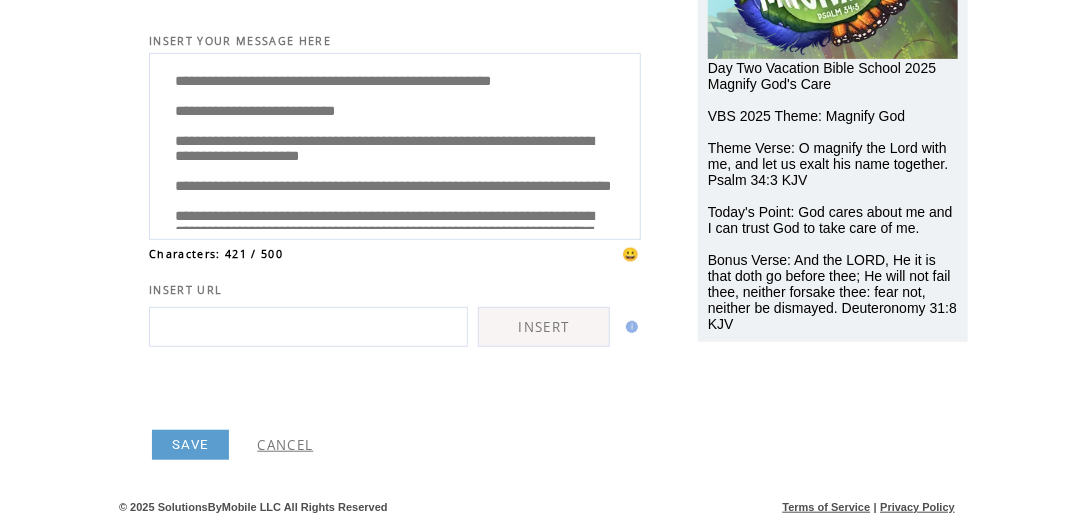 scroll, scrollTop: 336, scrollLeft: 0, axis: vertical 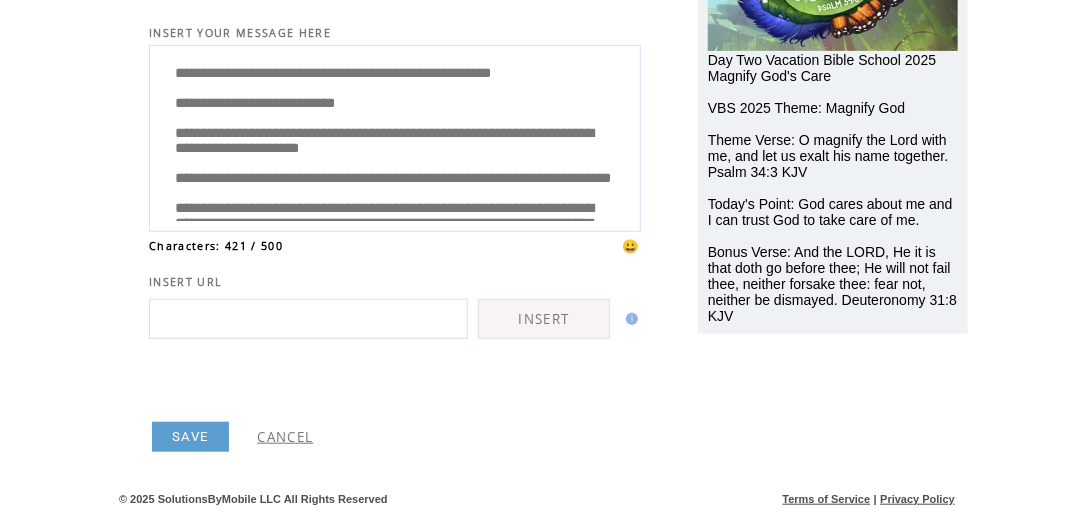 type on "**********" 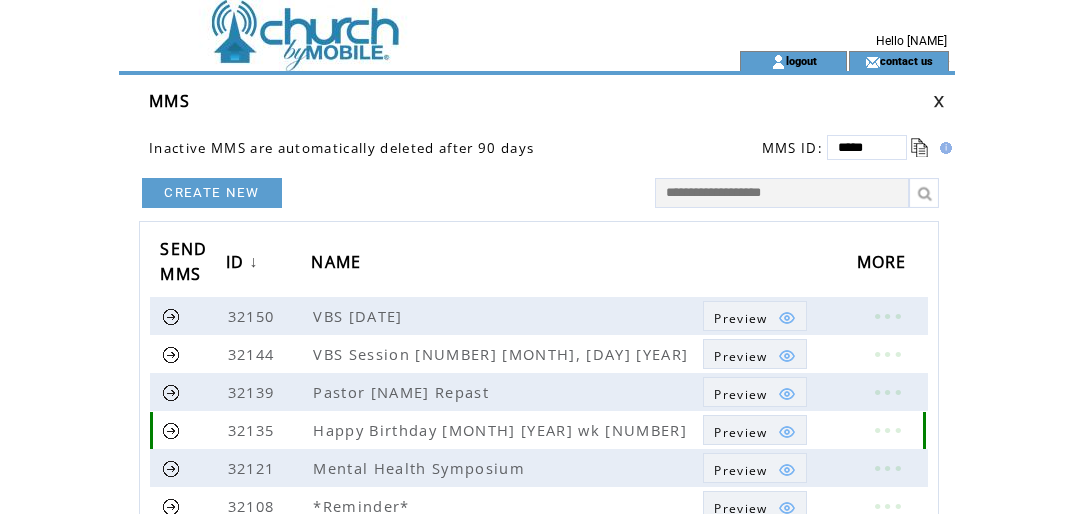 scroll, scrollTop: 0, scrollLeft: 0, axis: both 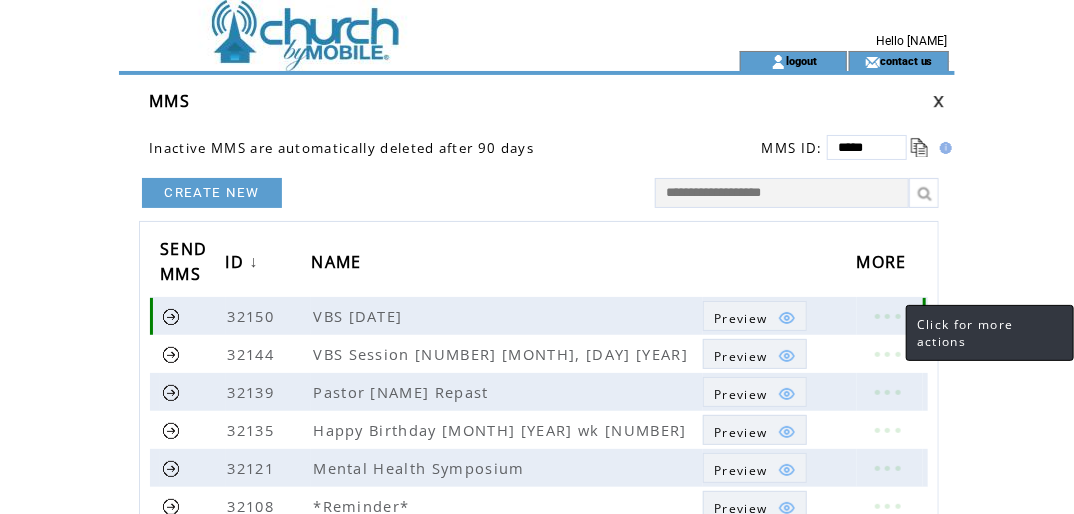 click at bounding box center [887, 316] 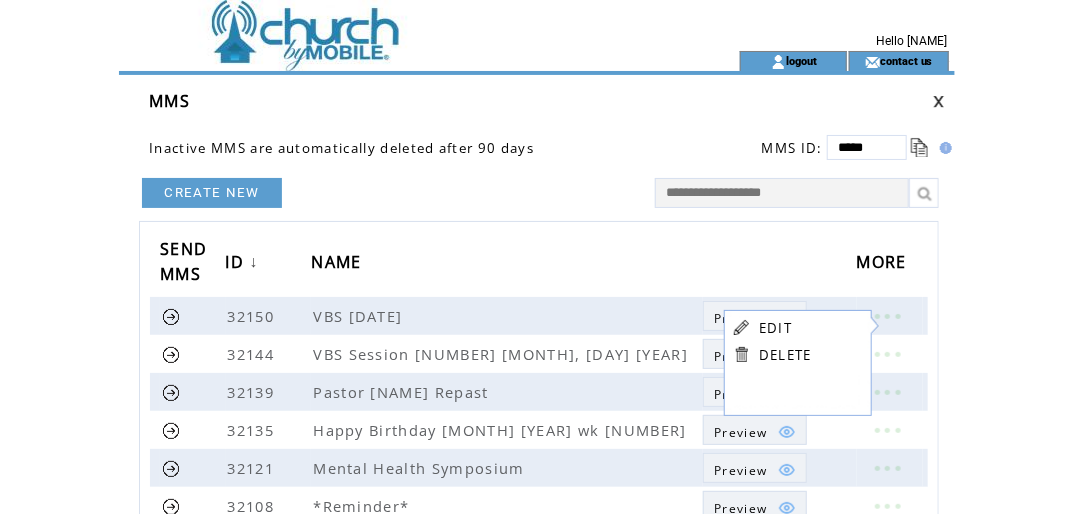 click on "EDIT" at bounding box center [775, 328] 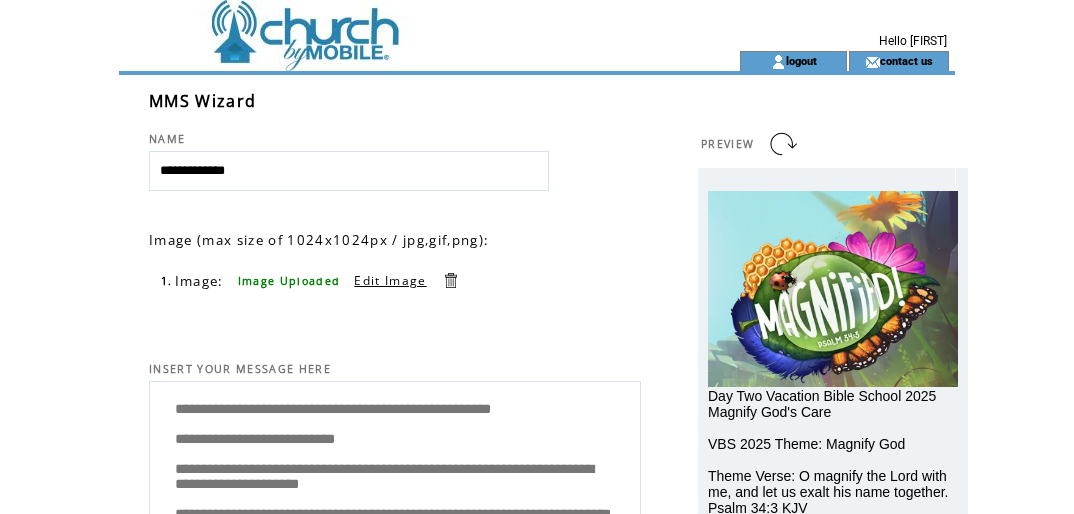 scroll, scrollTop: 0, scrollLeft: 0, axis: both 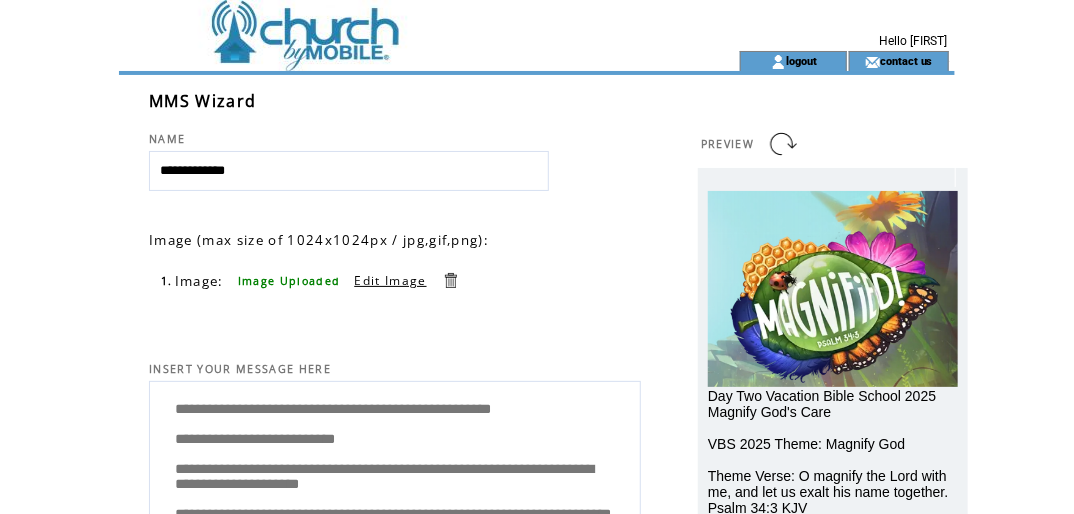 click on "**********" at bounding box center [349, 171] 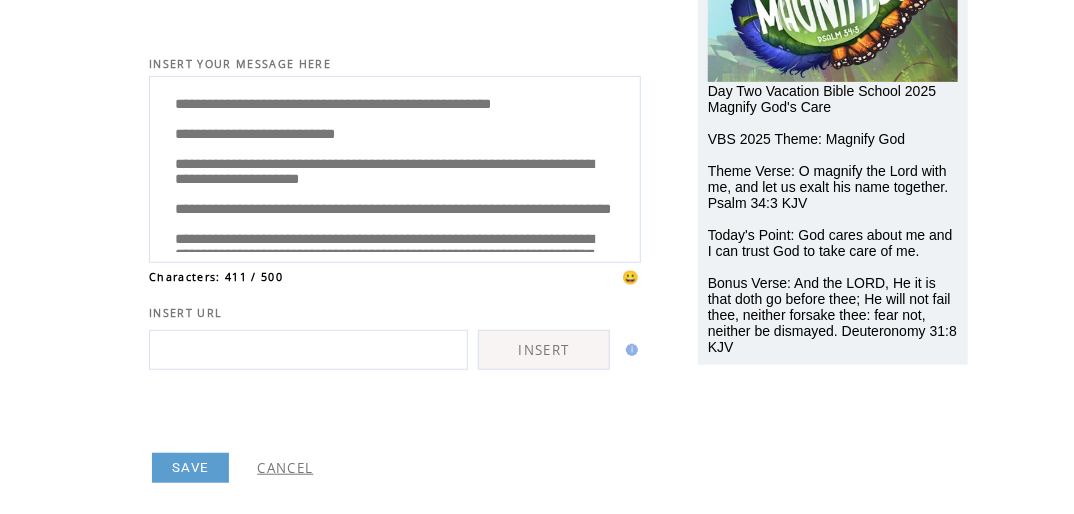 scroll, scrollTop: 336, scrollLeft: 0, axis: vertical 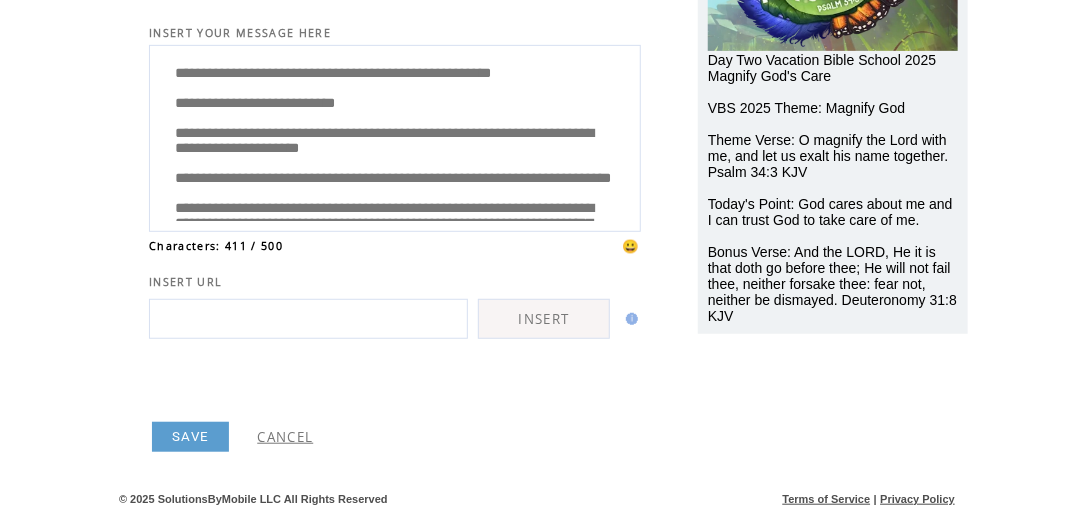 type on "**********" 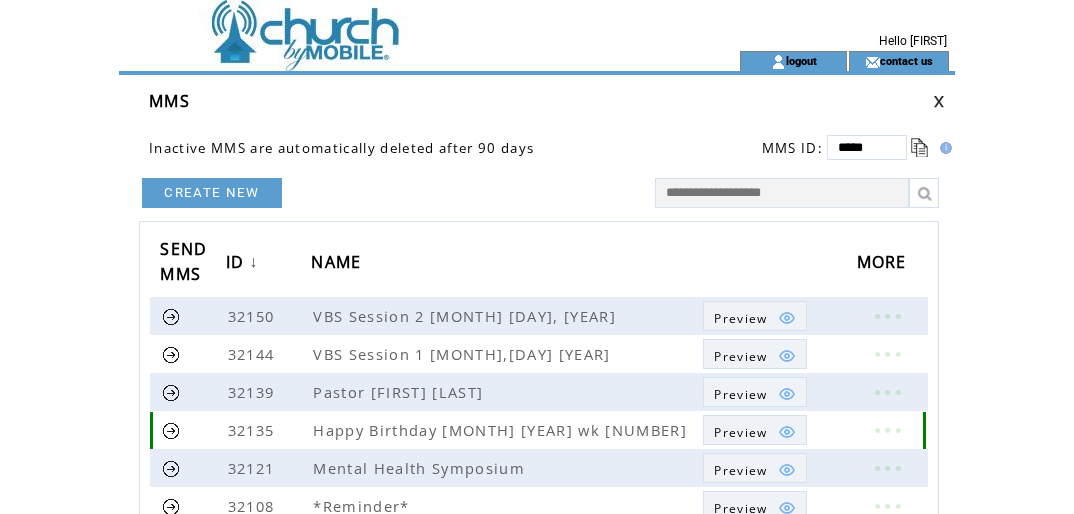 scroll, scrollTop: 0, scrollLeft: 0, axis: both 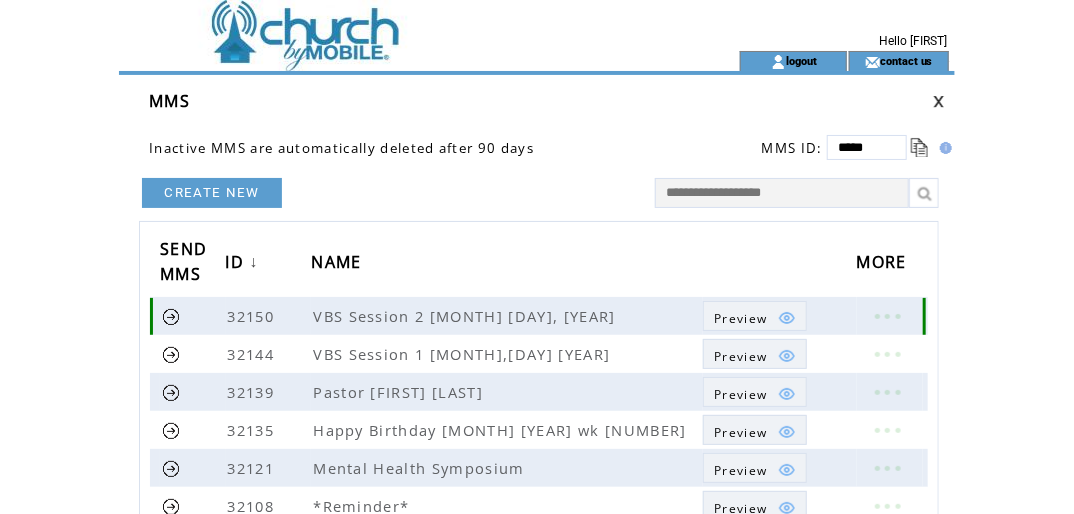 click at bounding box center (171, 316) 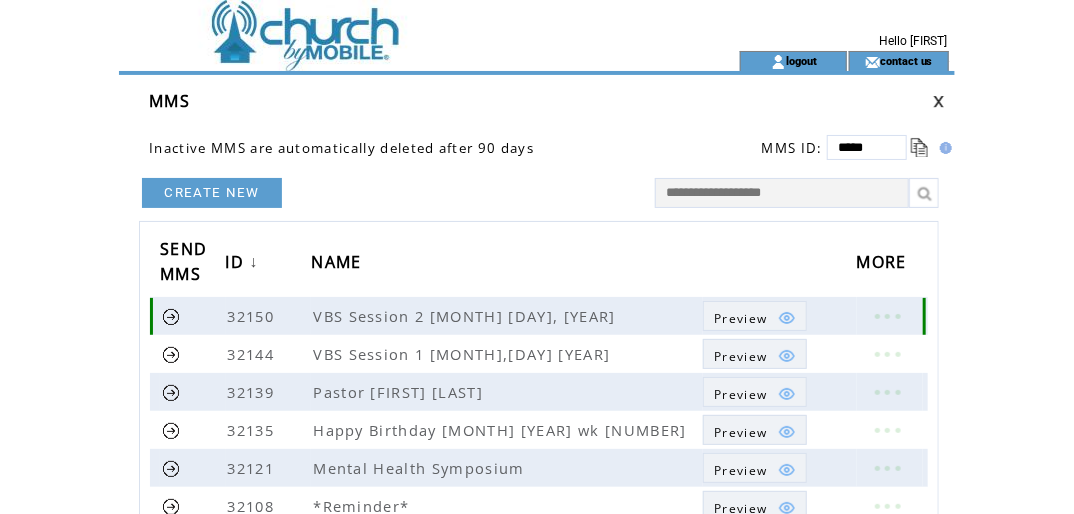 click on "Preview" at bounding box center [740, 318] 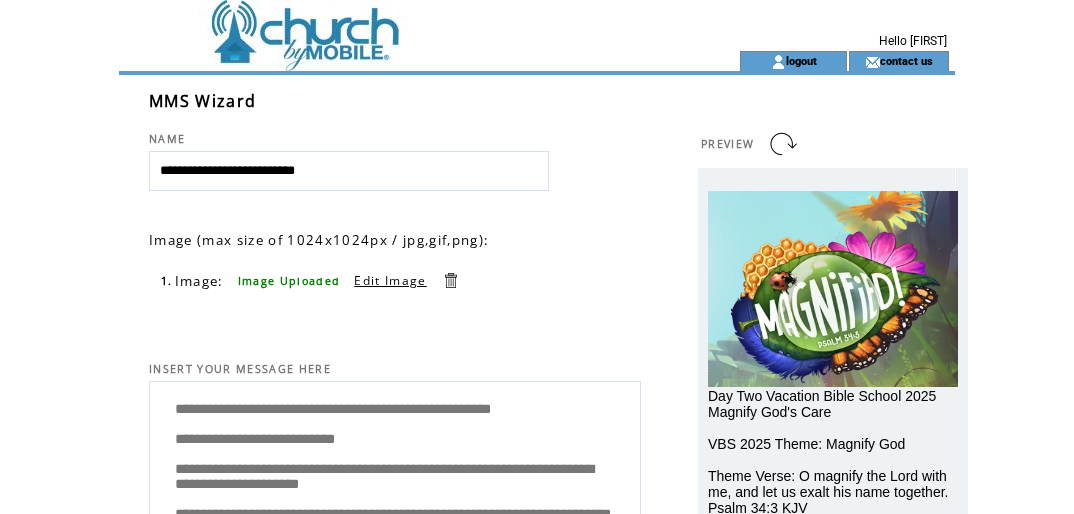 scroll, scrollTop: 336, scrollLeft: 0, axis: vertical 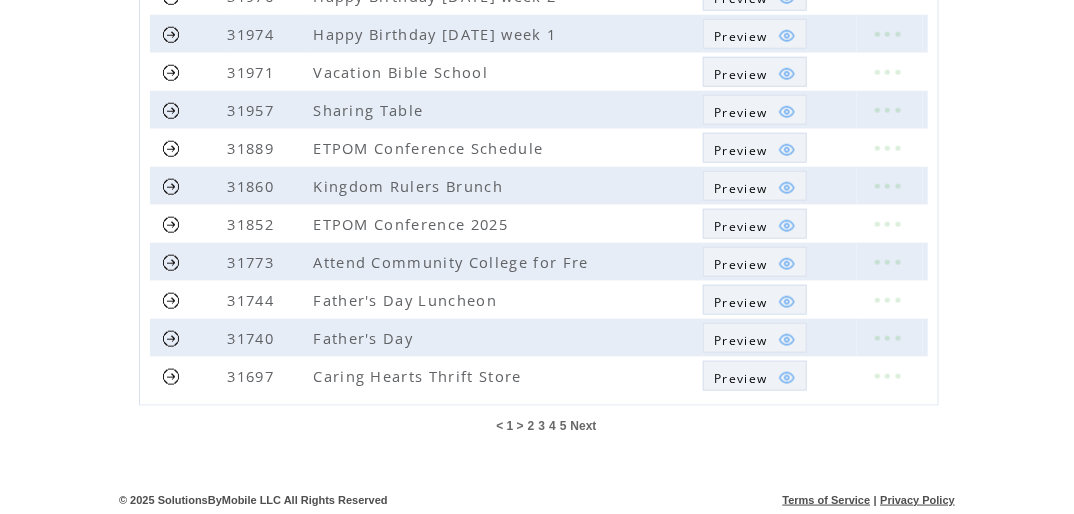 click on "4" at bounding box center (552, 426) 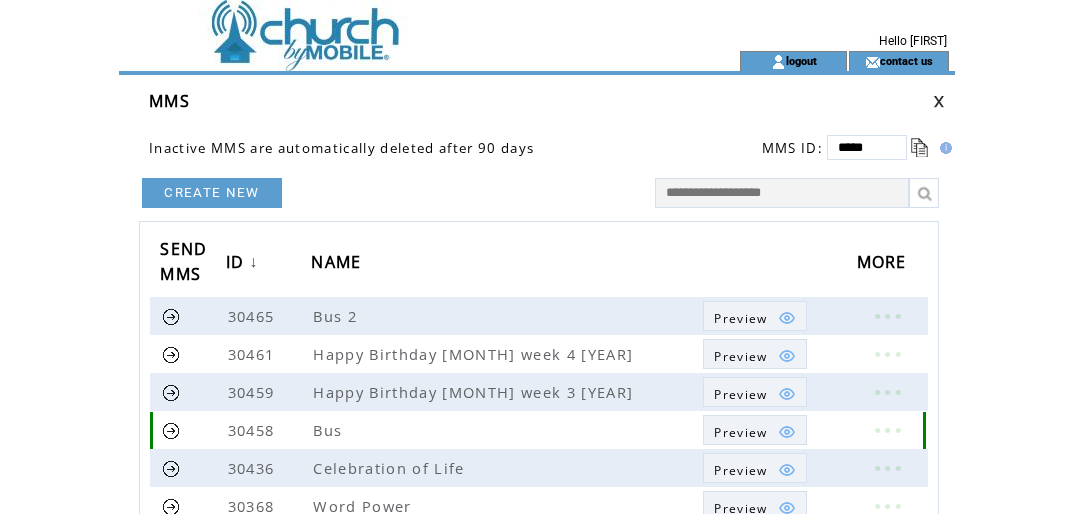 scroll, scrollTop: 0, scrollLeft: 0, axis: both 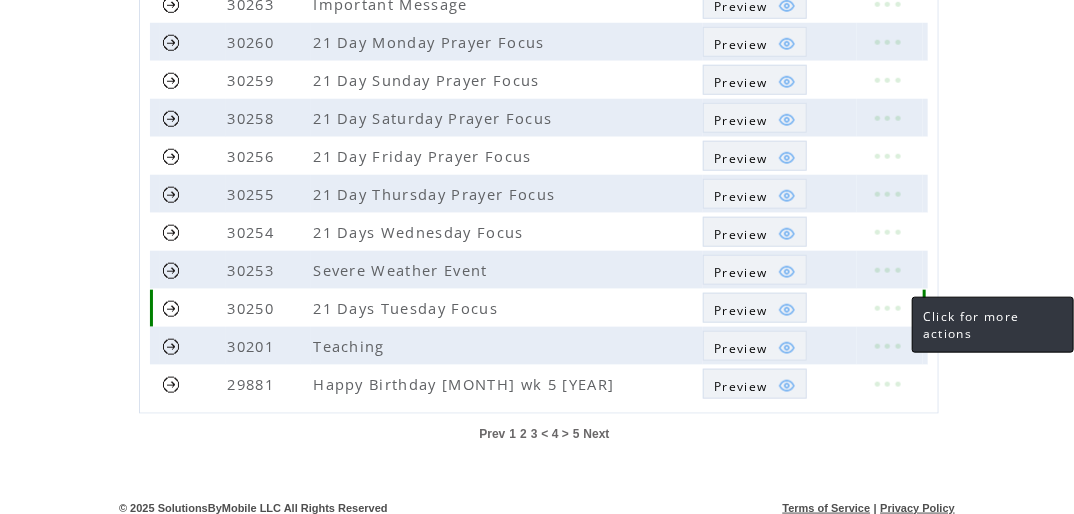 click at bounding box center [887, 308] 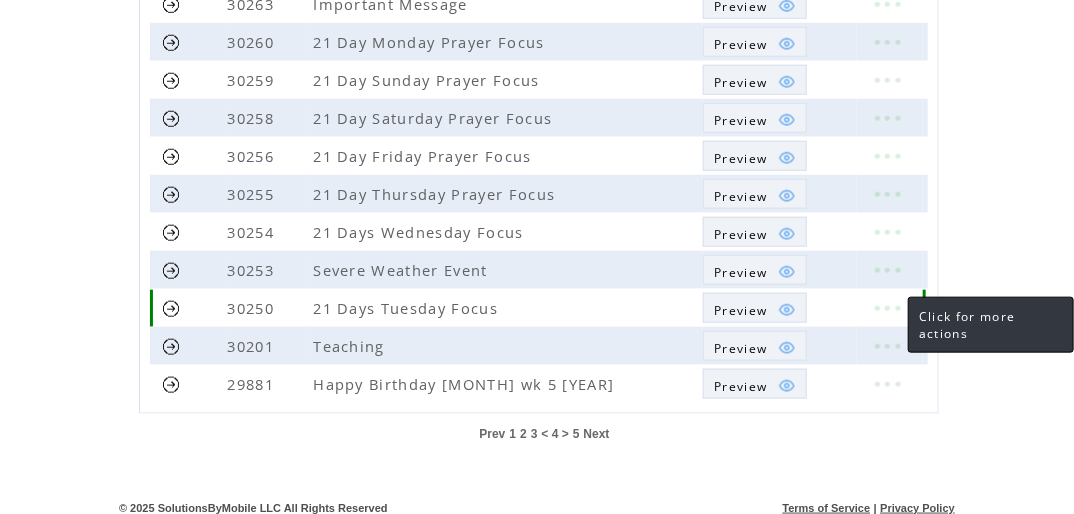 click at bounding box center (887, 308) 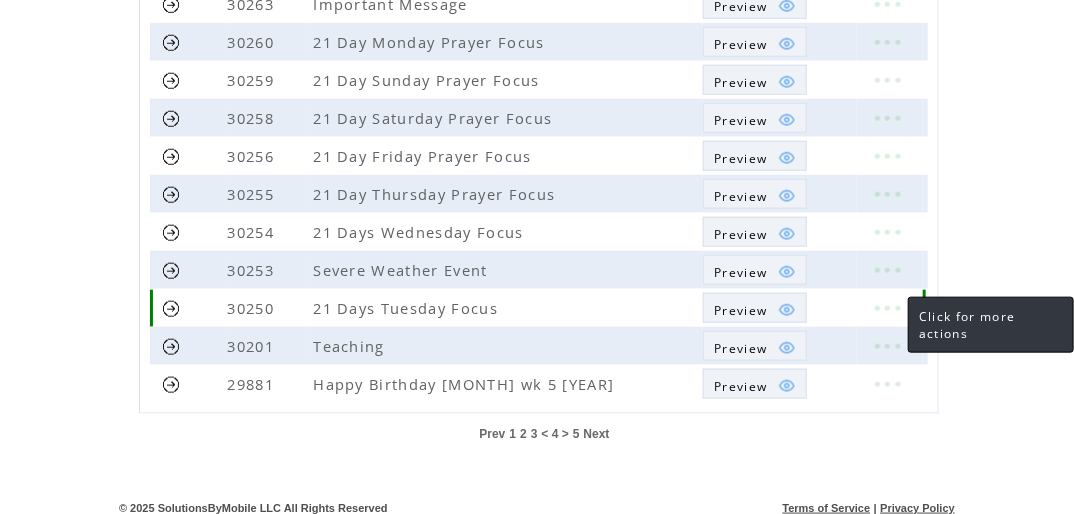 click at bounding box center [887, 308] 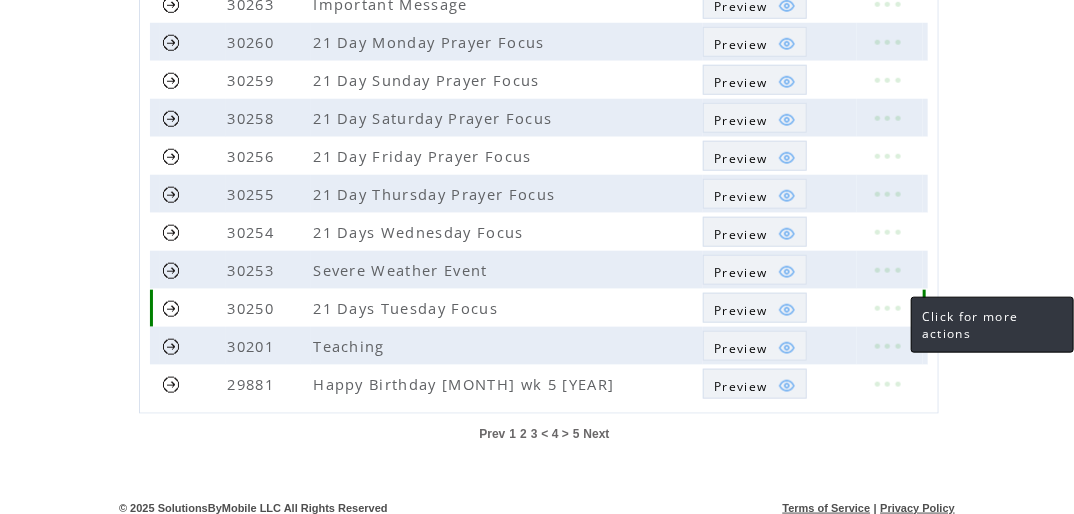 click at bounding box center [887, 308] 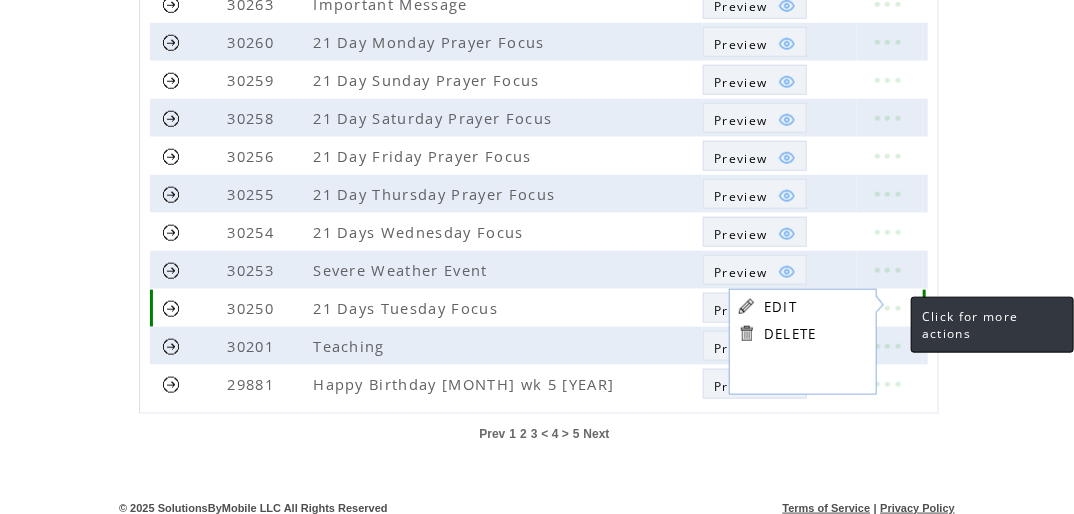 click at bounding box center [887, 308] 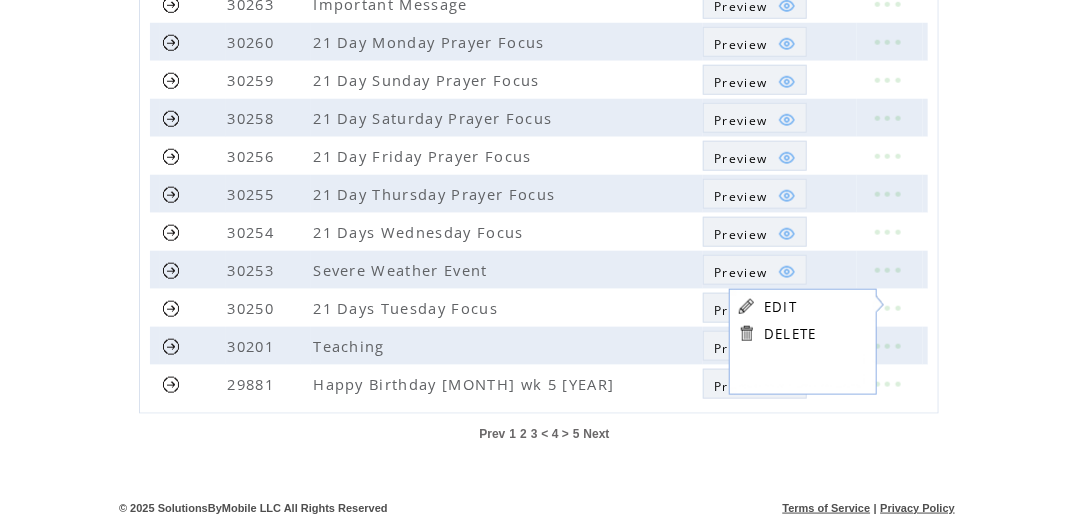 click on "EDIT DELETE" at bounding box center [777, 320] 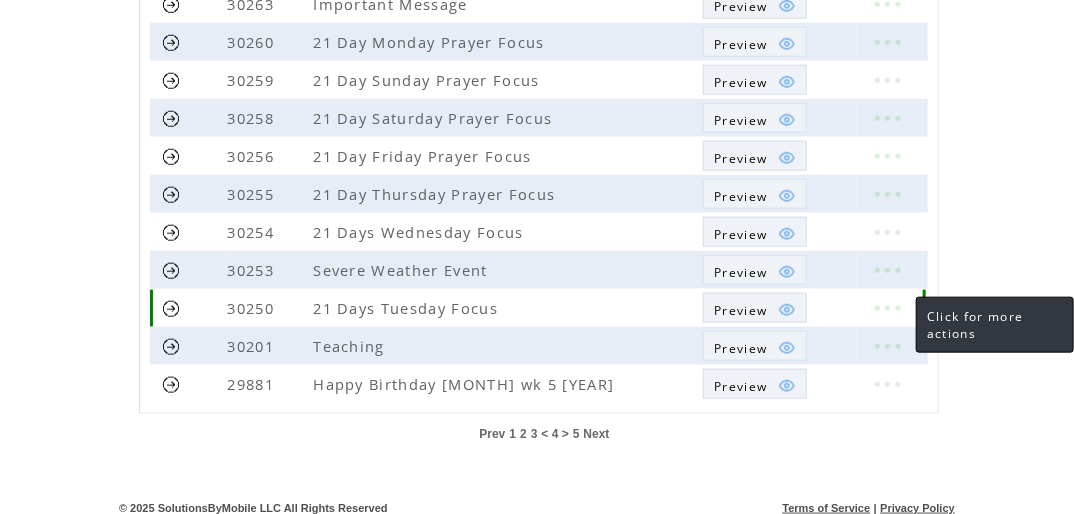 click at bounding box center (887, 308) 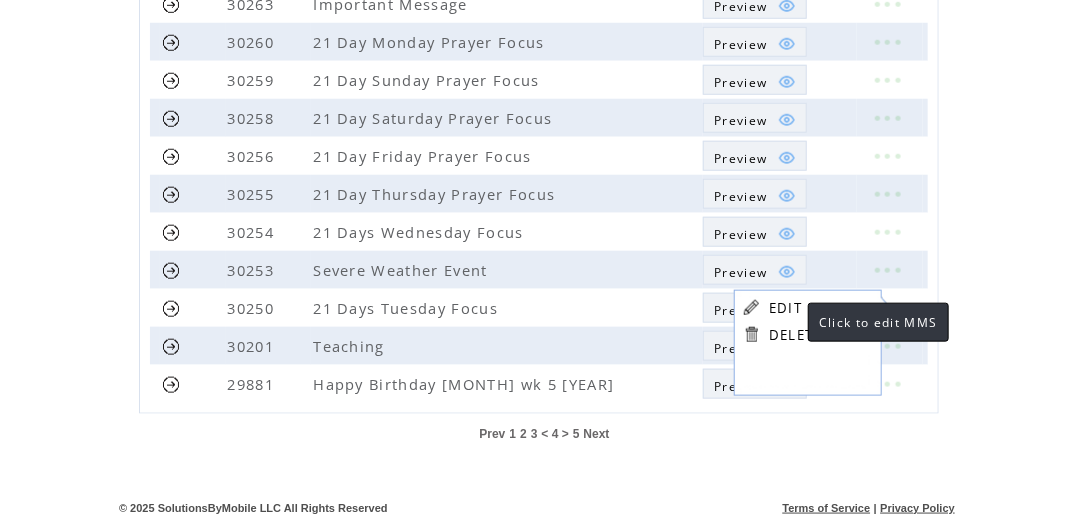 click on "EDIT" at bounding box center [785, 308] 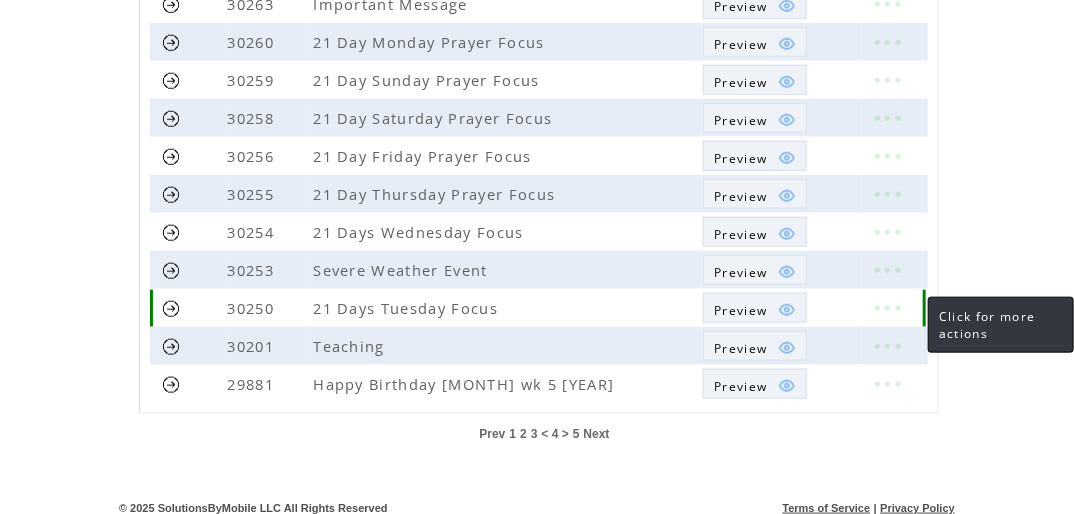 click at bounding box center (887, 308) 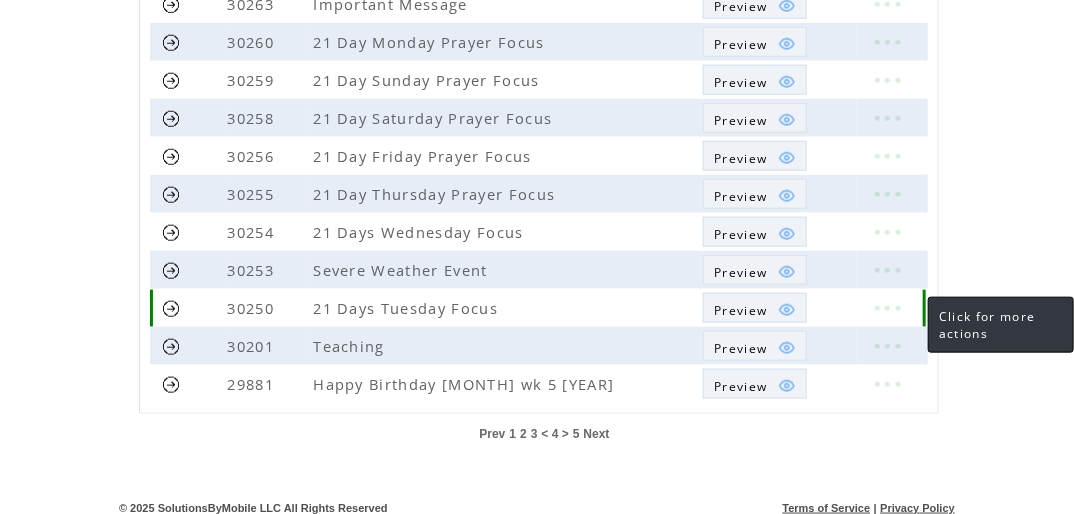 click at bounding box center [887, 308] 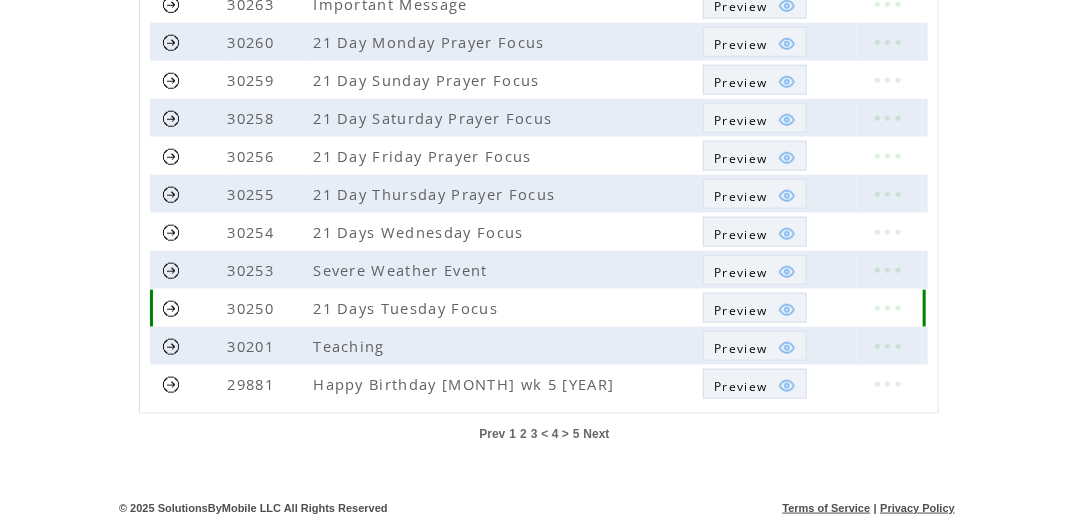 click at bounding box center (890, 308) 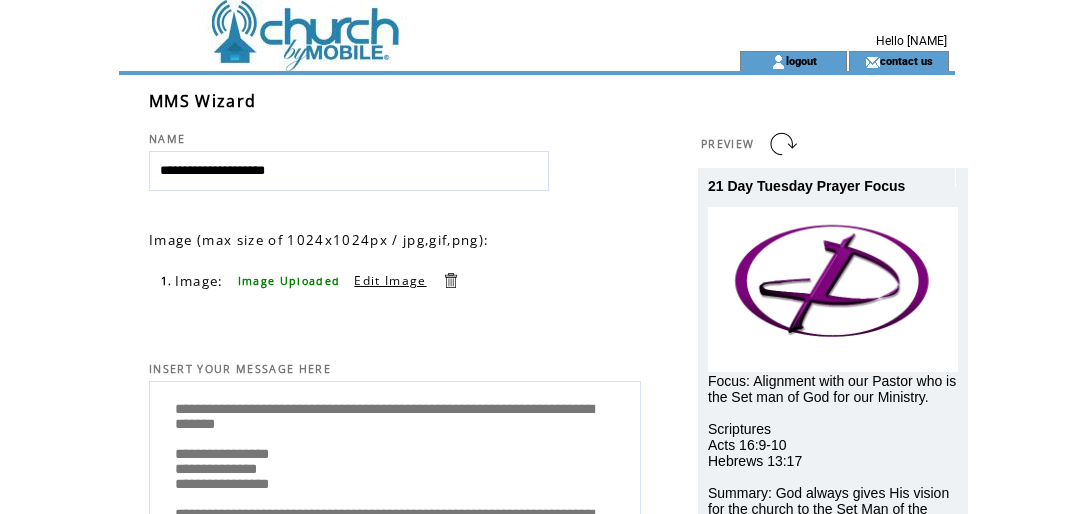 scroll, scrollTop: 0, scrollLeft: 0, axis: both 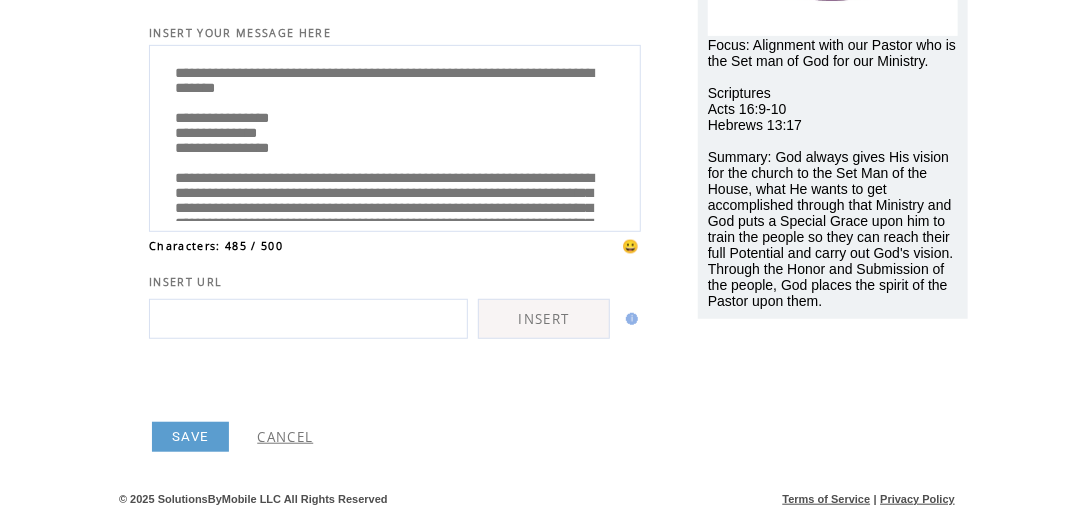 click on "PREVIEW
21 Day [DAY] Prayer Focus
Focus: Alignment with our [TITLE] who is the Set man of God for our Ministry.     	 Scriptures   	[SCRIPTURE]  	[SCRIPTURE]  Summary: God always gives His vision for the church to the Set Man of the House, what He wants to get accomplished through that Ministry and God puts a Special Grace upon him to train the people so they can reach their full Potential and carry out God's vision. Through the Honor and Submission of the people, God places the spirit of the [TITLE] upon them." at bounding box center [813, 112] 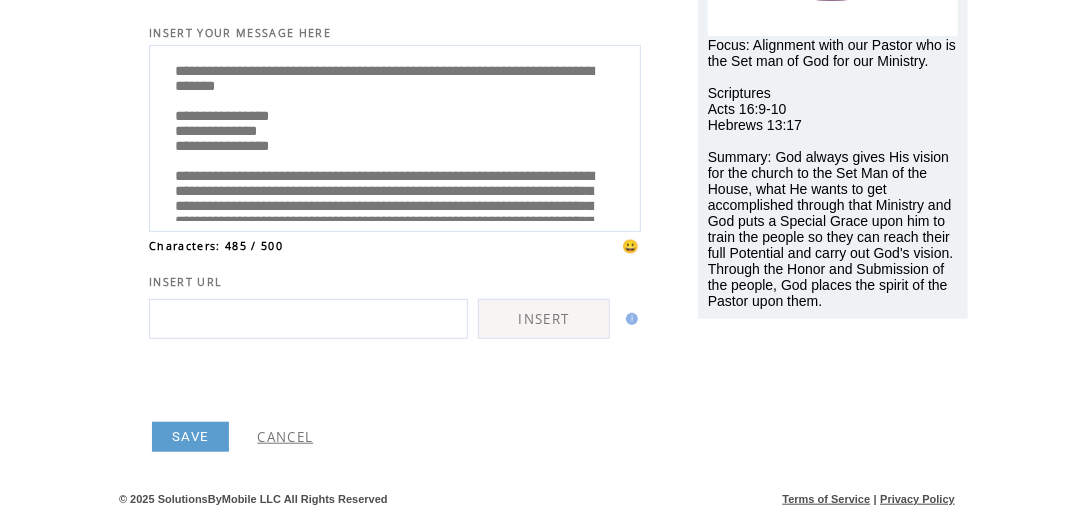scroll, scrollTop: 0, scrollLeft: 0, axis: both 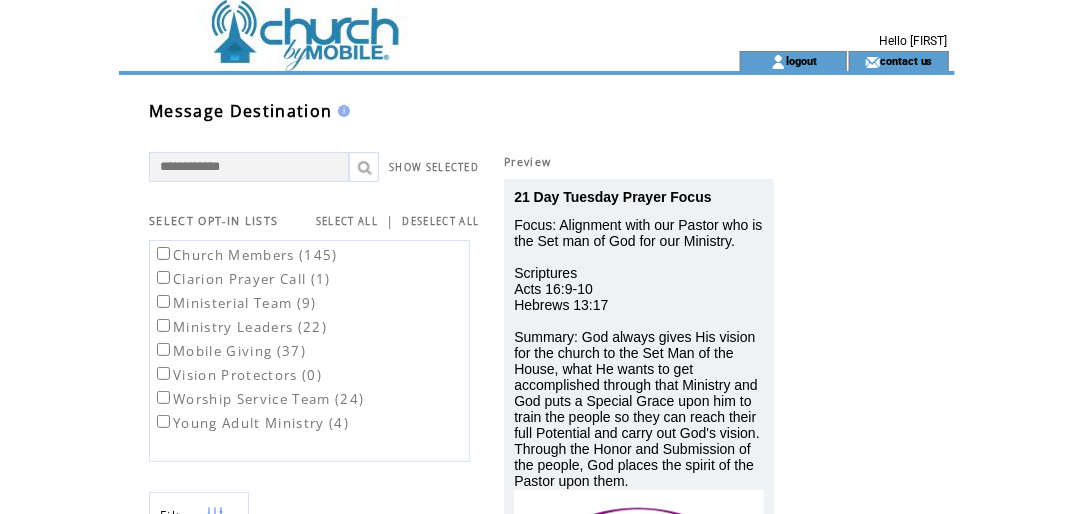 click on "Church Members (145)" at bounding box center (245, 255) 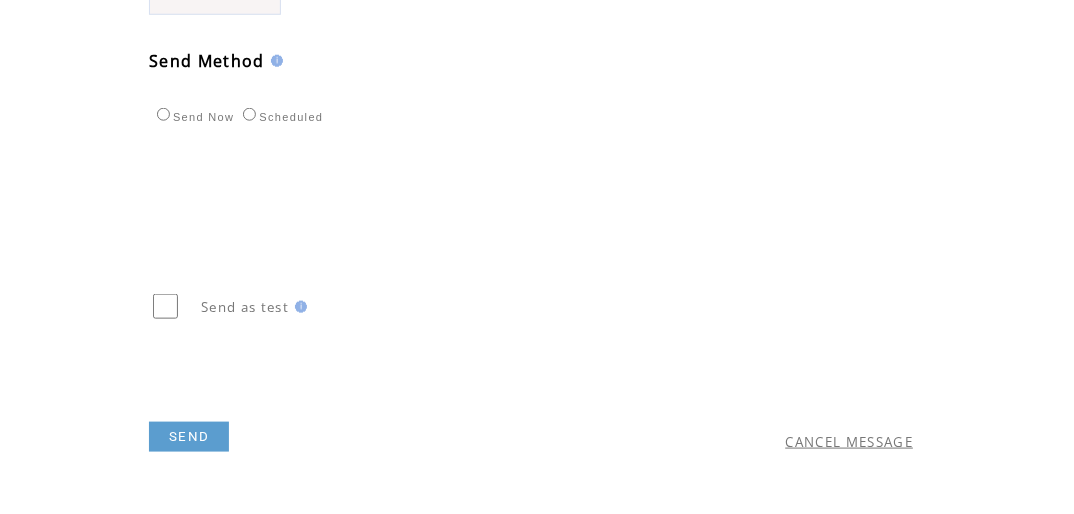scroll, scrollTop: 682, scrollLeft: 0, axis: vertical 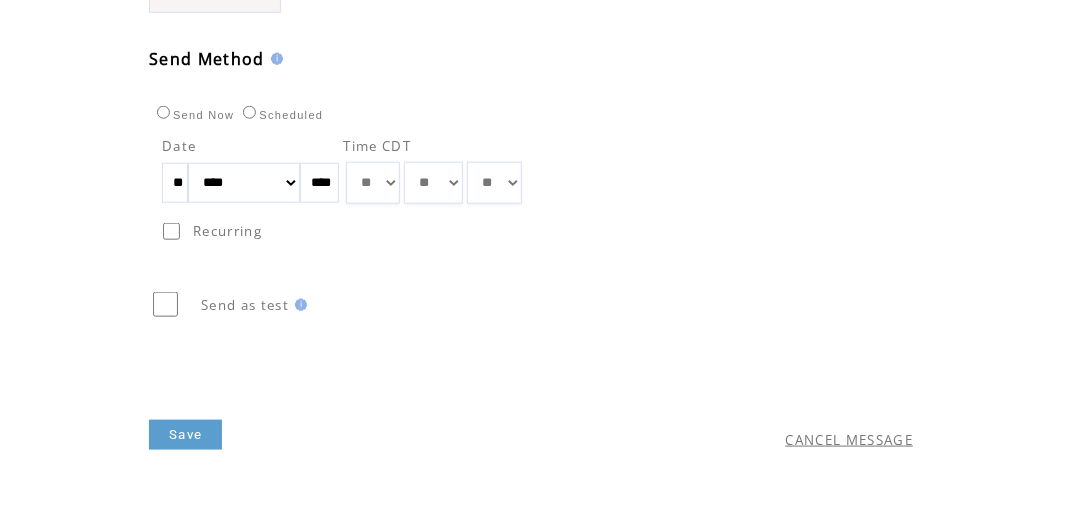 click on "** 	 ** 	 ** 	 ** 	 ** 	 ** 	 ** 	 ** 	 ** 	 ** 	 ** 	 ** 	 **" at bounding box center [373, 183] 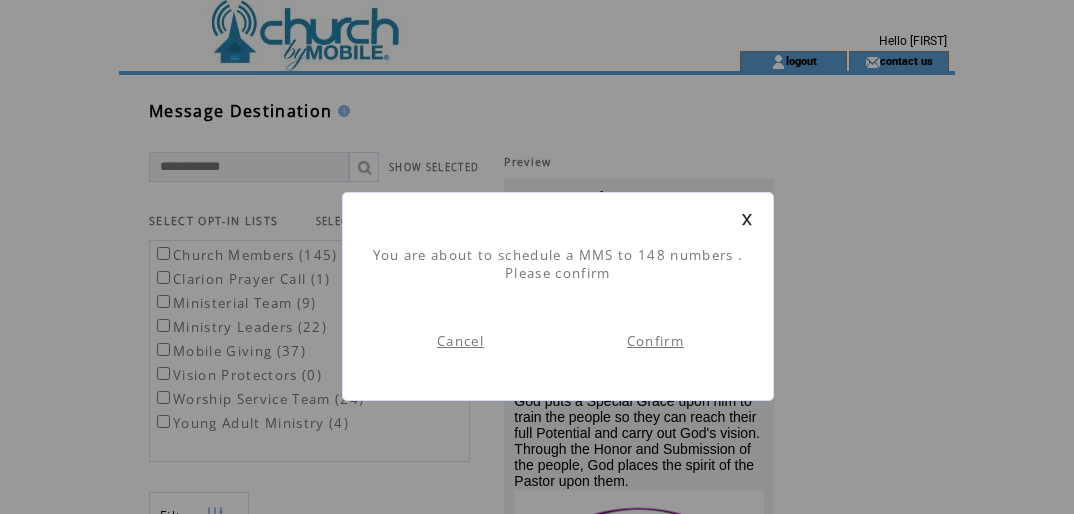 scroll, scrollTop: 0, scrollLeft: 0, axis: both 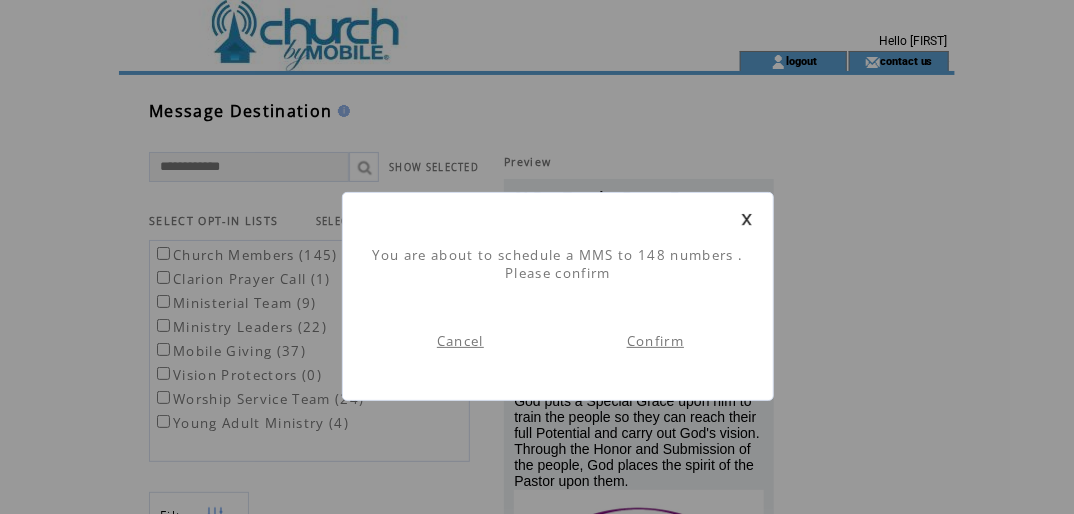 drag, startPoint x: 574, startPoint y: 211, endPoint x: 563, endPoint y: 402, distance: 191.3165 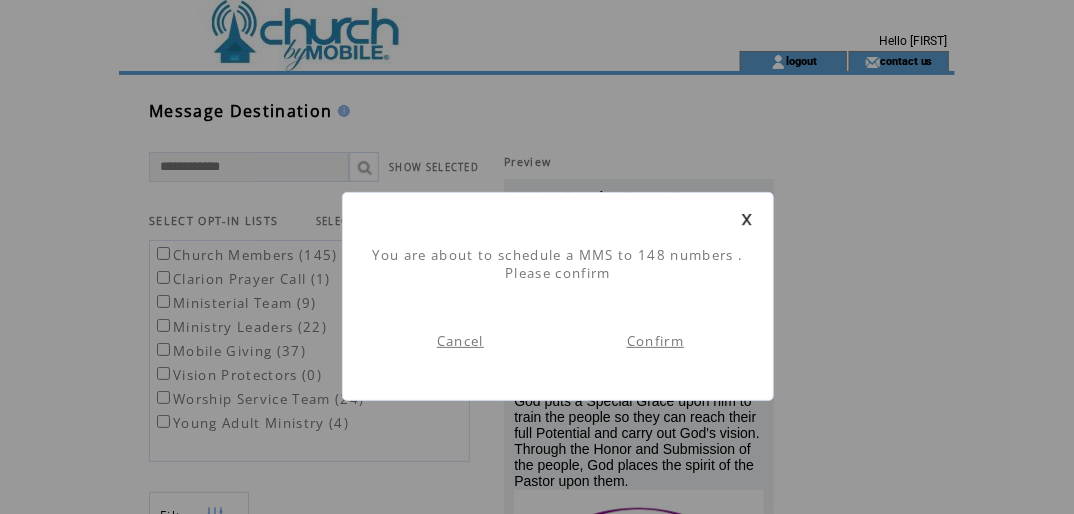 click on "You are about to schedule a MMS to 148 numbers . Please confirm
Cancel
Confirm" at bounding box center (537, 610) 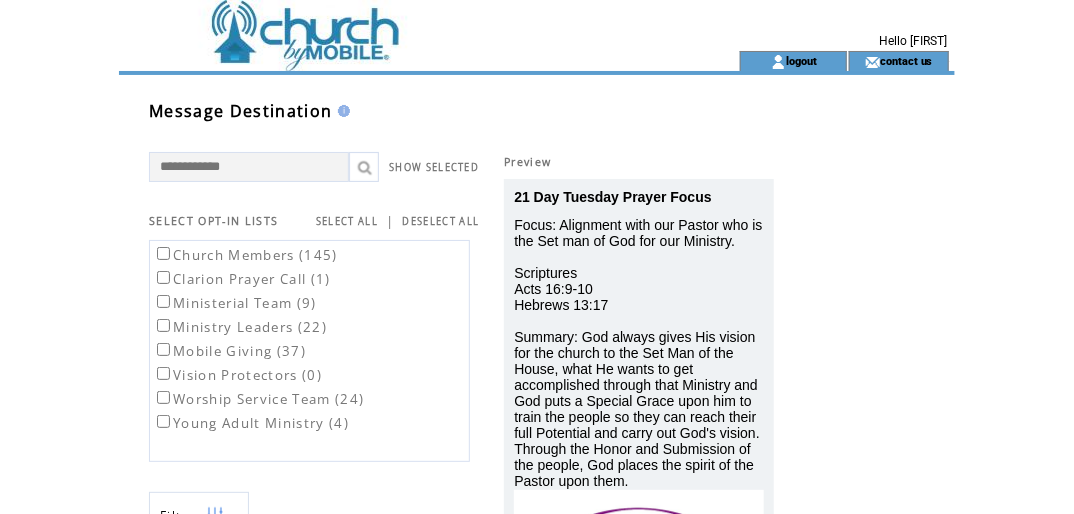 scroll, scrollTop: 0, scrollLeft: 0, axis: both 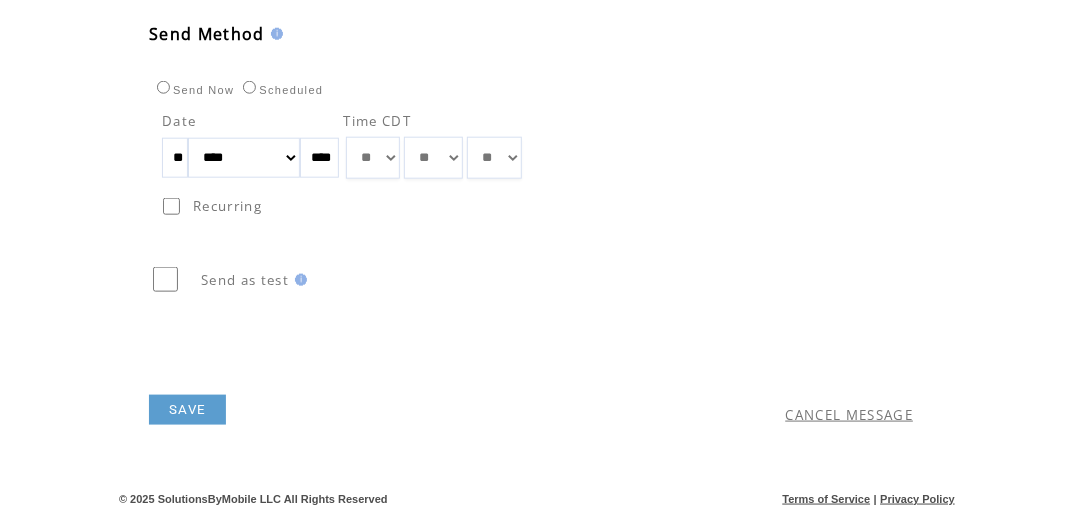 click on "SAVE" at bounding box center [187, 410] 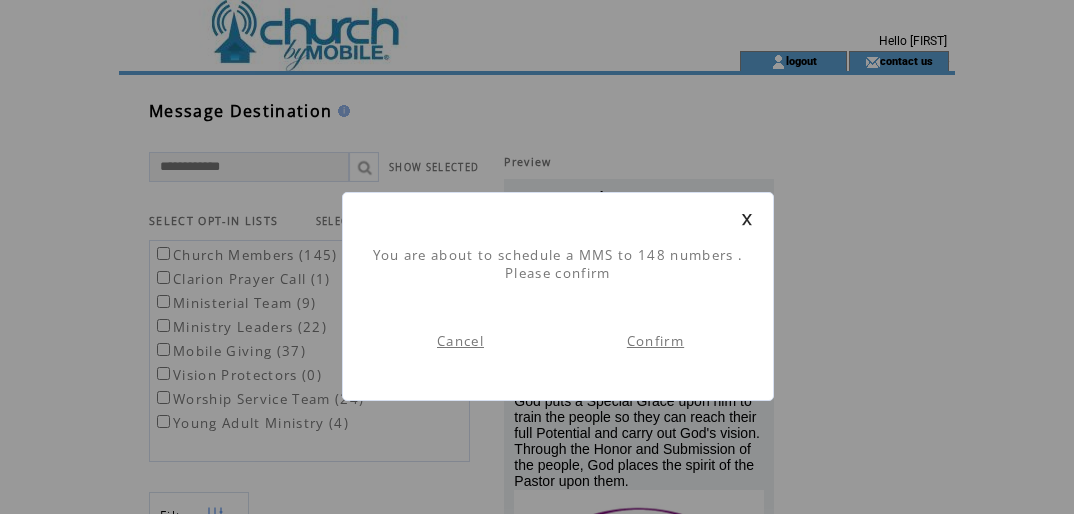 scroll, scrollTop: 0, scrollLeft: 0, axis: both 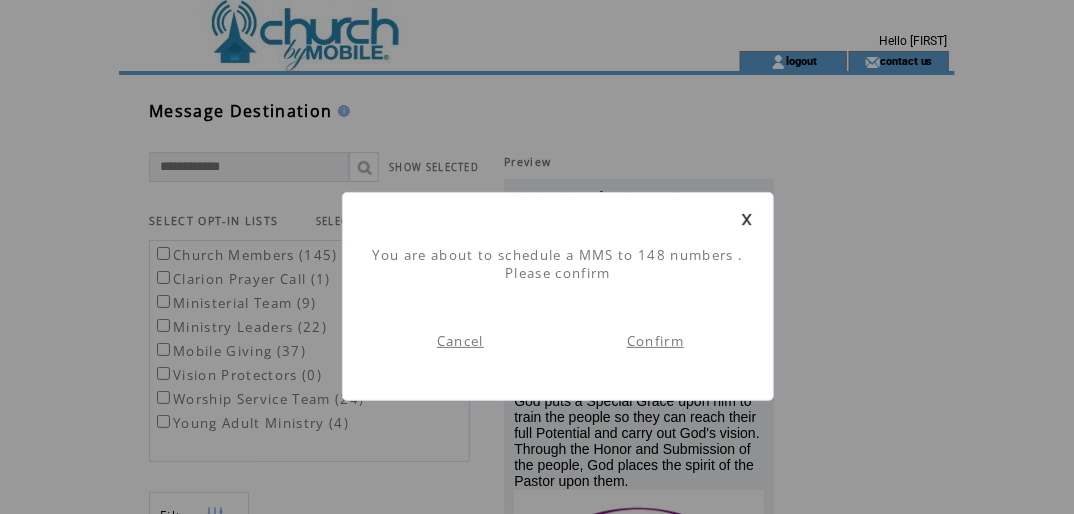 click on "Confirm" at bounding box center [655, 341] 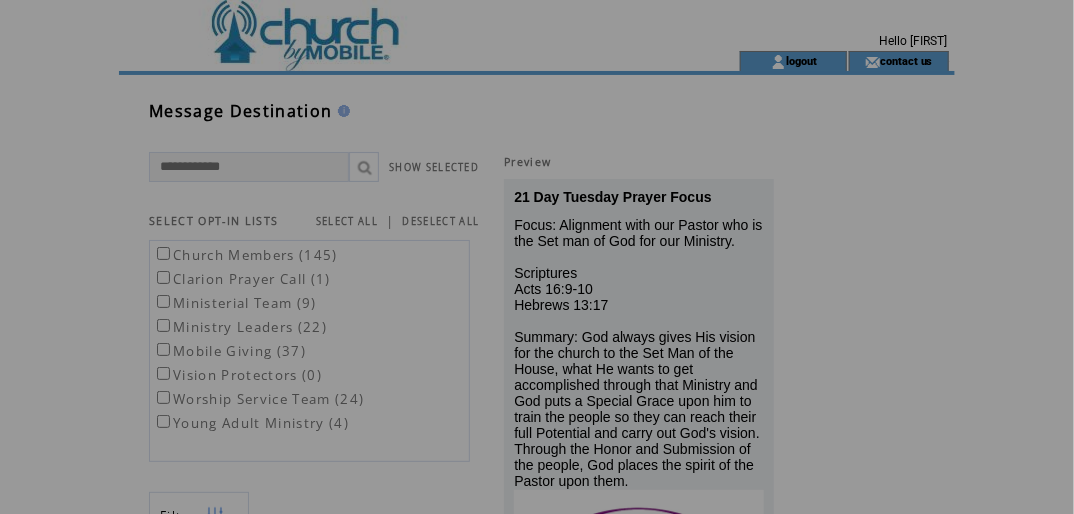 scroll, scrollTop: 0, scrollLeft: 0, axis: both 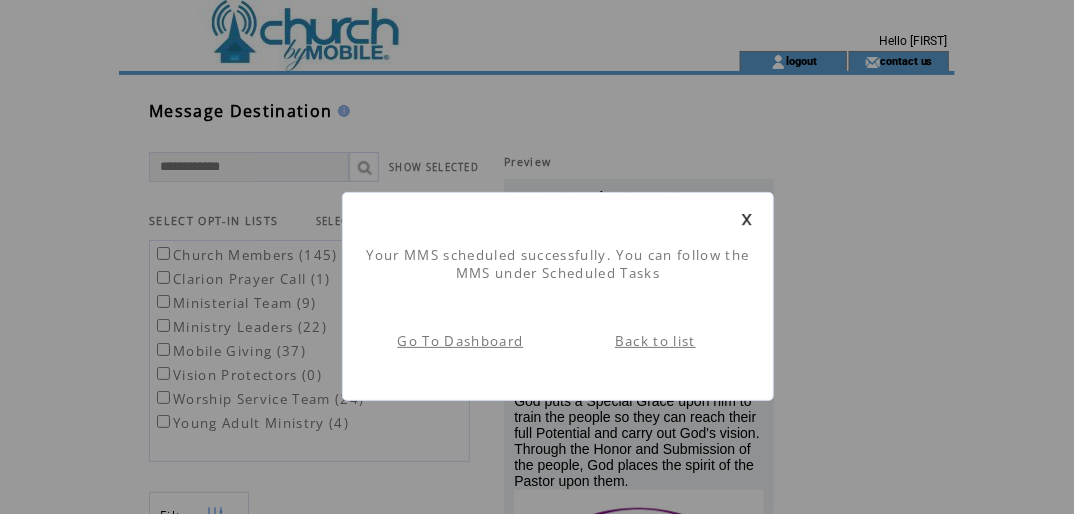 click on "Your MMS scheduled successfully. You can follow the MMS under Scheduled Tasks" at bounding box center (558, 254) 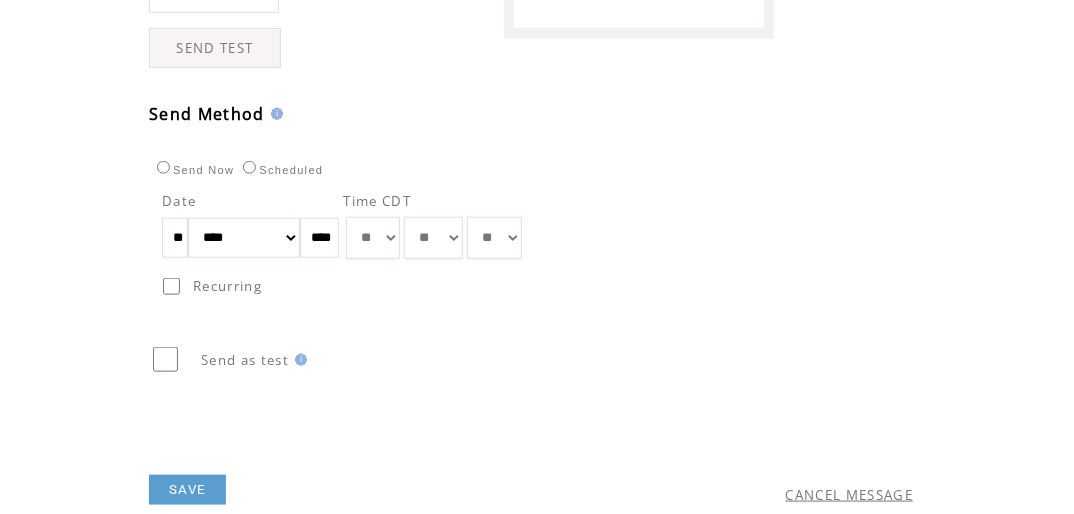 scroll, scrollTop: 629, scrollLeft: 0, axis: vertical 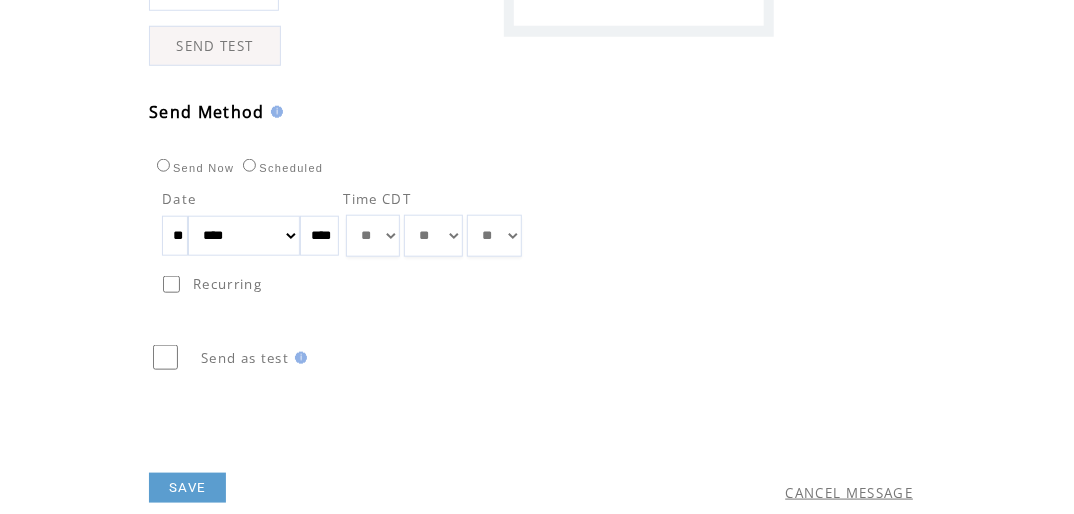 click on "** 	 ** 	 ** 	 ** 	 ** 	 ** 	 ** 	 ** 	 ** 	 ** 	 ** 	 ** 	 **" at bounding box center [373, 236] 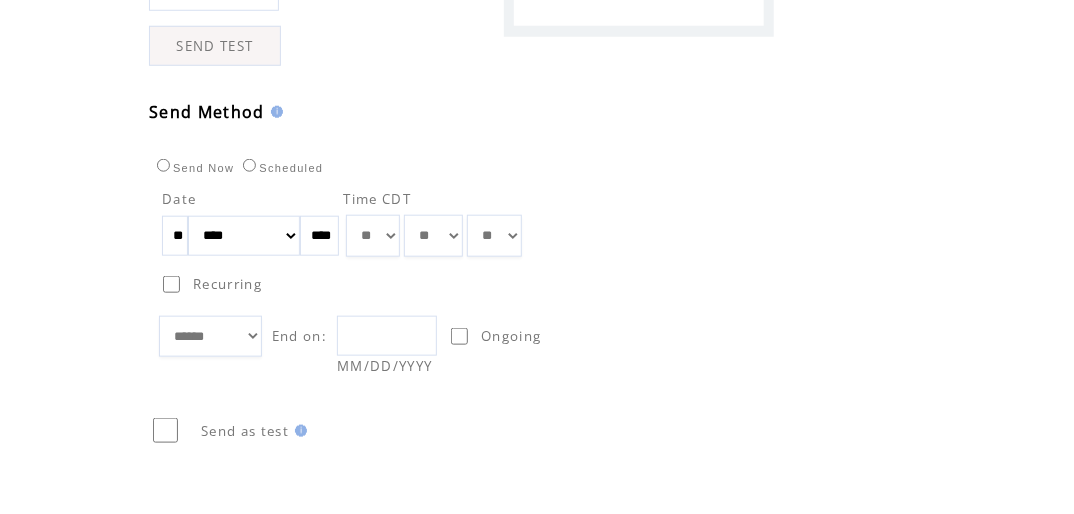 click at bounding box center [387, 336] 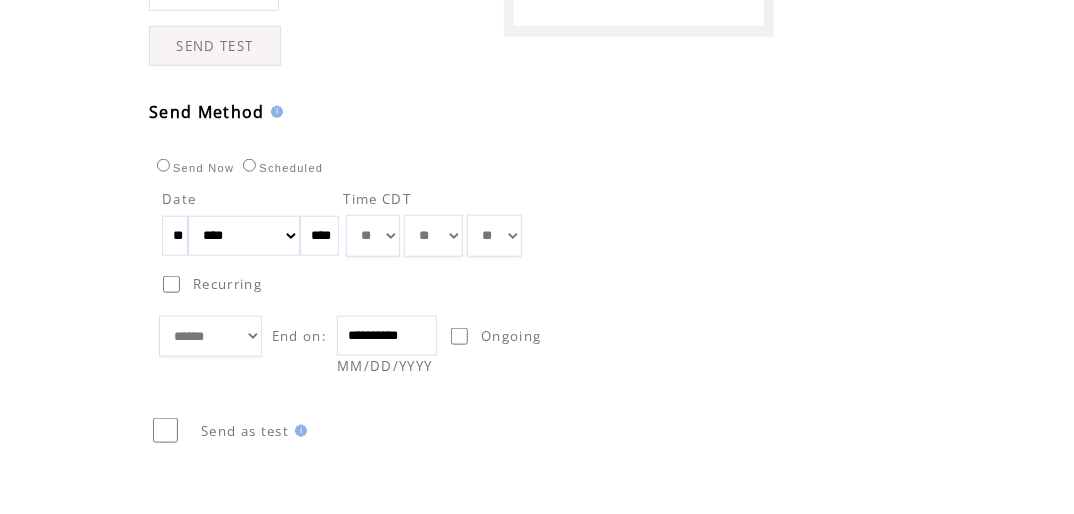 type on "**********" 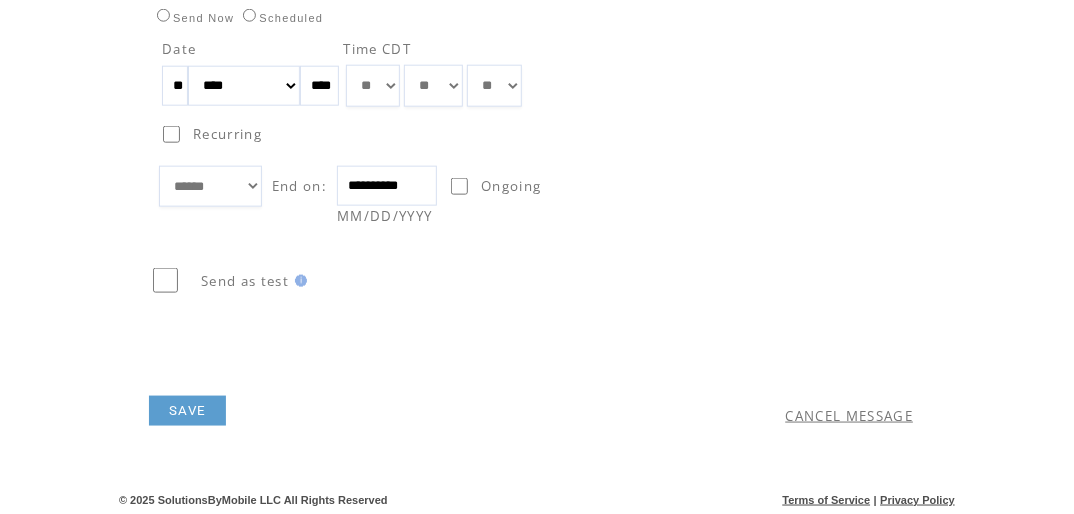 type on "**" 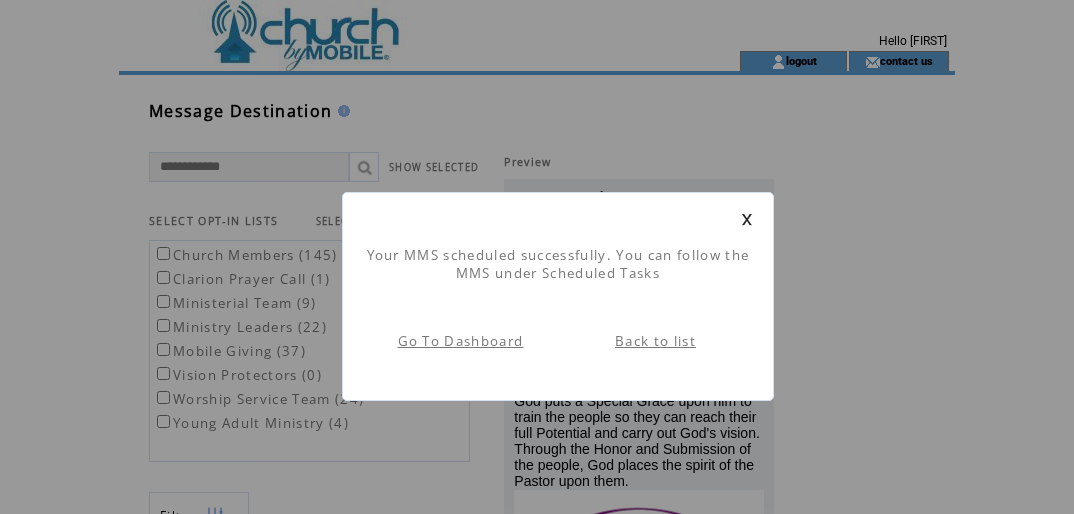 select on "*" 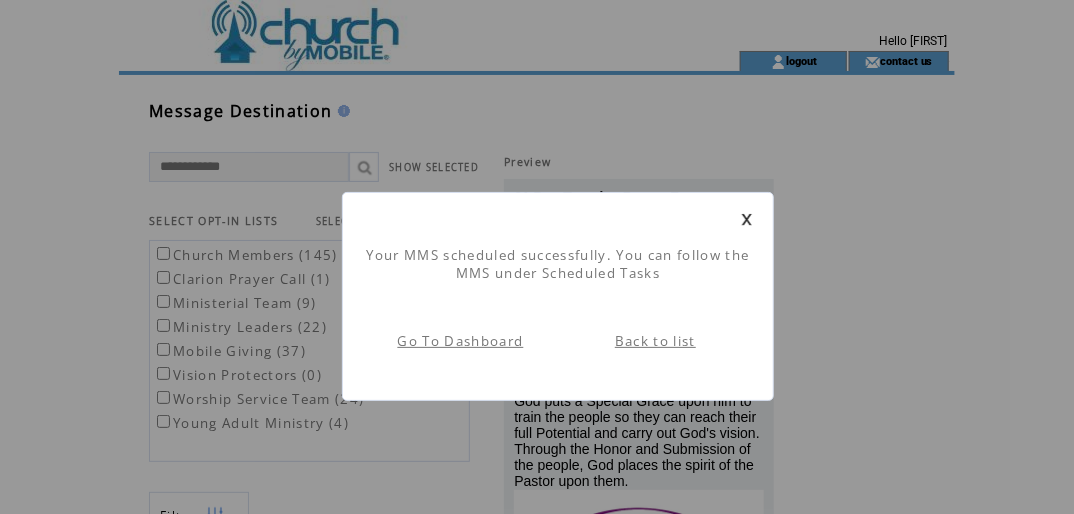 click on "Back to list" at bounding box center (655, 341) 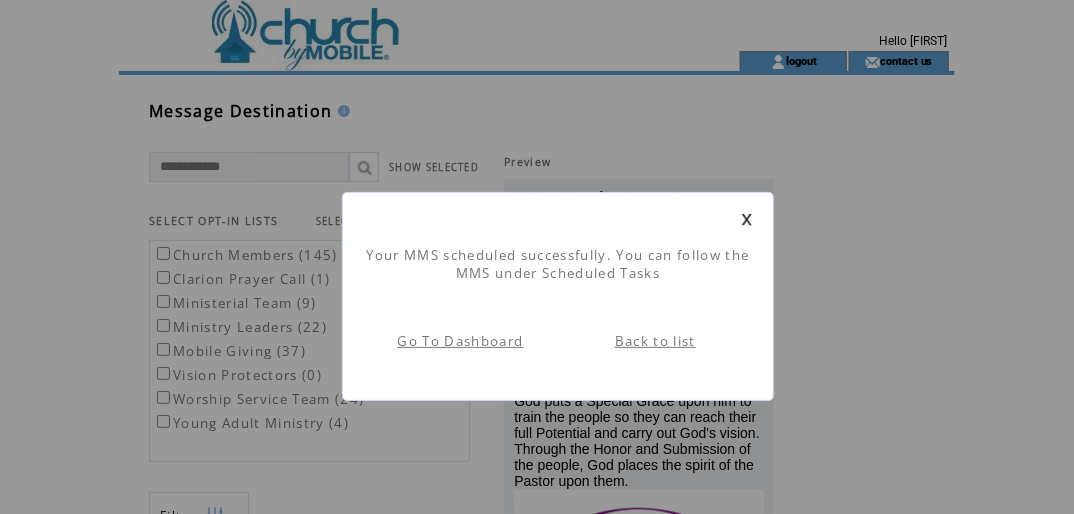 scroll, scrollTop: 0, scrollLeft: 0, axis: both 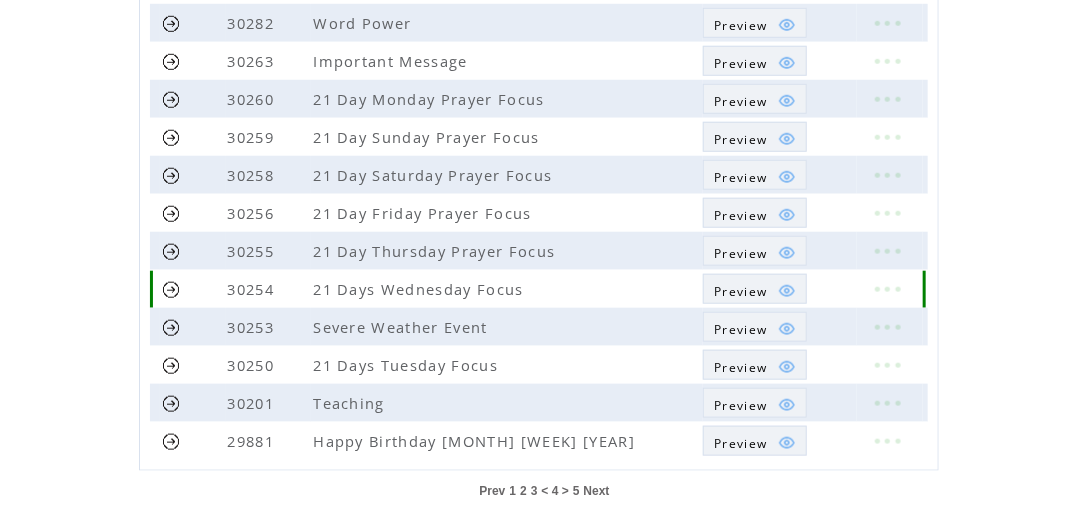 click at bounding box center [192, 289] 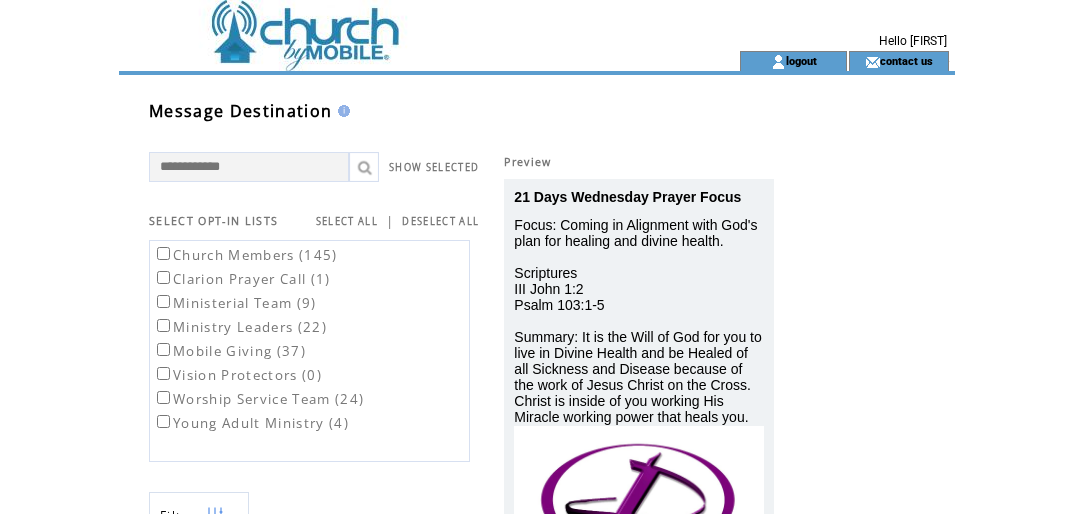 scroll, scrollTop: 0, scrollLeft: 0, axis: both 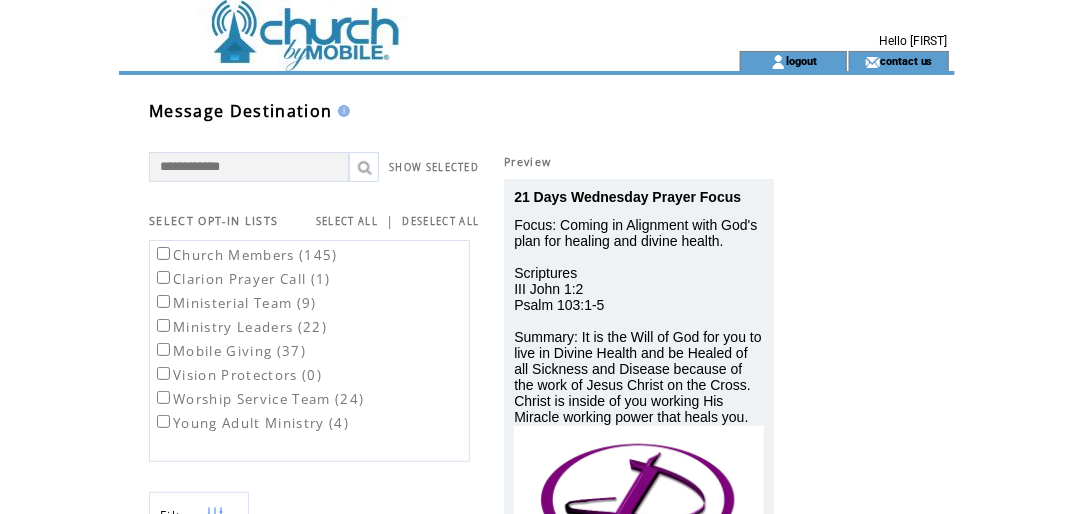 click on "Church Members (145)" at bounding box center (245, 255) 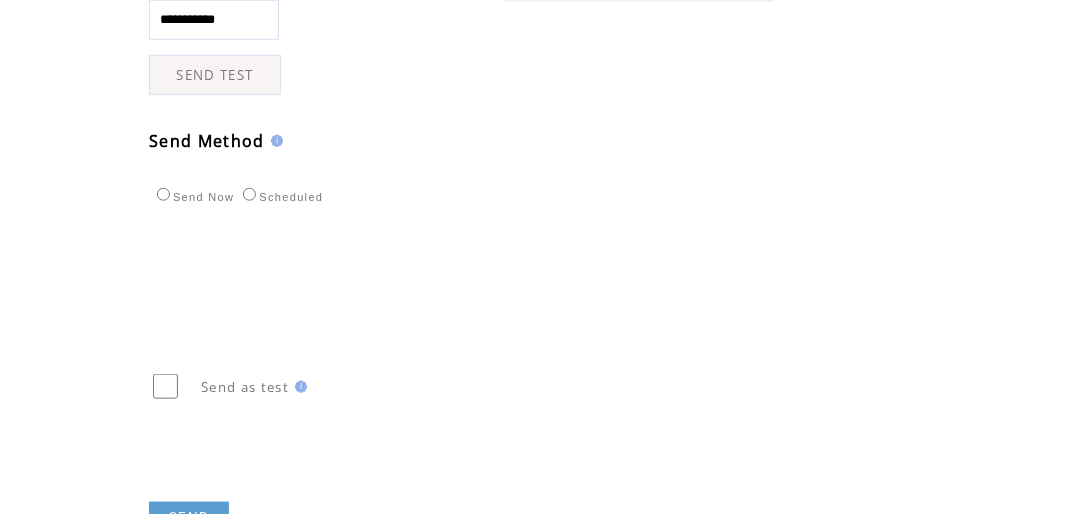 scroll, scrollTop: 604, scrollLeft: 0, axis: vertical 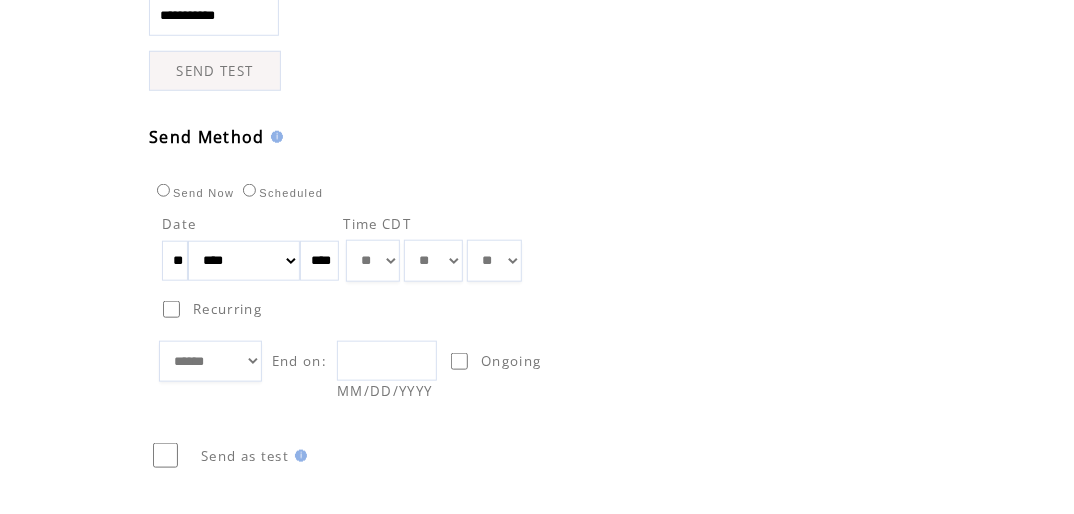 click at bounding box center [387, 361] 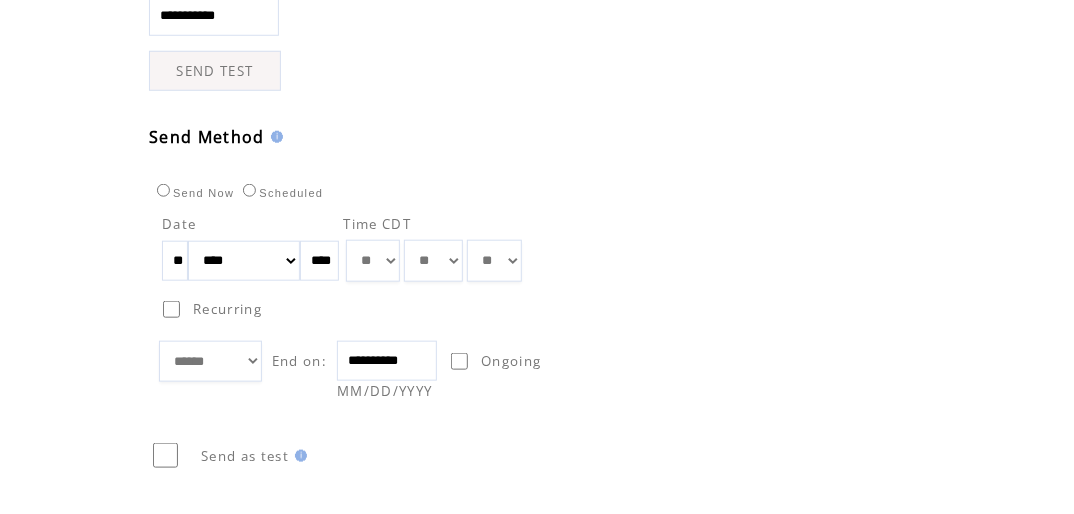 type on "**********" 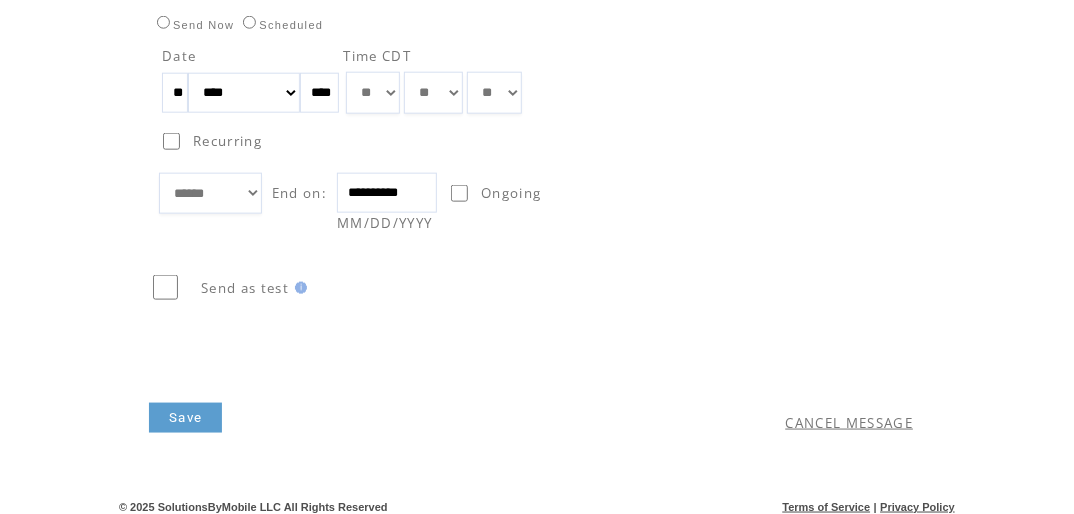 scroll, scrollTop: 779, scrollLeft: 0, axis: vertical 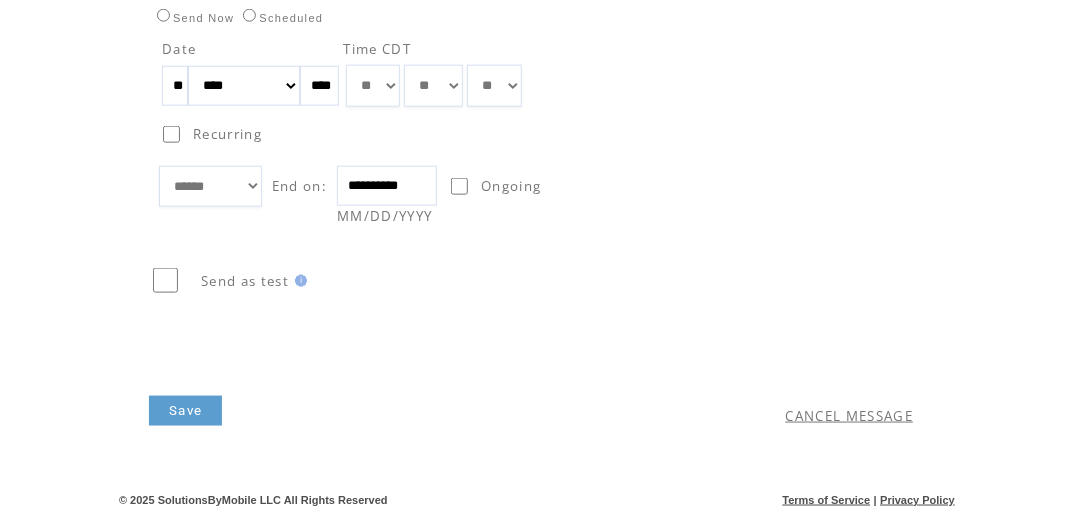 click on "Save" at bounding box center (185, 411) 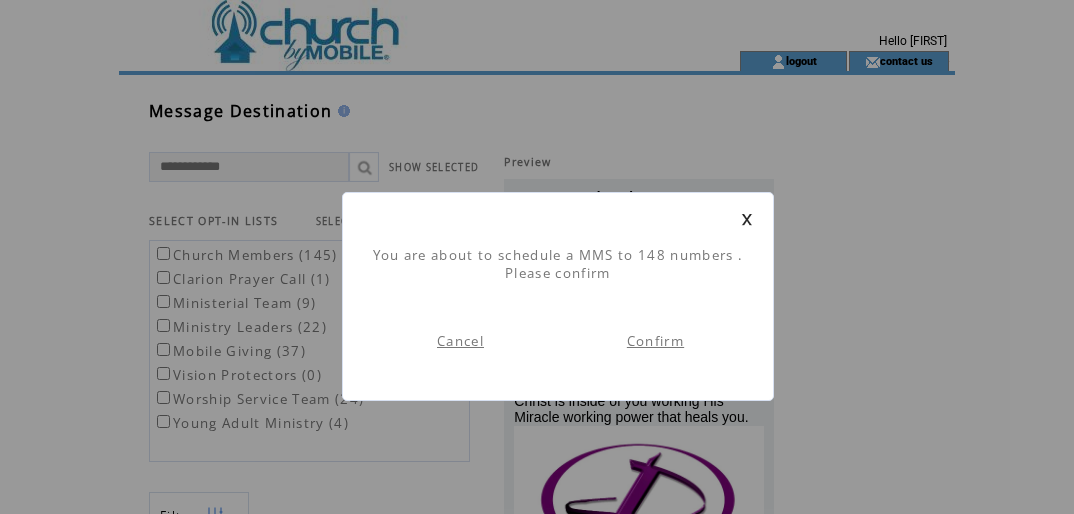 scroll, scrollTop: 0, scrollLeft: 0, axis: both 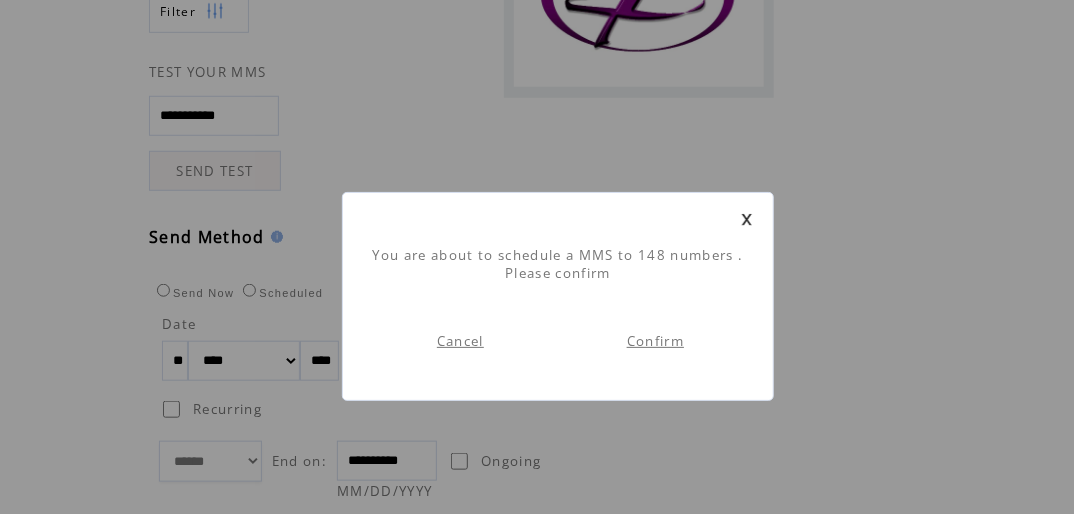 click on "Confirm" at bounding box center (655, 341) 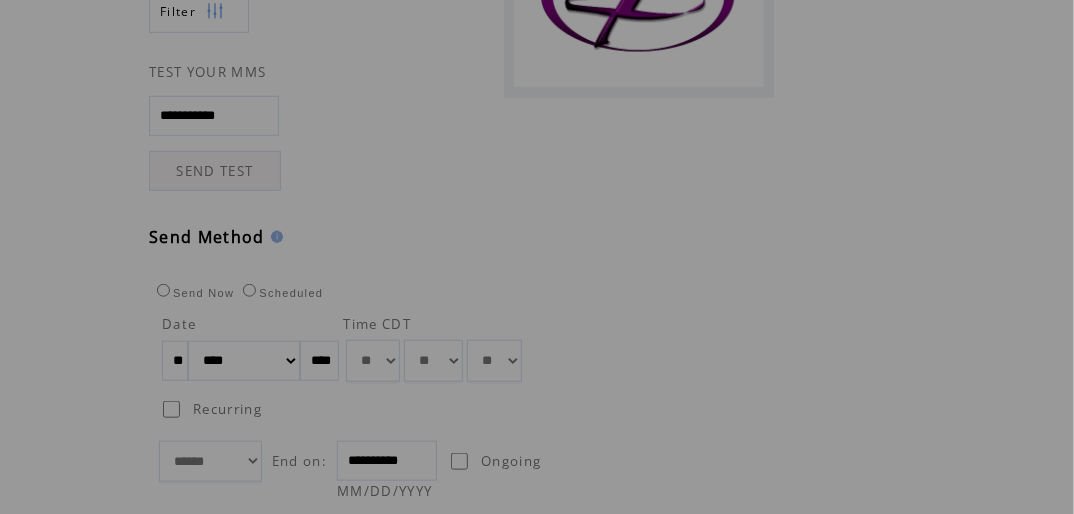 scroll, scrollTop: 0, scrollLeft: 0, axis: both 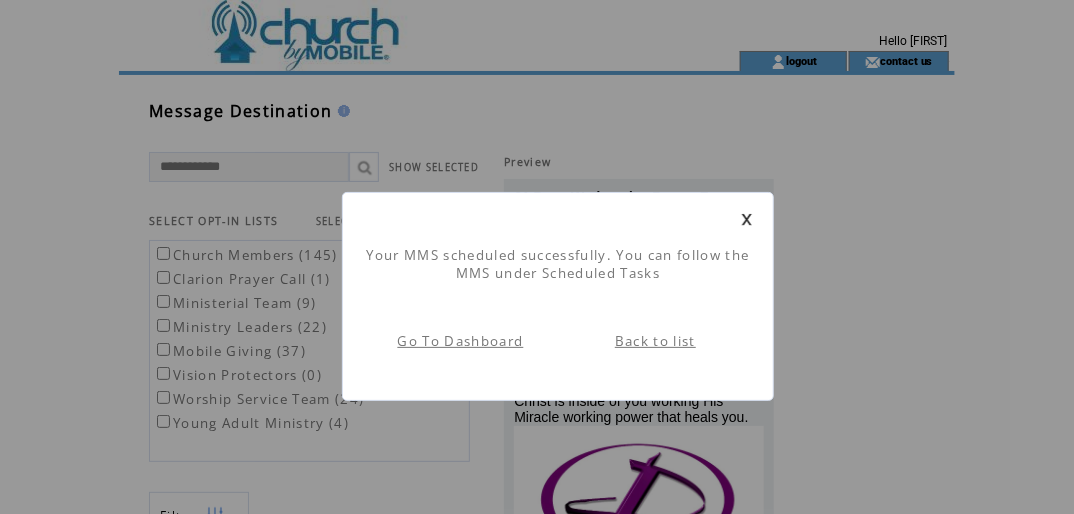 click on "Back to list" at bounding box center [655, 341] 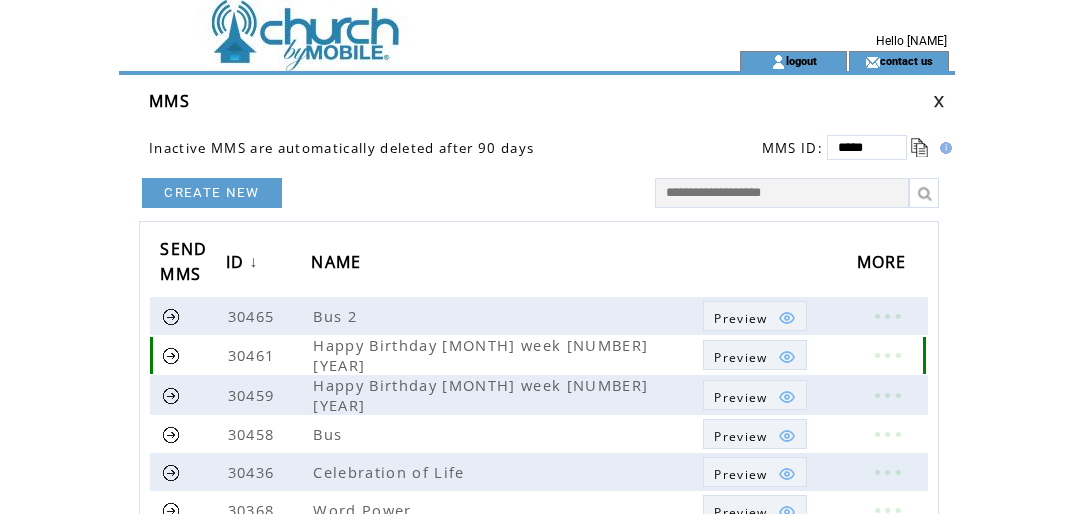 scroll, scrollTop: 0, scrollLeft: 0, axis: both 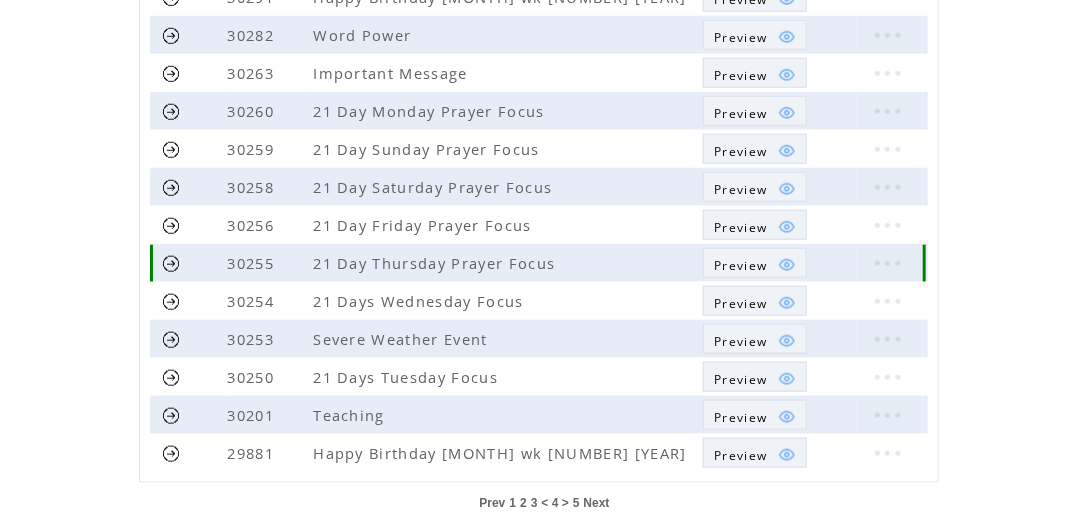click at bounding box center [171, 263] 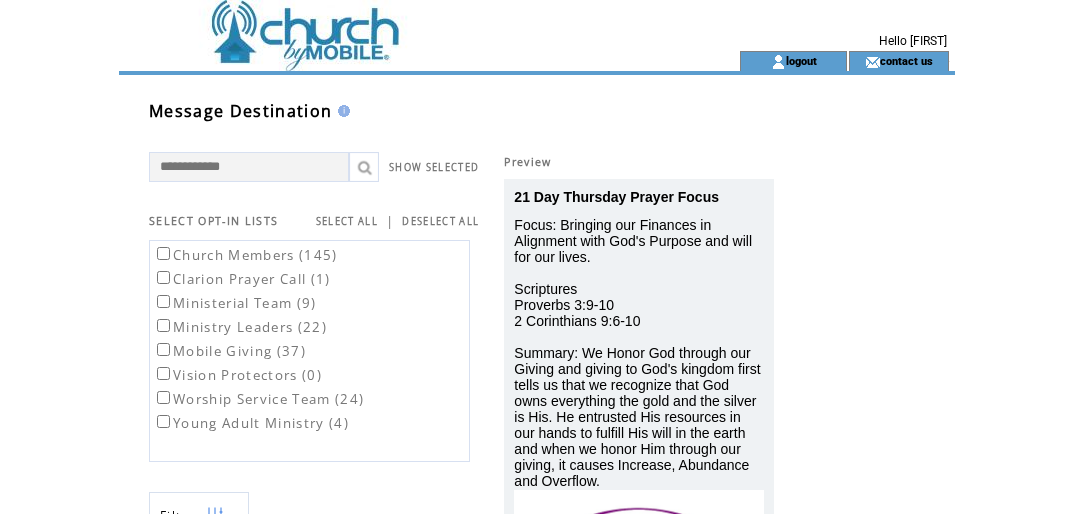 scroll, scrollTop: 0, scrollLeft: 0, axis: both 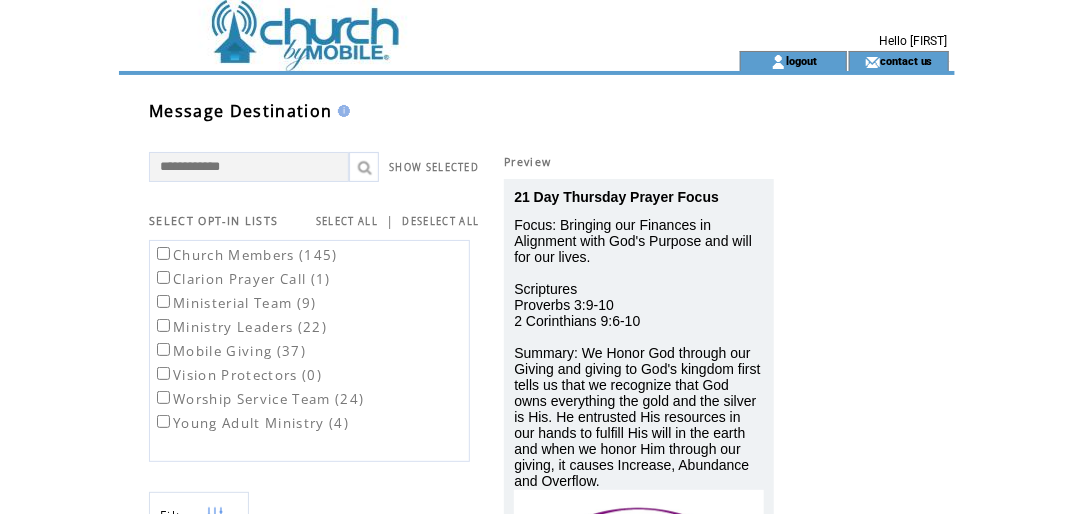 click on "Young Adult Ministry (4)" at bounding box center (251, 423) 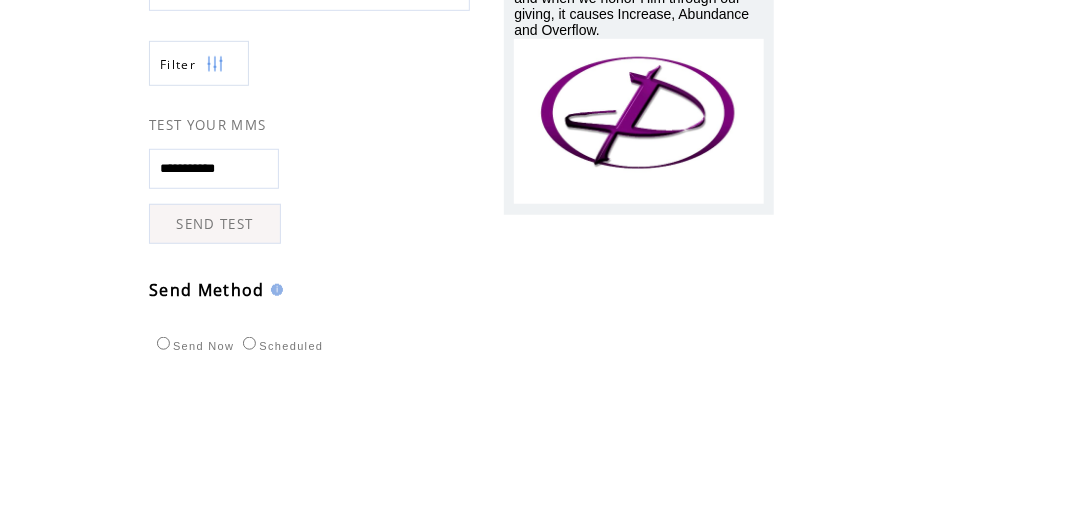 scroll, scrollTop: 455, scrollLeft: 0, axis: vertical 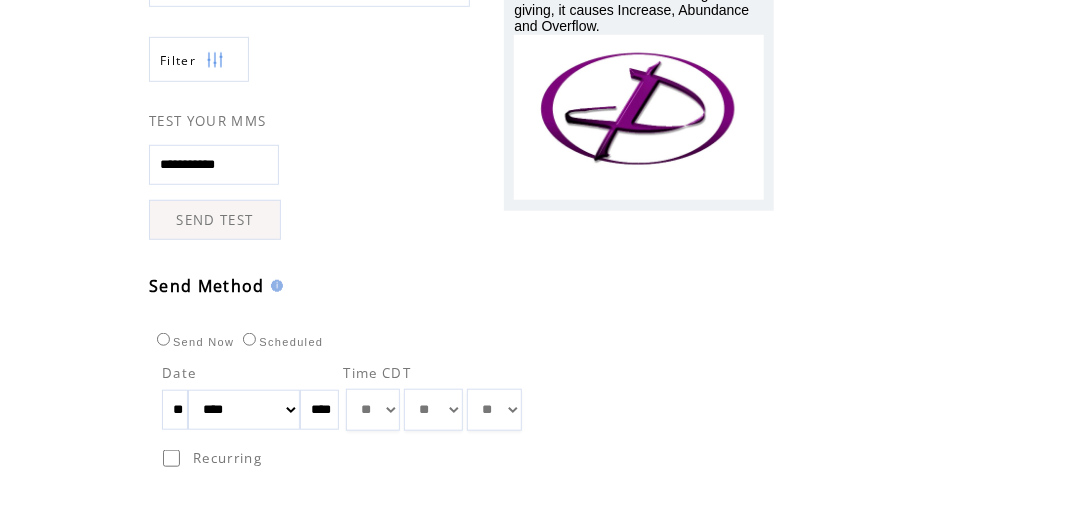 drag, startPoint x: 191, startPoint y: 402, endPoint x: 125, endPoint y: 400, distance: 66.0303 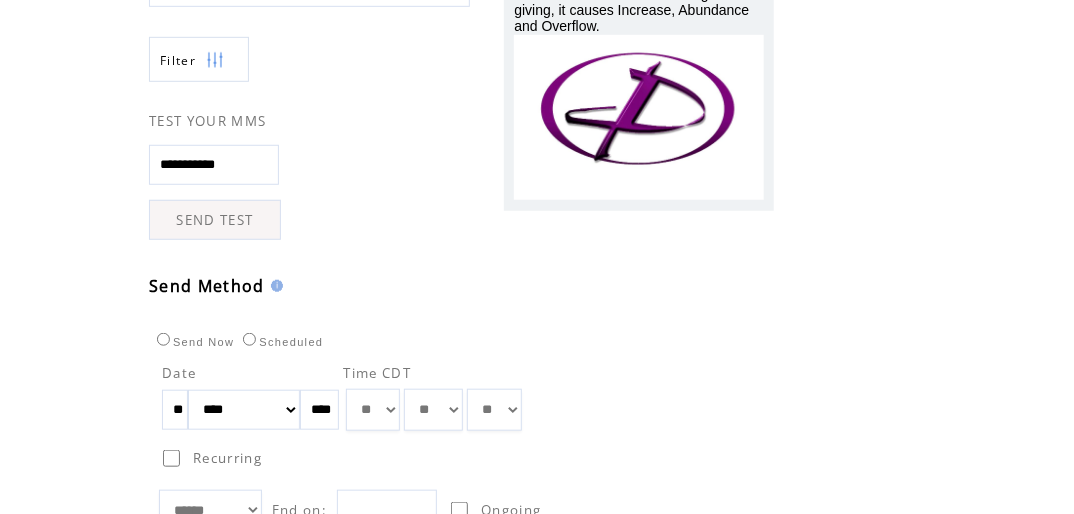click on "**********" at bounding box center (552, 215) 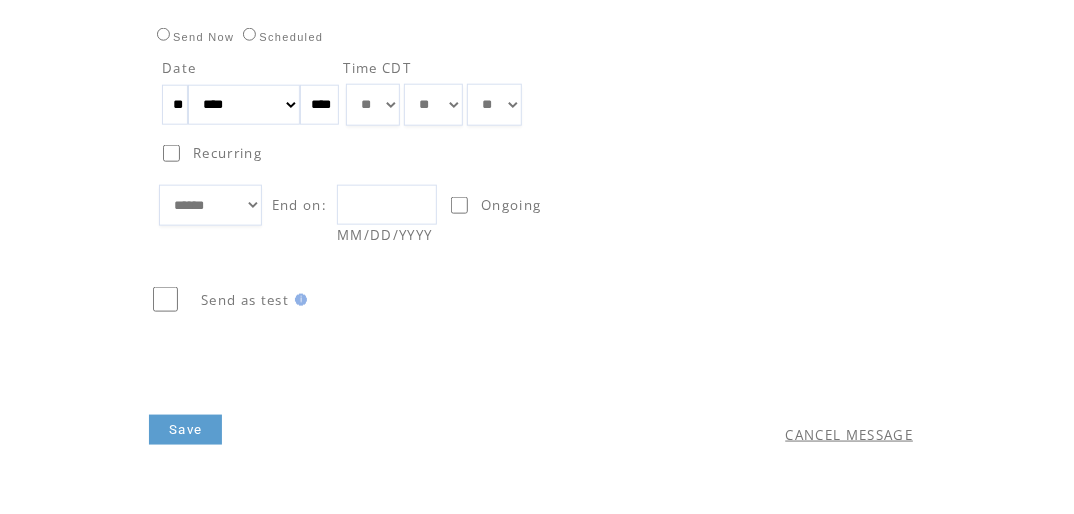 scroll, scrollTop: 763, scrollLeft: 0, axis: vertical 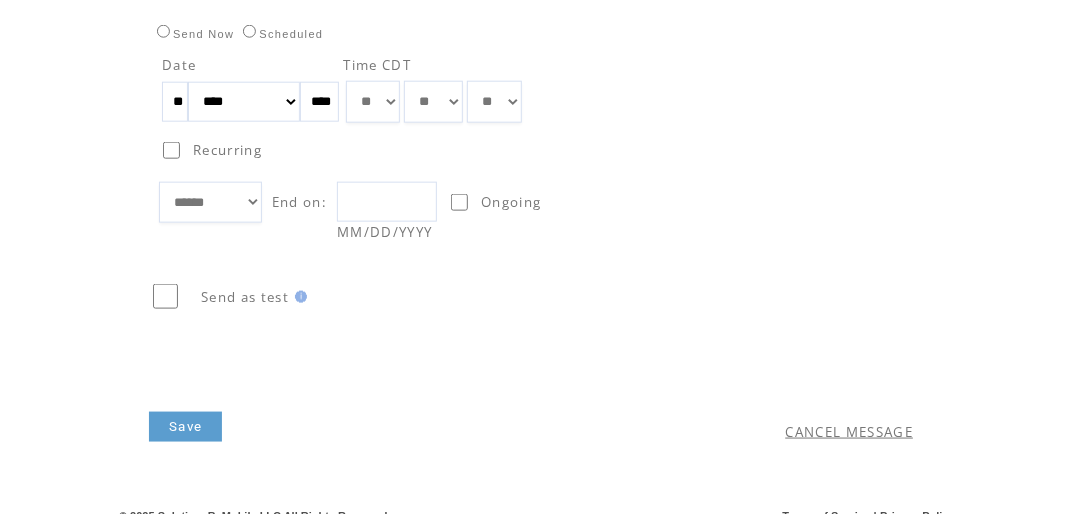 click at bounding box center [387, 202] 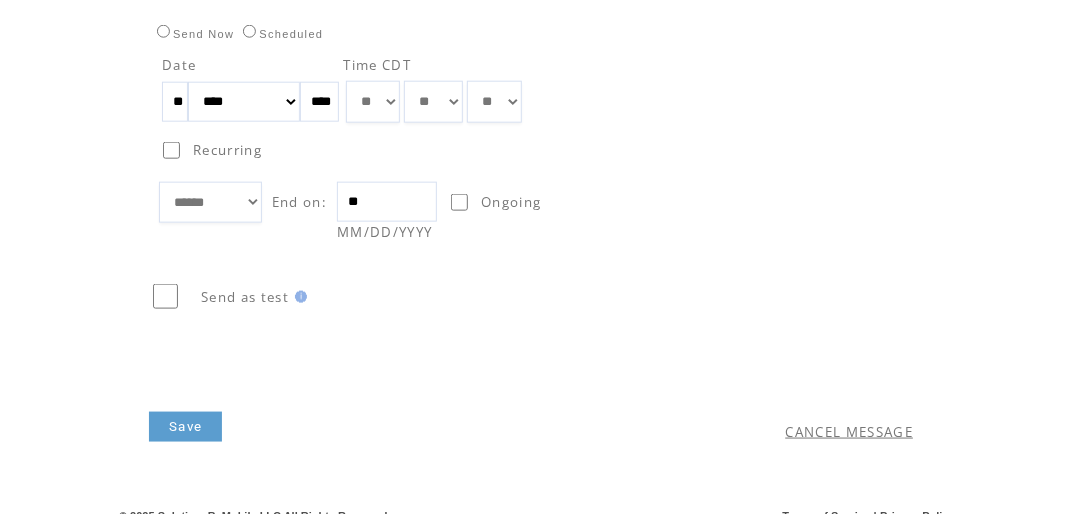type on "*" 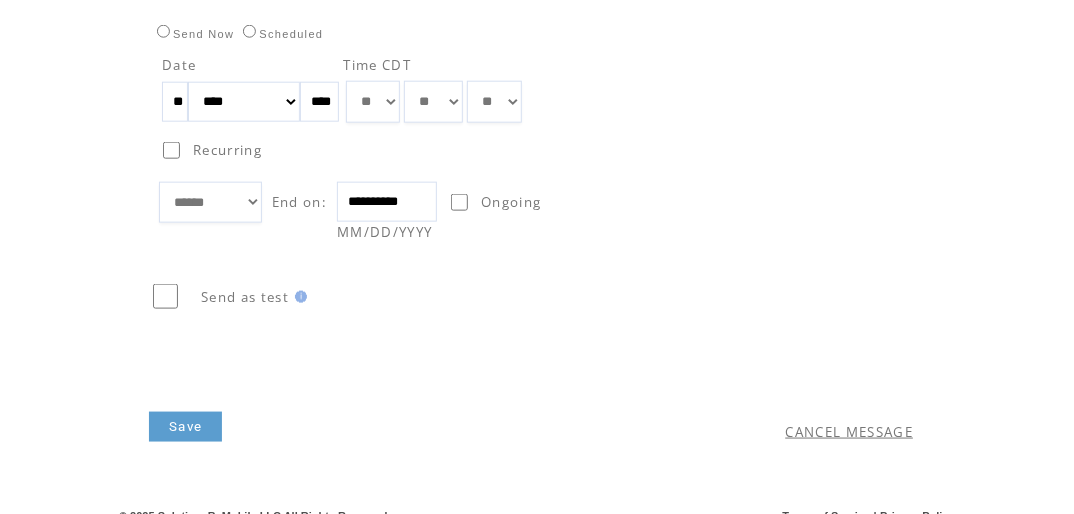 type on "**********" 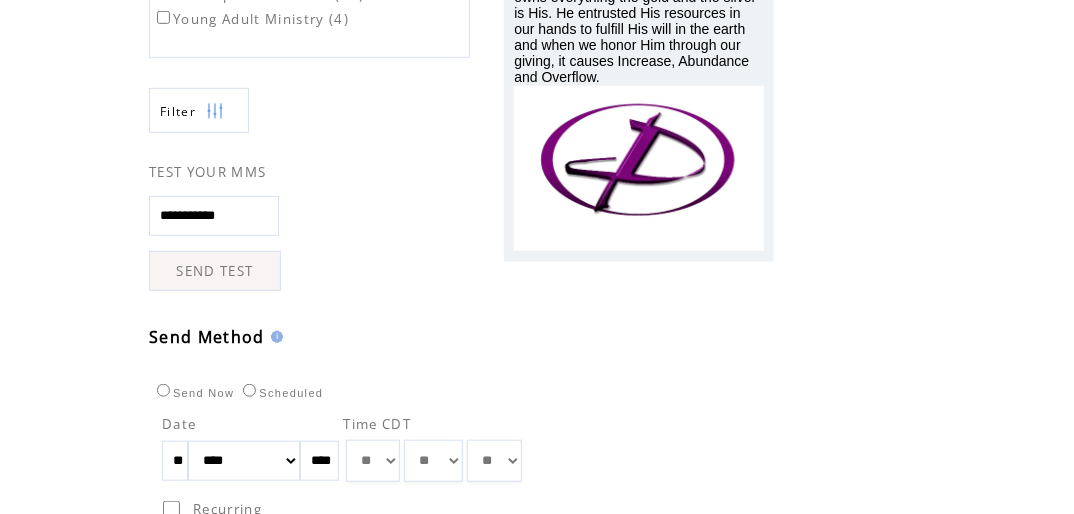 scroll, scrollTop: 779, scrollLeft: 0, axis: vertical 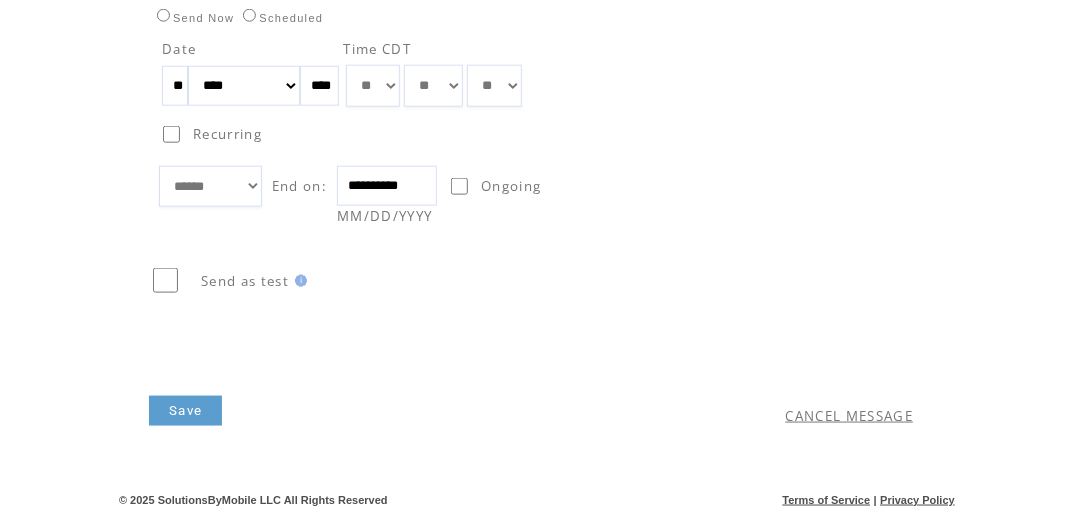 click on "Save" at bounding box center (185, 411) 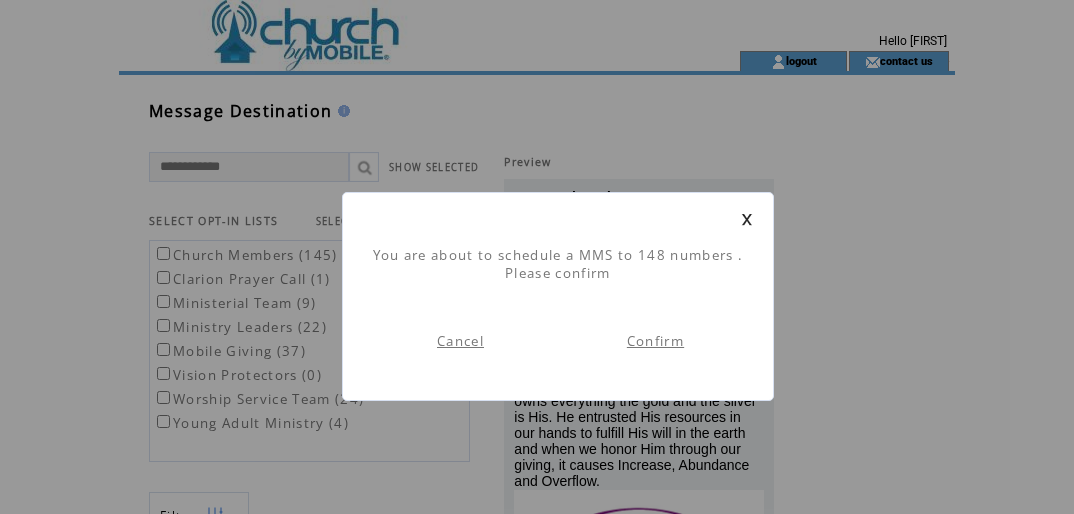 scroll, scrollTop: 0, scrollLeft: 0, axis: both 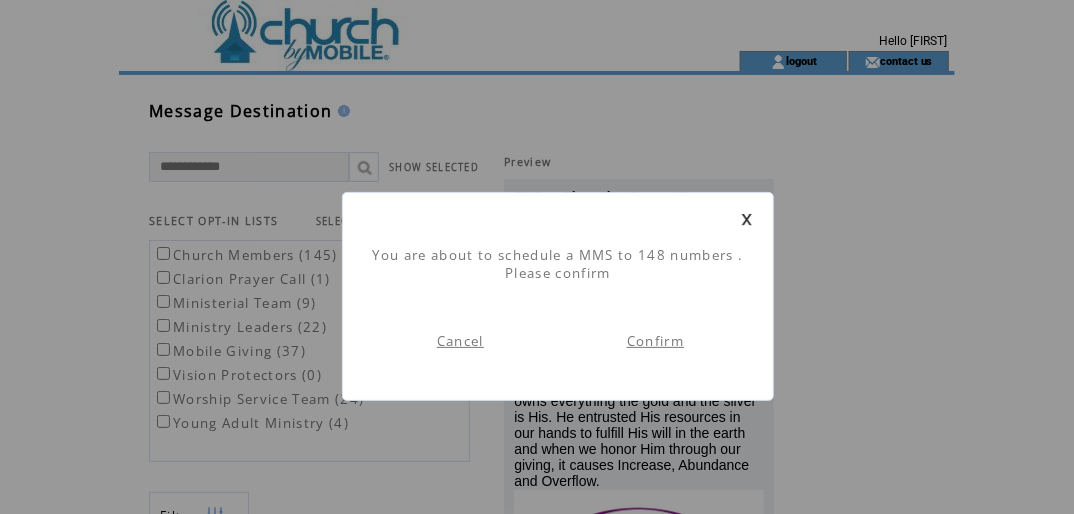 click on "Confirm" at bounding box center [655, 341] 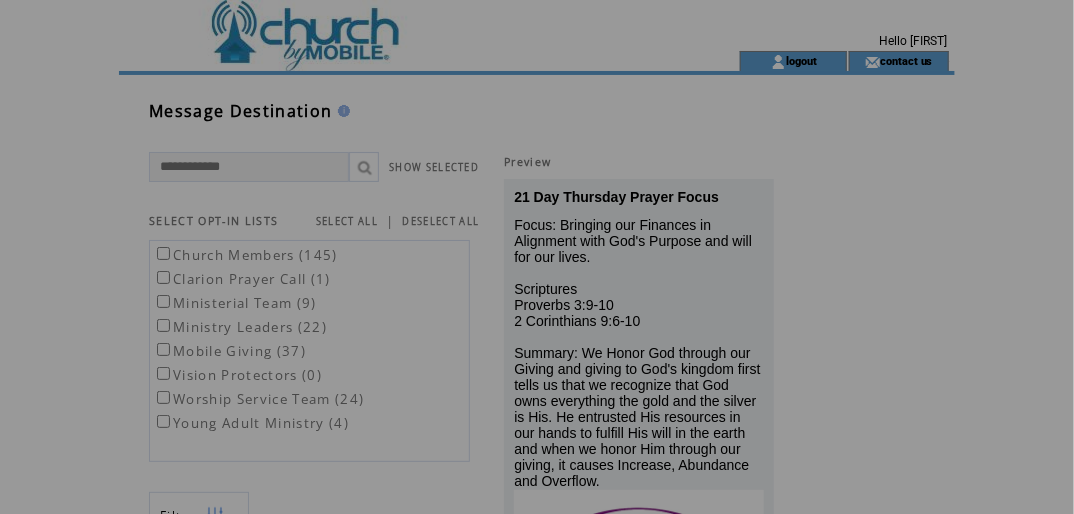scroll, scrollTop: 0, scrollLeft: 0, axis: both 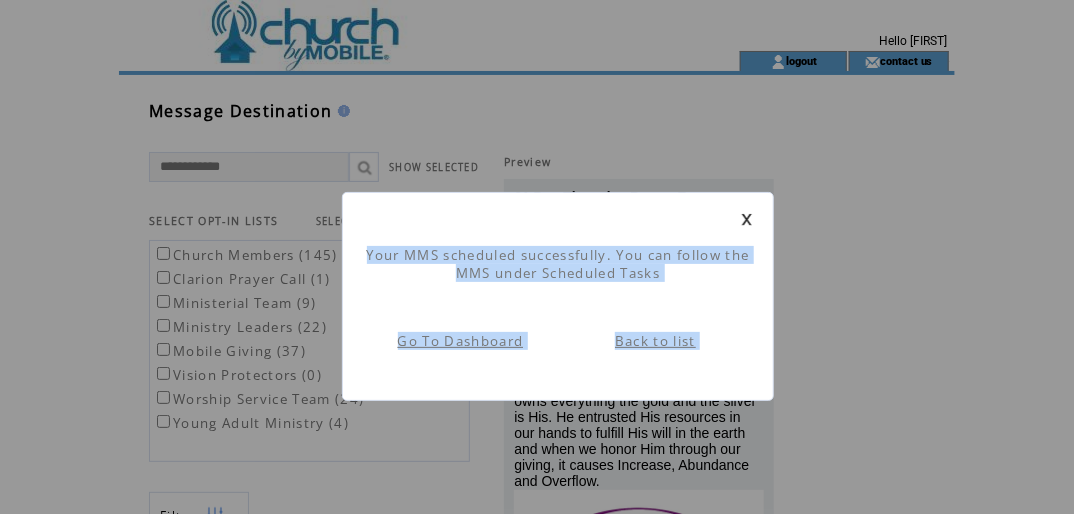 drag, startPoint x: 707, startPoint y: 208, endPoint x: 702, endPoint y: 332, distance: 124.10077 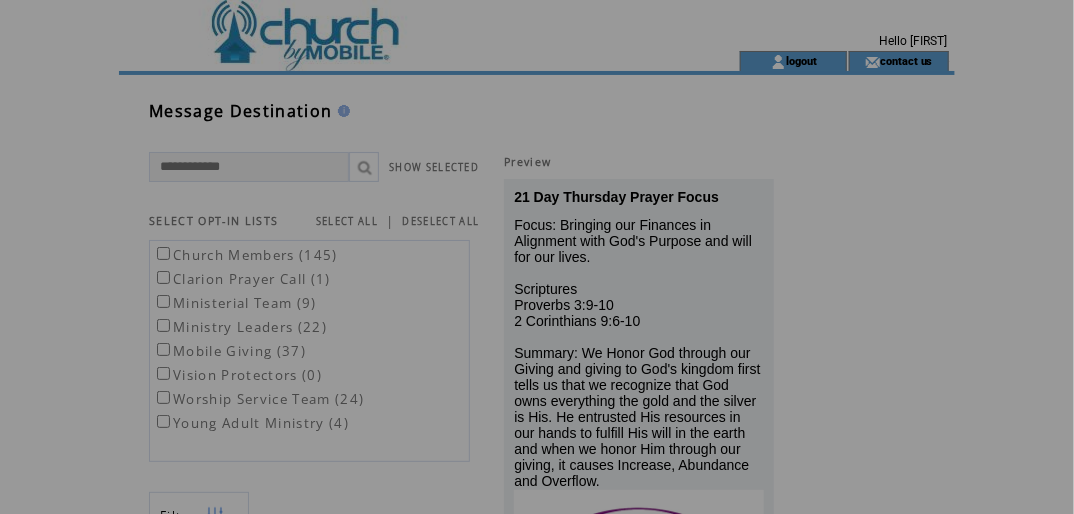 scroll, scrollTop: 0, scrollLeft: 0, axis: both 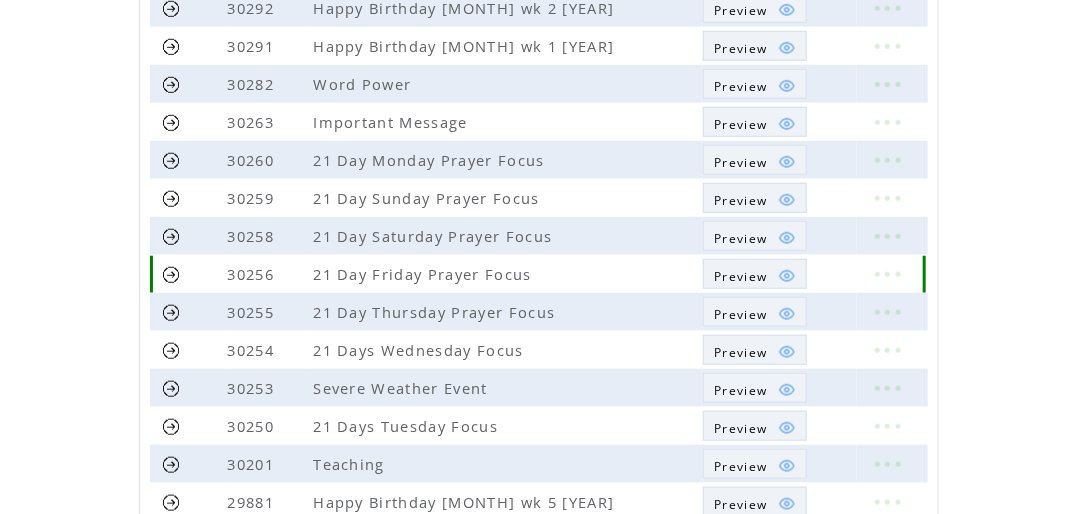 click at bounding box center [171, 274] 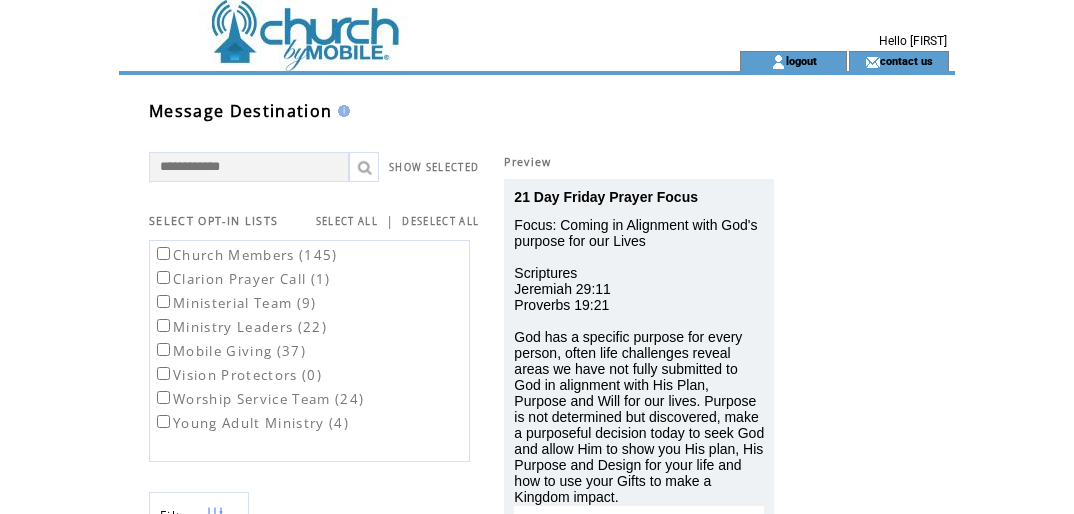 scroll, scrollTop: 0, scrollLeft: 0, axis: both 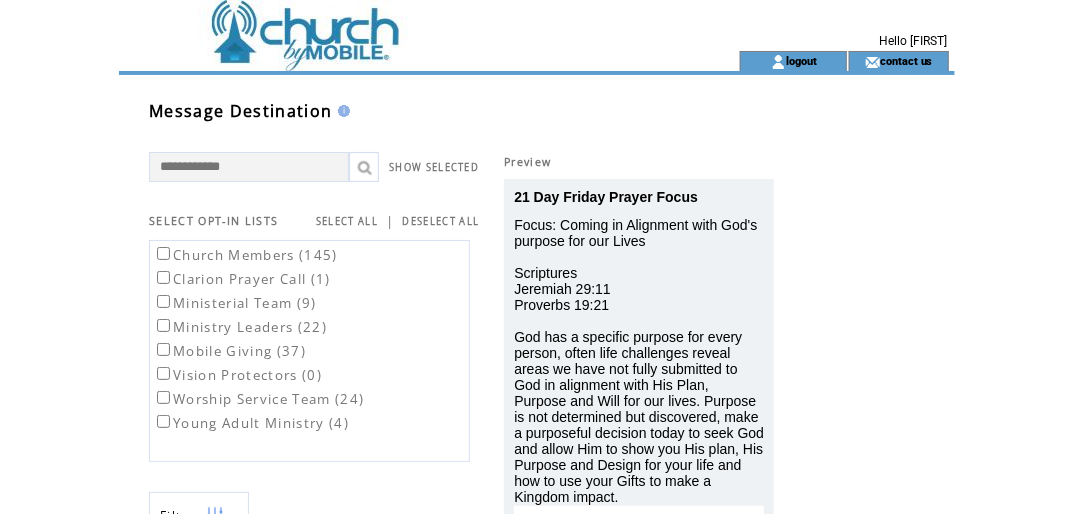 click on "Church Members (145)" at bounding box center (245, 255) 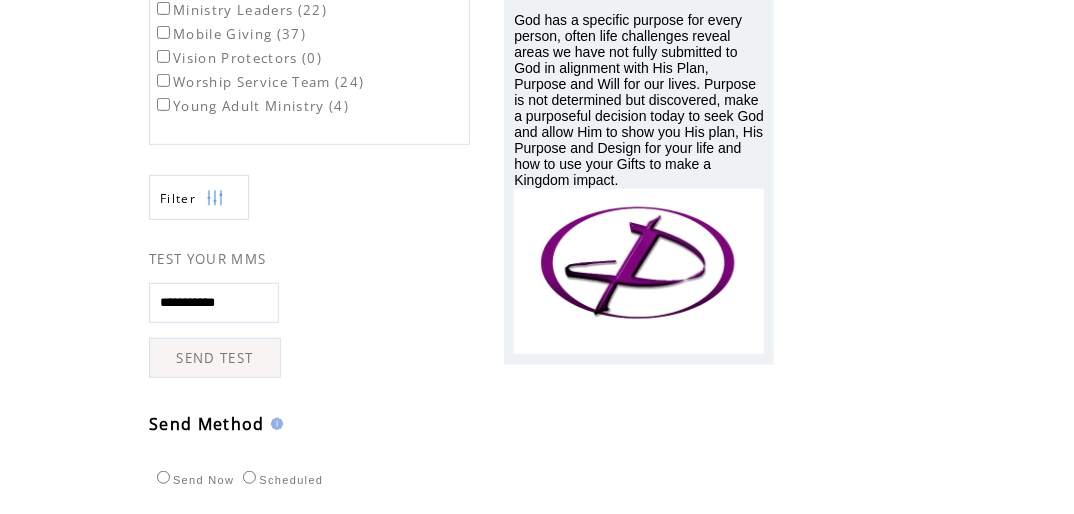scroll, scrollTop: 617, scrollLeft: 0, axis: vertical 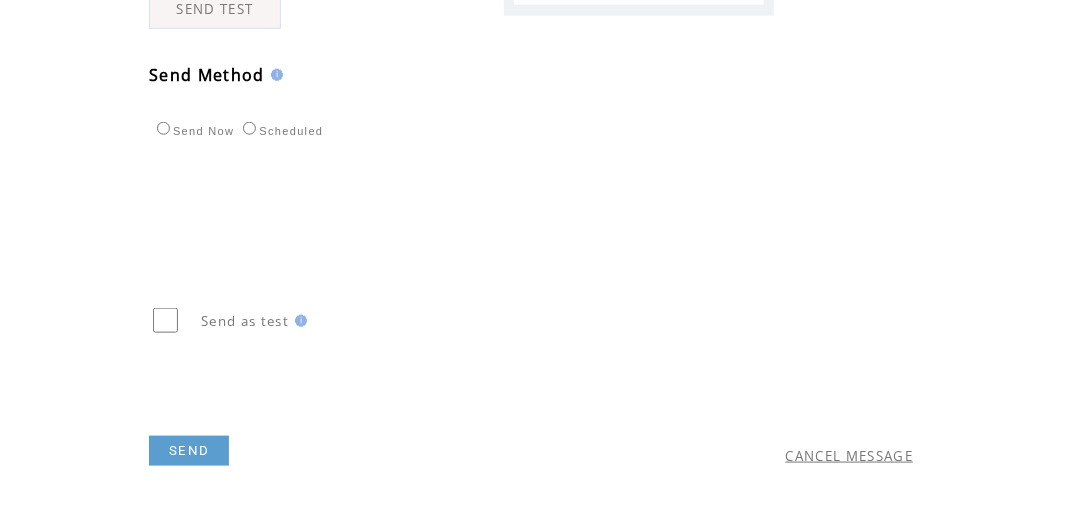 click on "Scheduled" at bounding box center [280, 131] 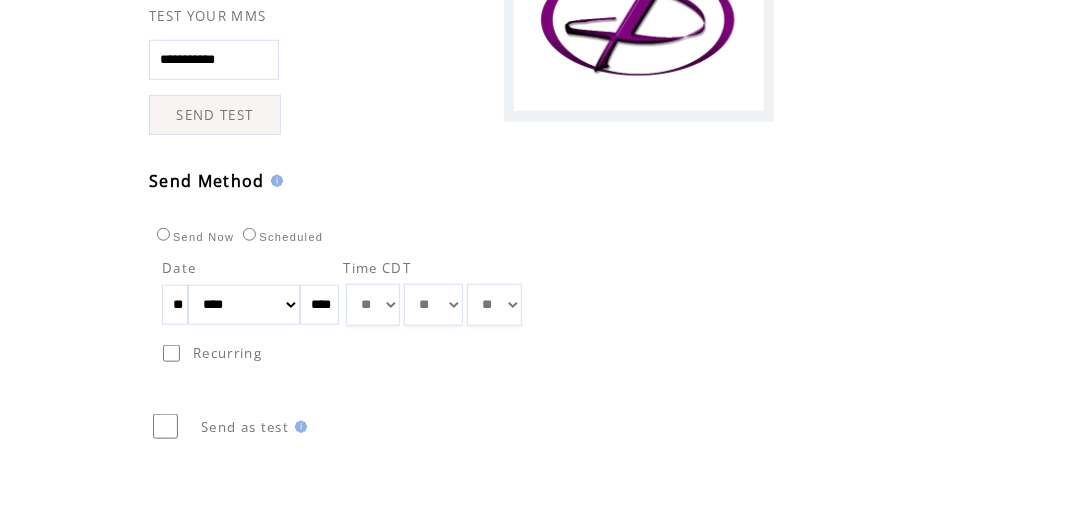 scroll, scrollTop: 709, scrollLeft: 0, axis: vertical 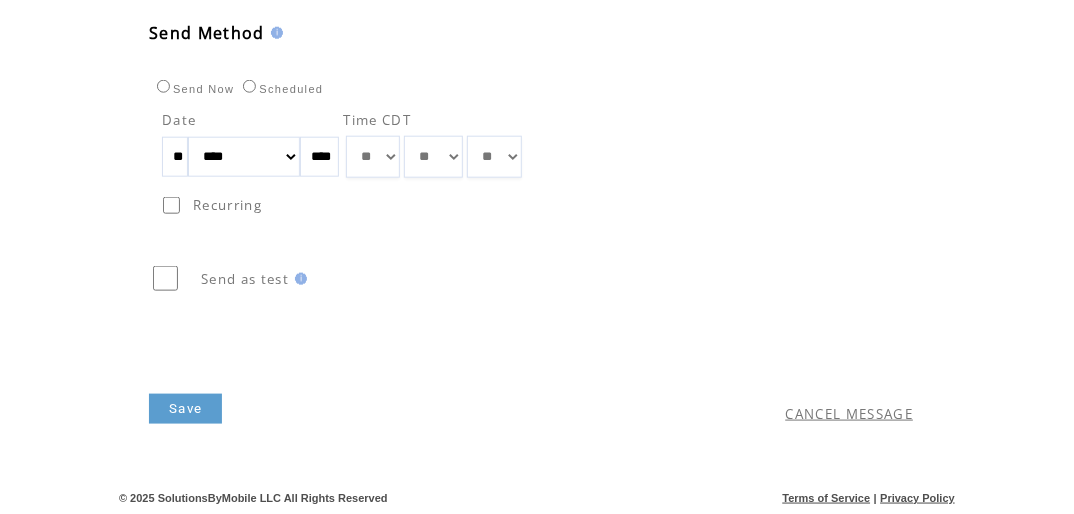 drag, startPoint x: 187, startPoint y: 155, endPoint x: 96, endPoint y: 145, distance: 91.5478 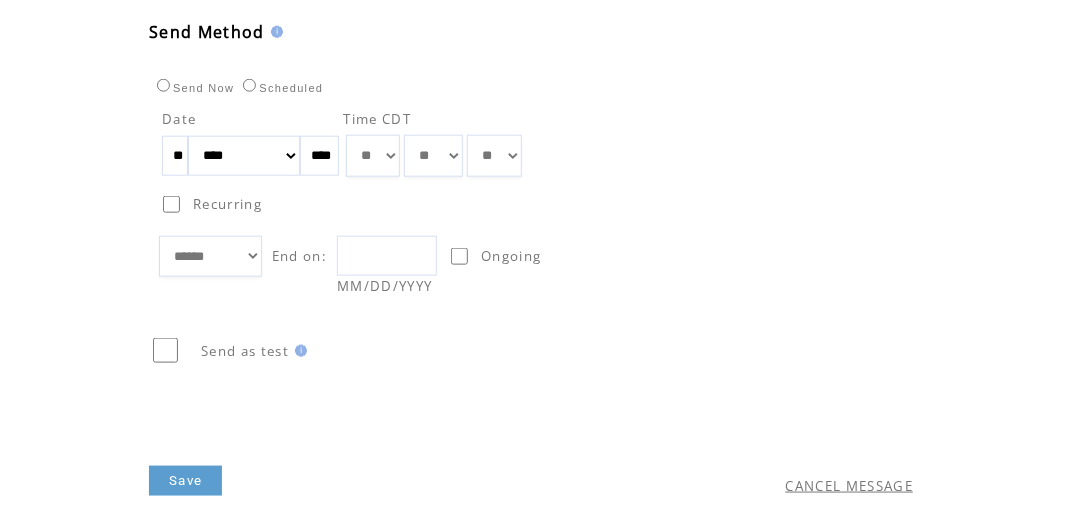 click at bounding box center (387, 256) 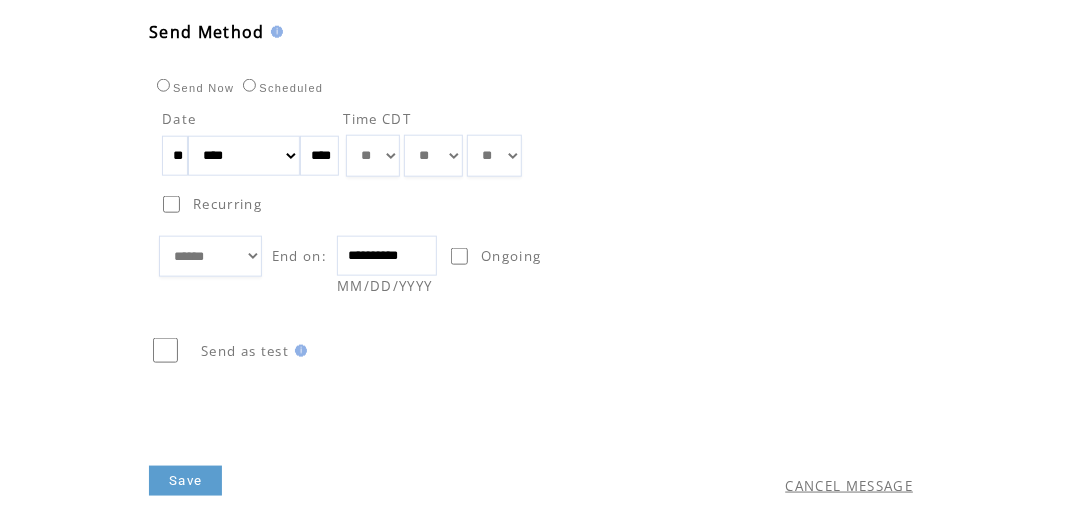 type on "**********" 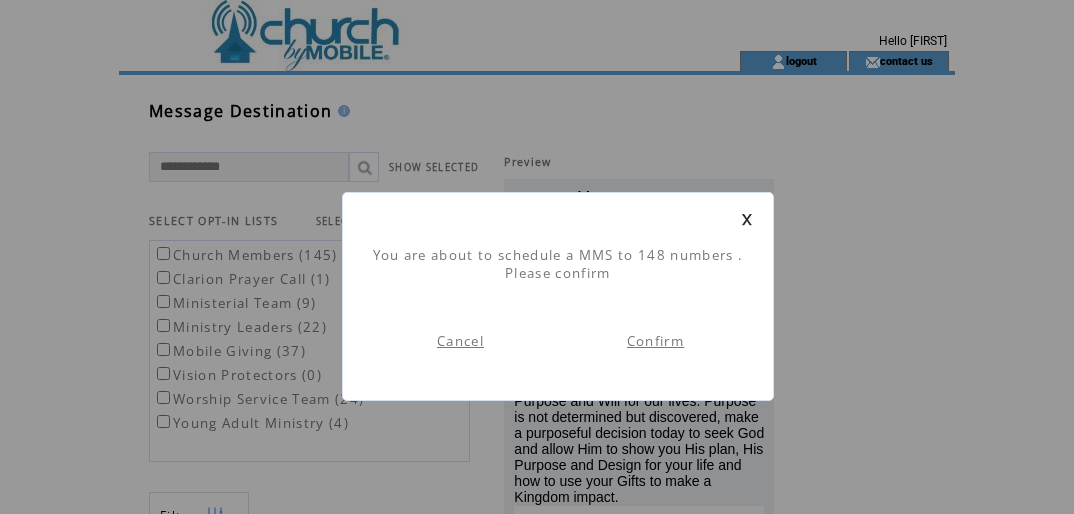scroll, scrollTop: 0, scrollLeft: 0, axis: both 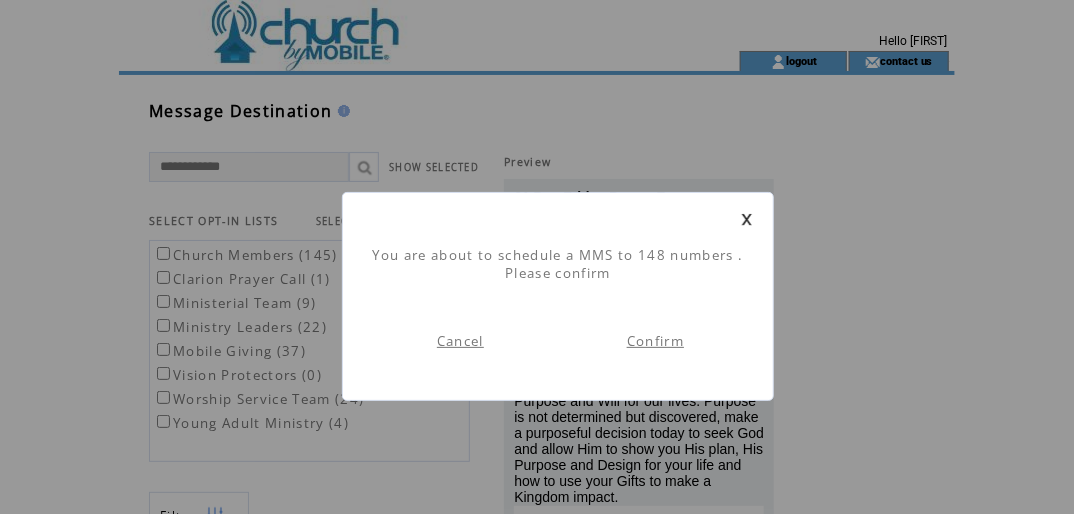 click on "Confirm" at bounding box center (655, 341) 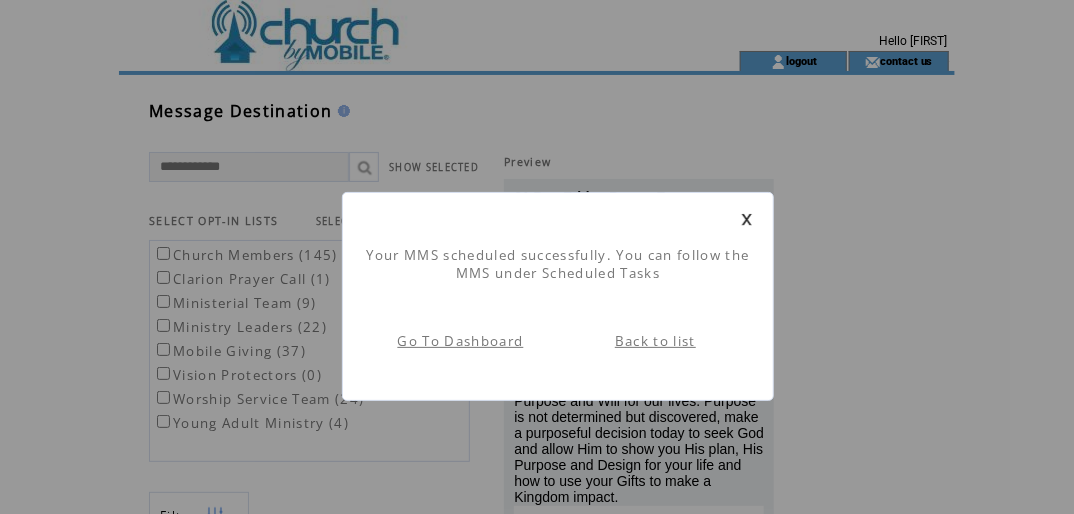 click on "Back to list" at bounding box center (655, 341) 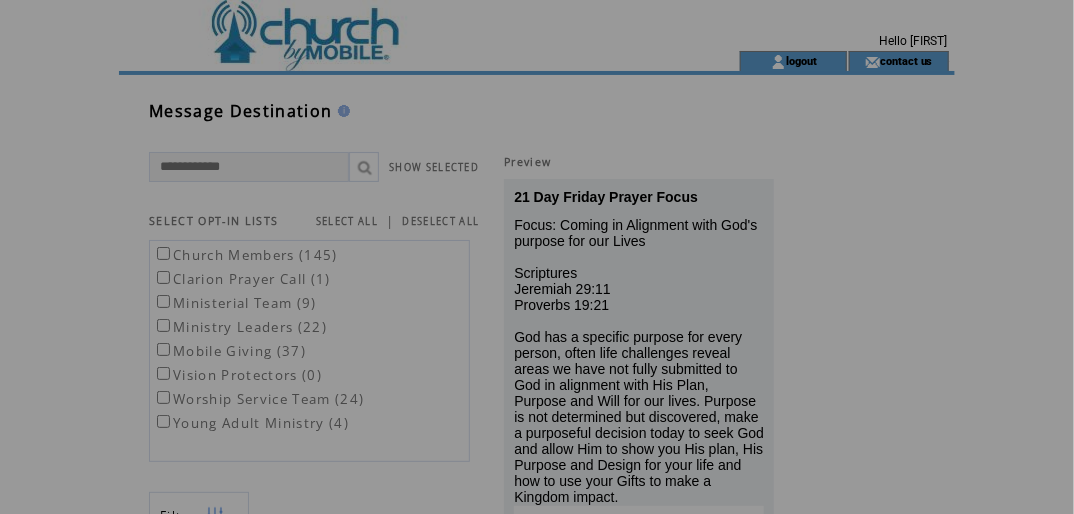 scroll, scrollTop: 0, scrollLeft: 0, axis: both 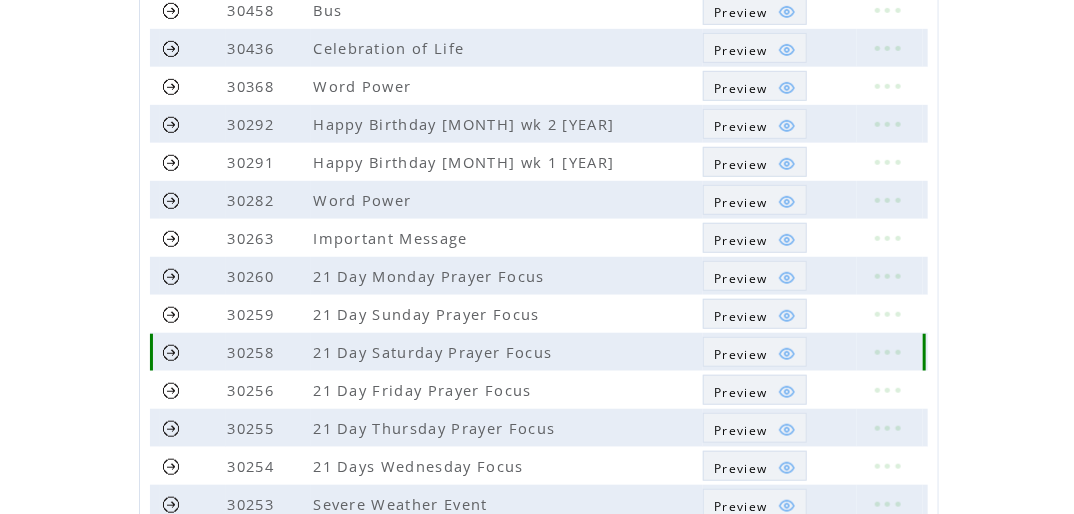 click at bounding box center [171, 352] 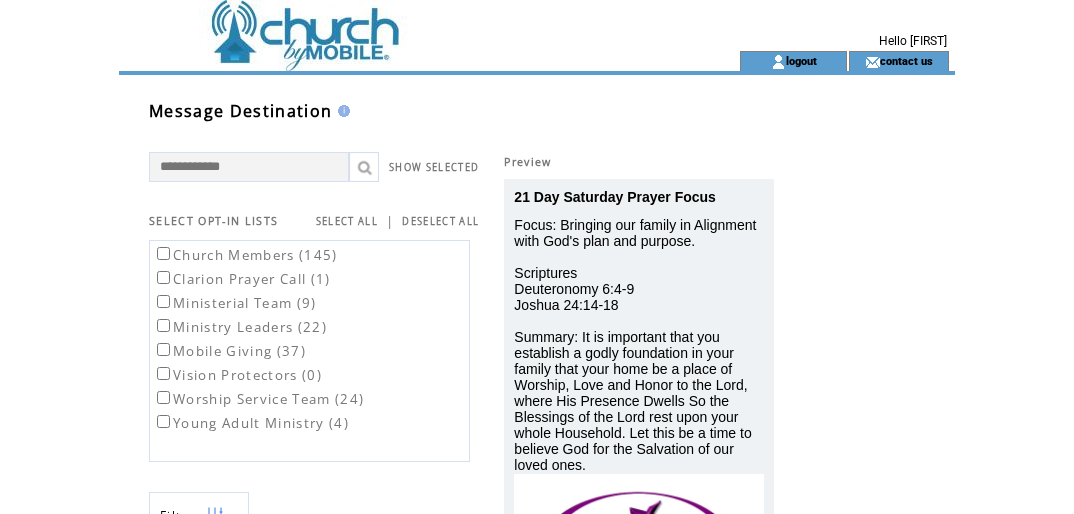 scroll, scrollTop: 0, scrollLeft: 0, axis: both 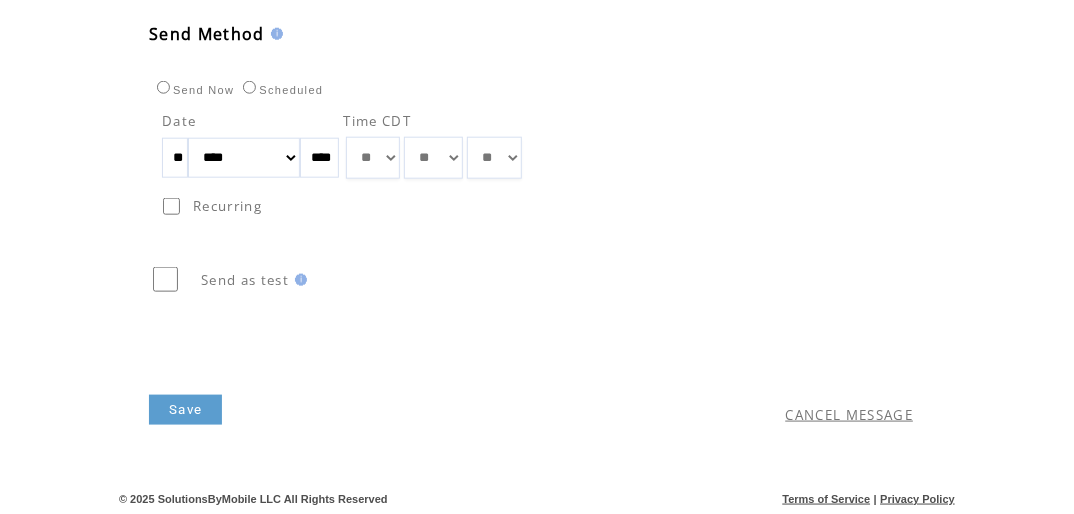 drag, startPoint x: 192, startPoint y: 157, endPoint x: 65, endPoint y: 148, distance: 127.3185 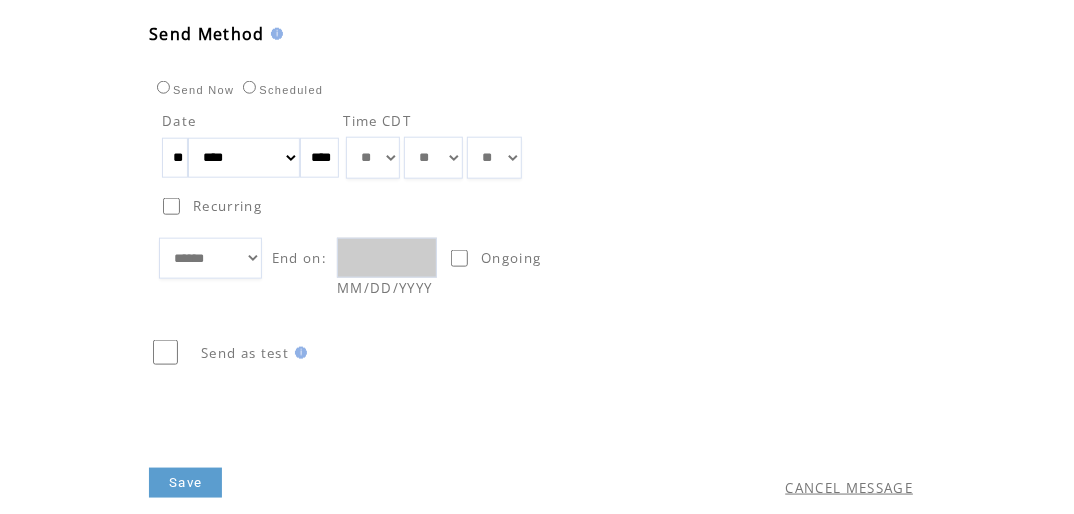 click at bounding box center [459, 259] 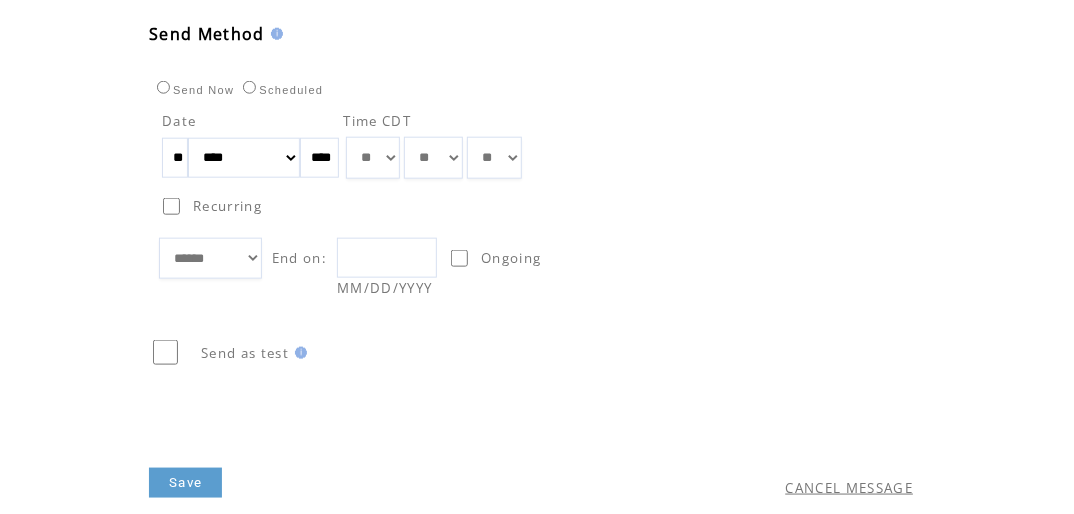 click at bounding box center [387, 258] 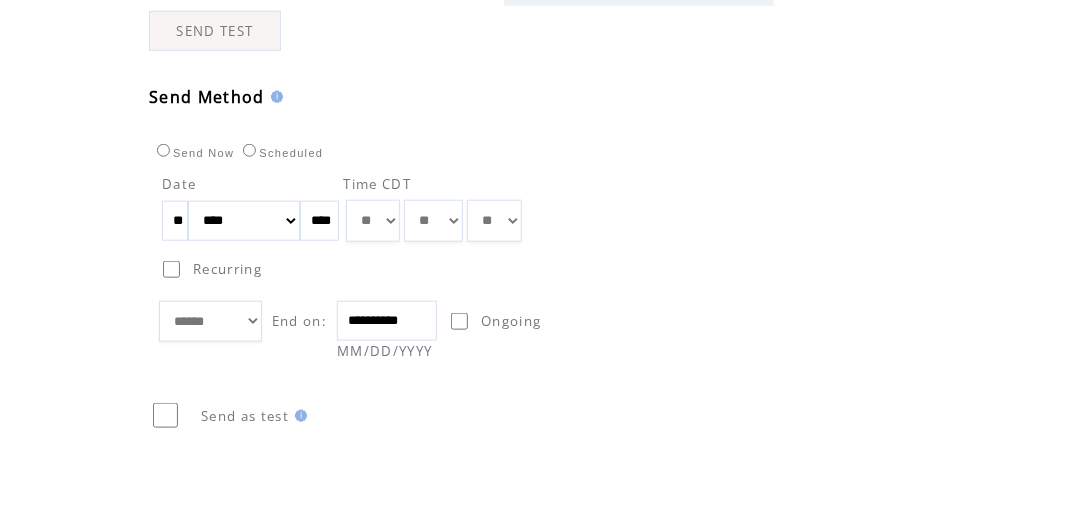 scroll, scrollTop: 779, scrollLeft: 0, axis: vertical 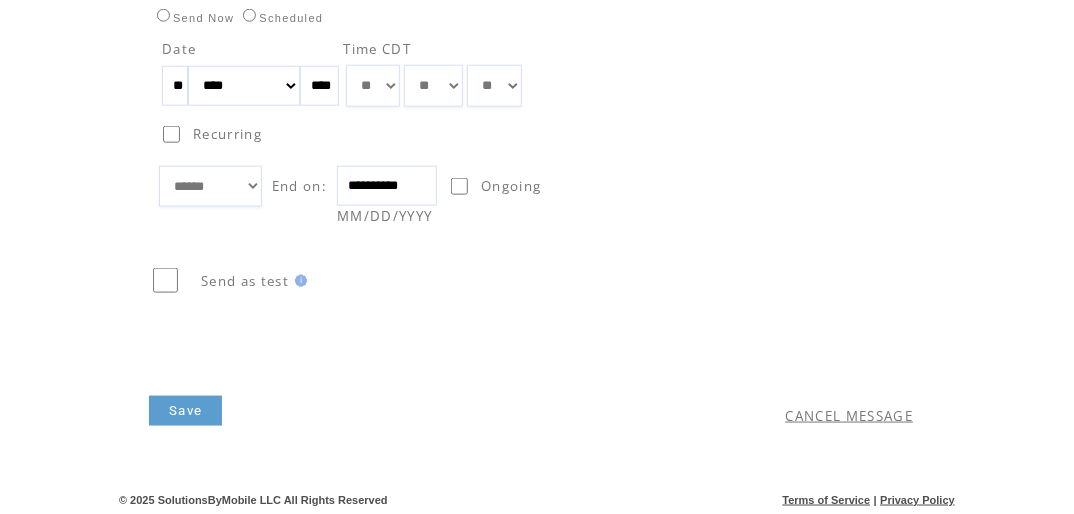 type on "**********" 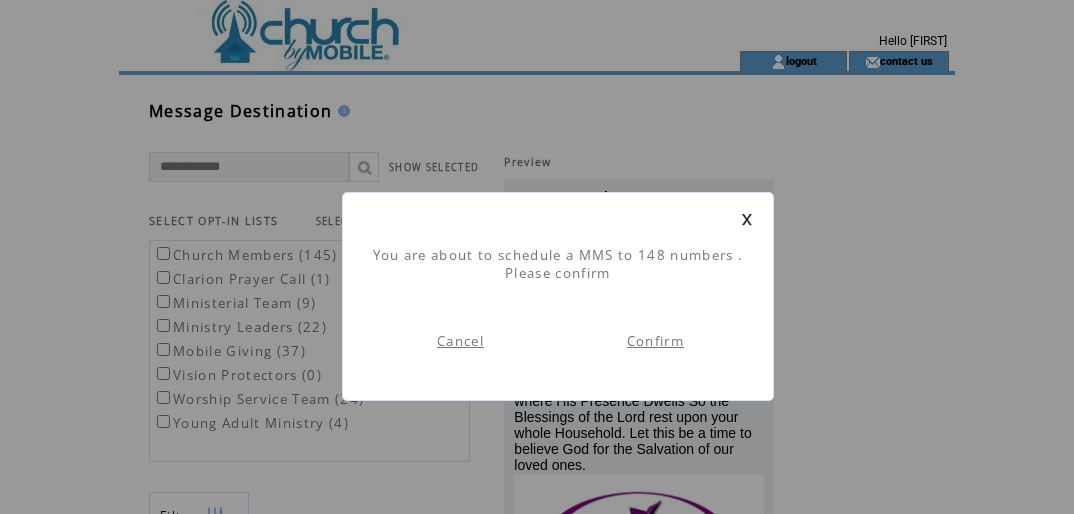 scroll, scrollTop: 0, scrollLeft: 0, axis: both 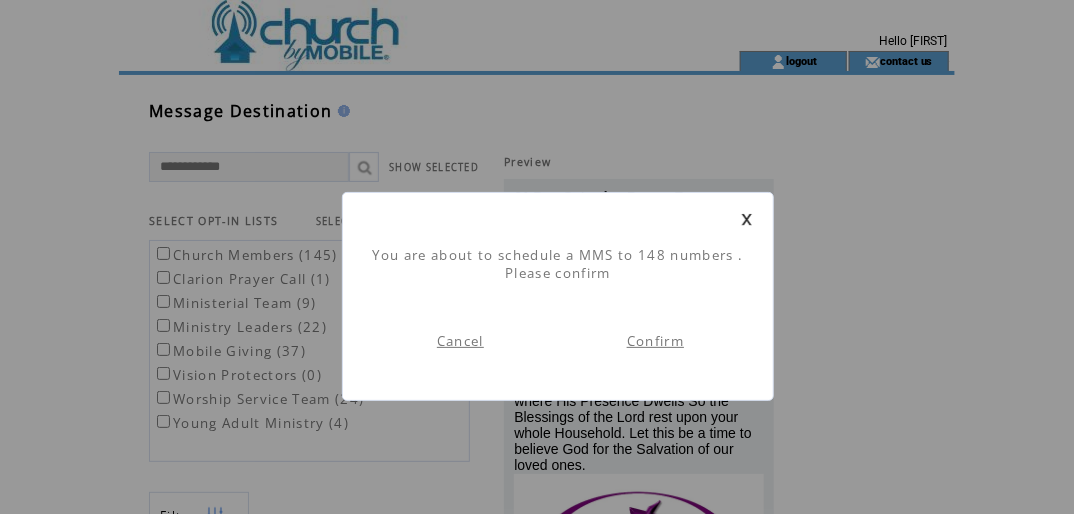 click on "Confirm" at bounding box center [655, 341] 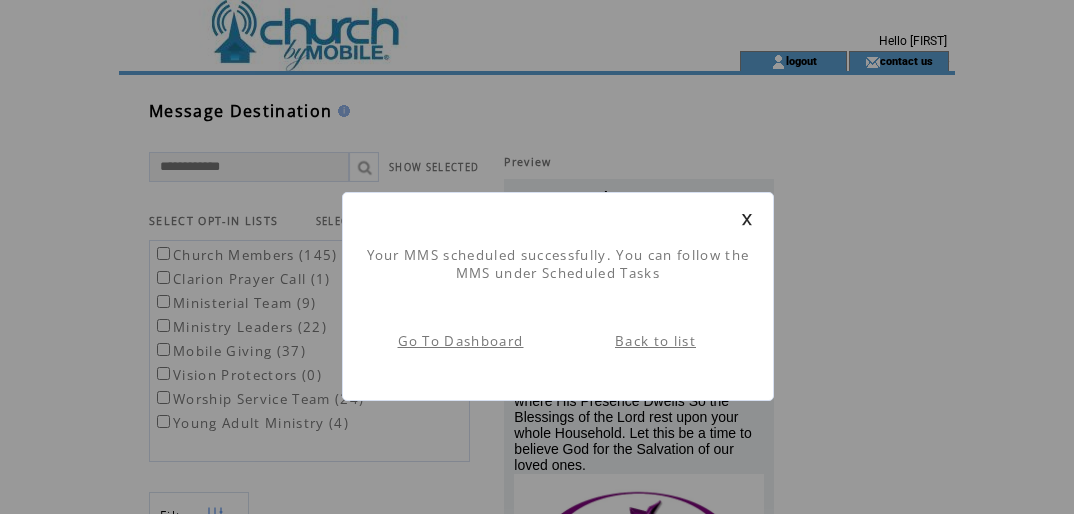 scroll, scrollTop: 0, scrollLeft: 0, axis: both 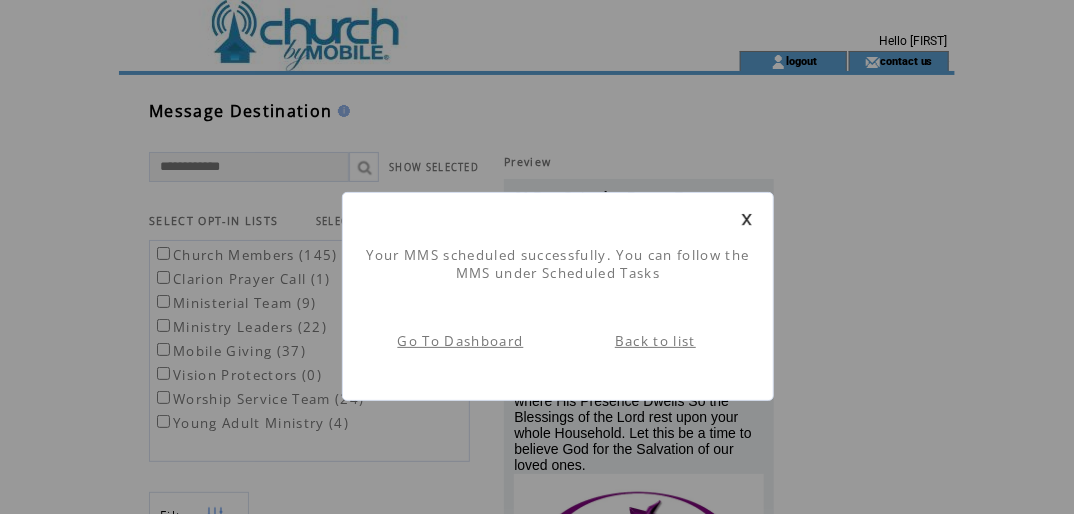 click on "Back to list" at bounding box center (655, 341) 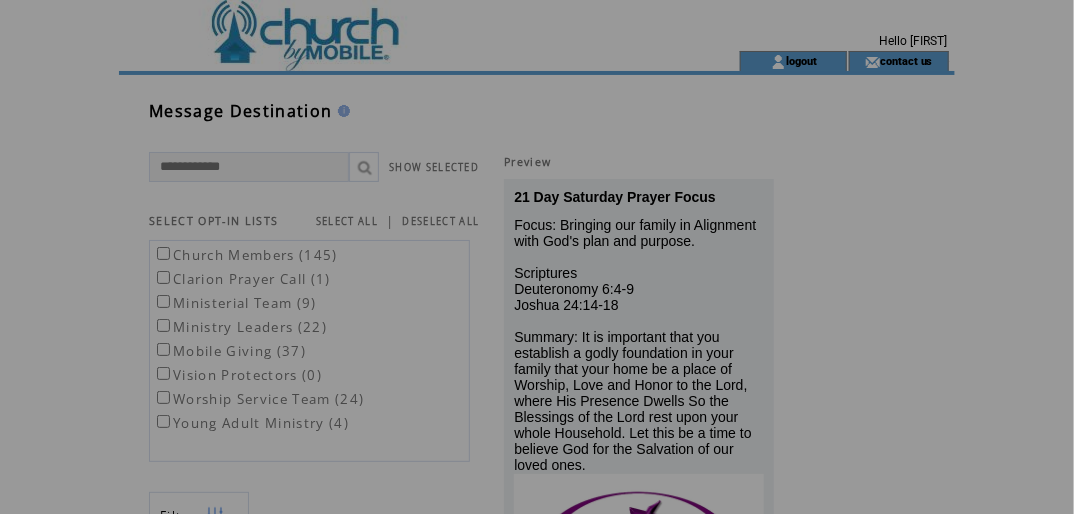 scroll, scrollTop: 0, scrollLeft: 0, axis: both 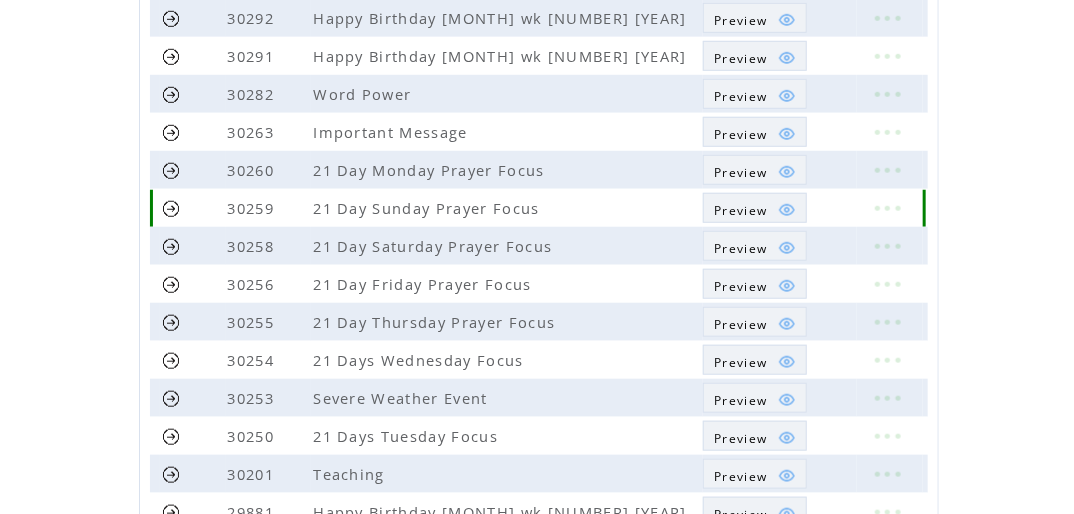 click at bounding box center (171, 208) 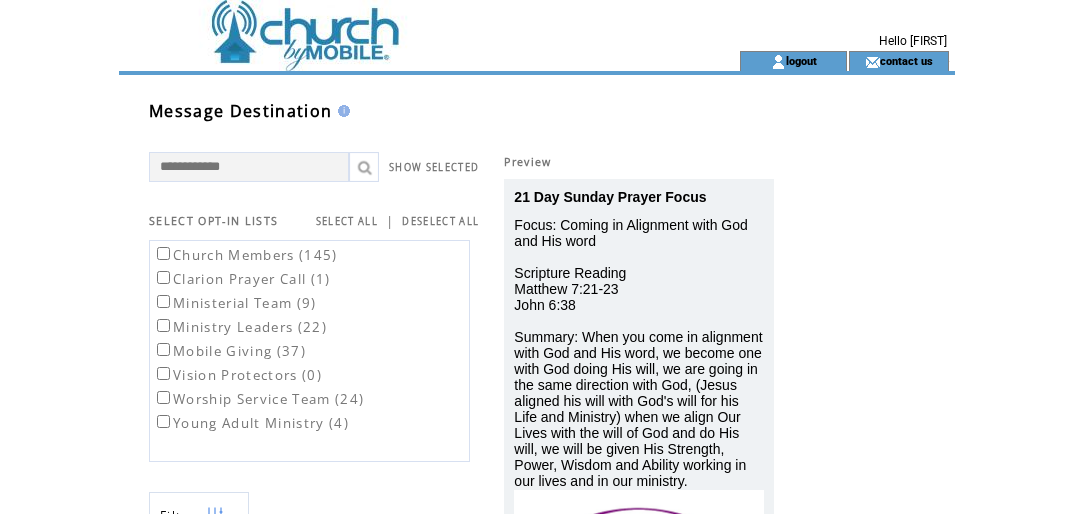 scroll, scrollTop: 0, scrollLeft: 0, axis: both 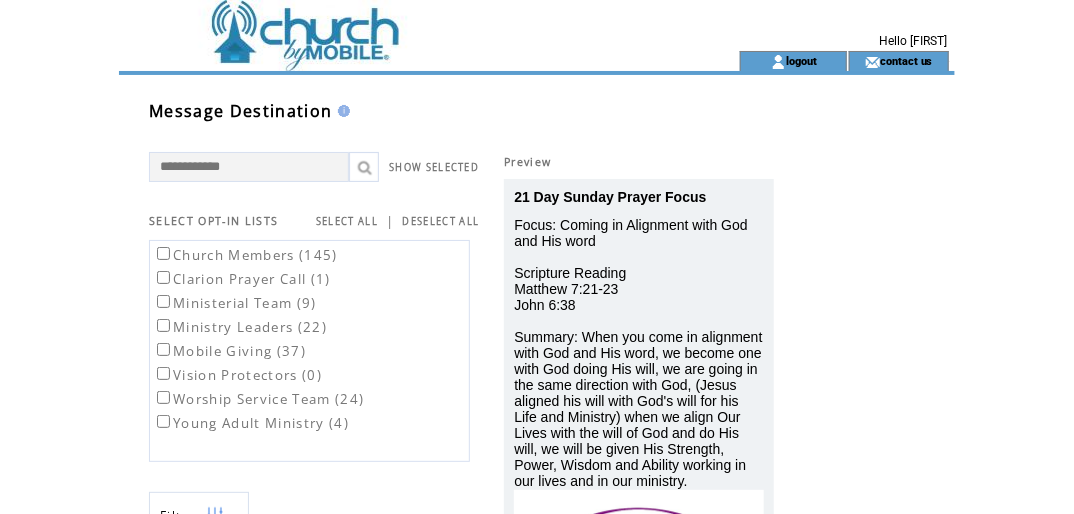 click on "Church Members (145)" at bounding box center (258, 254) 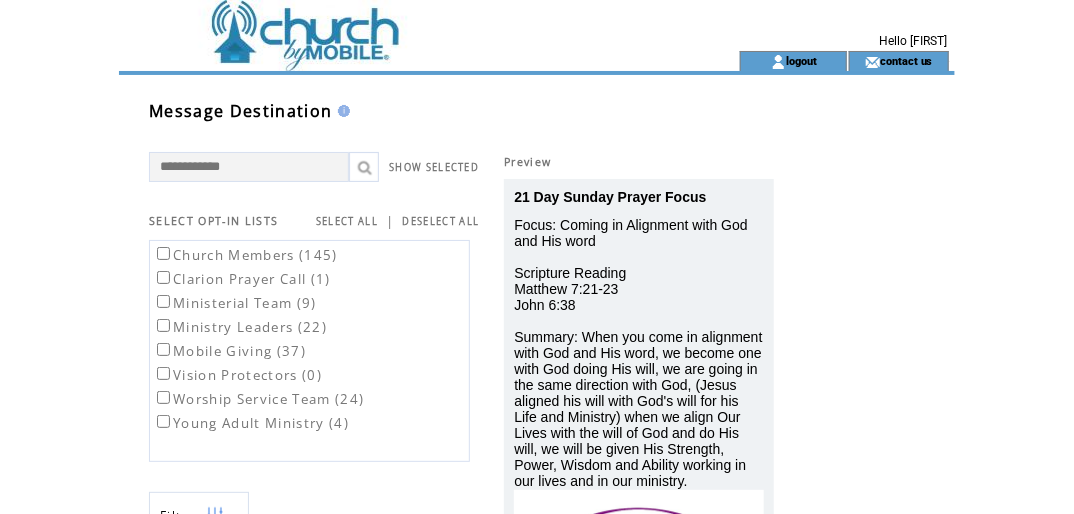 click on "Young Adult Ministry (4)" at bounding box center (251, 423) 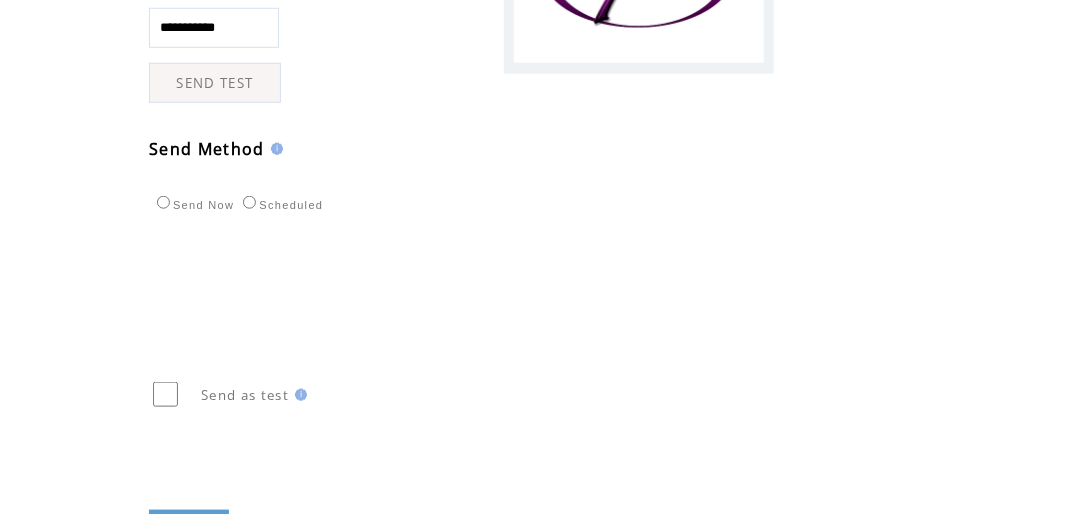 scroll, scrollTop: 596, scrollLeft: 0, axis: vertical 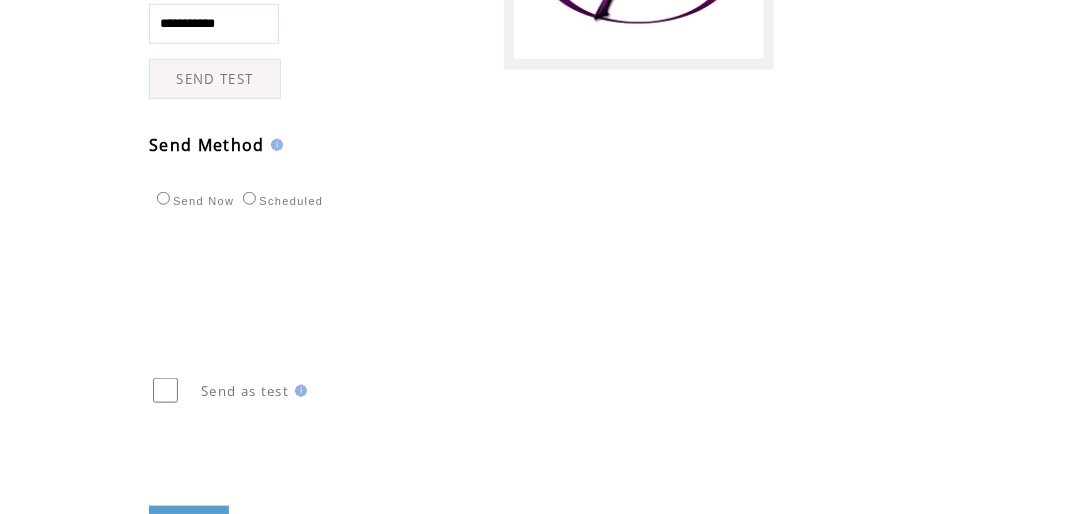 click on "Scheduled" at bounding box center [280, 198] 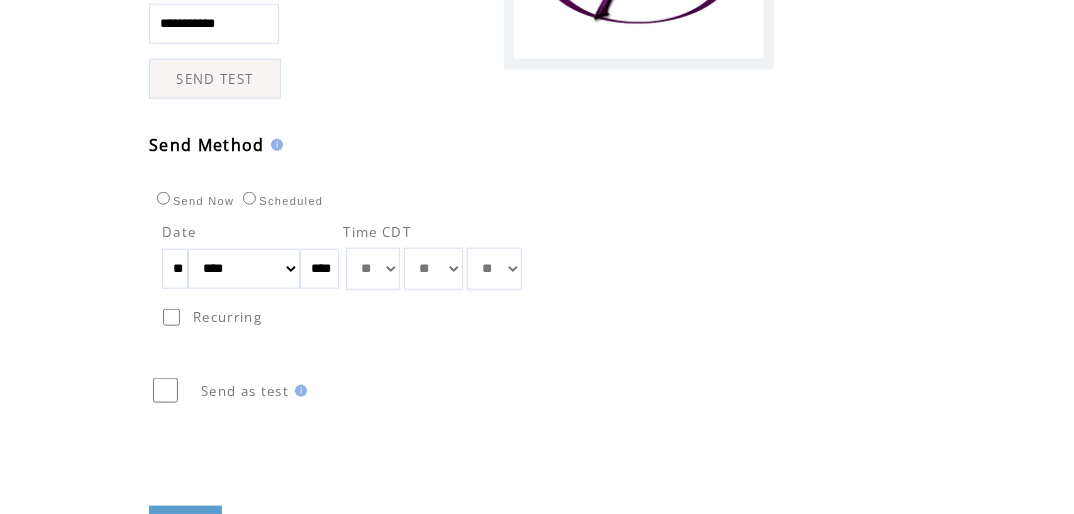 drag, startPoint x: 191, startPoint y: 270, endPoint x: 96, endPoint y: 268, distance: 95.02105 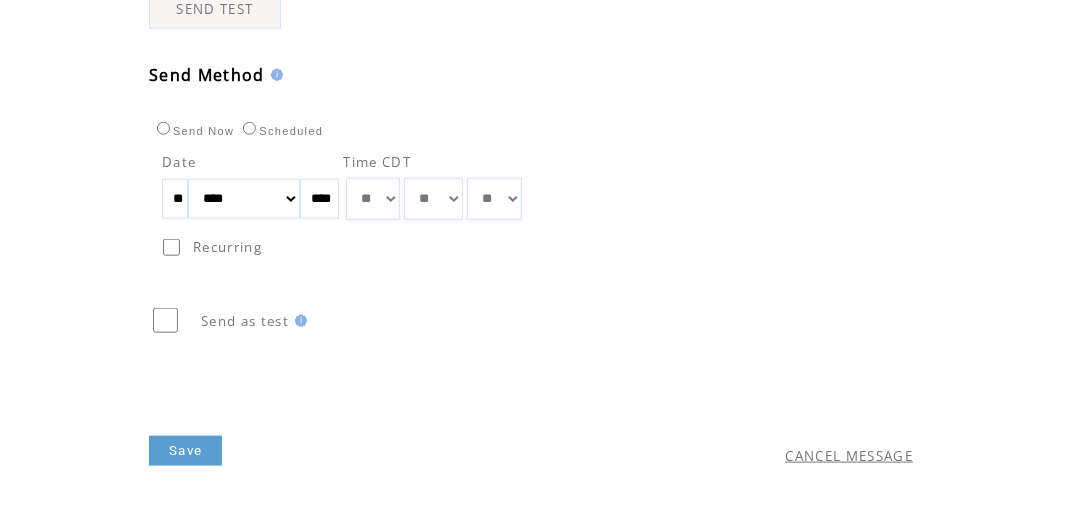 scroll, scrollTop: 707, scrollLeft: 0, axis: vertical 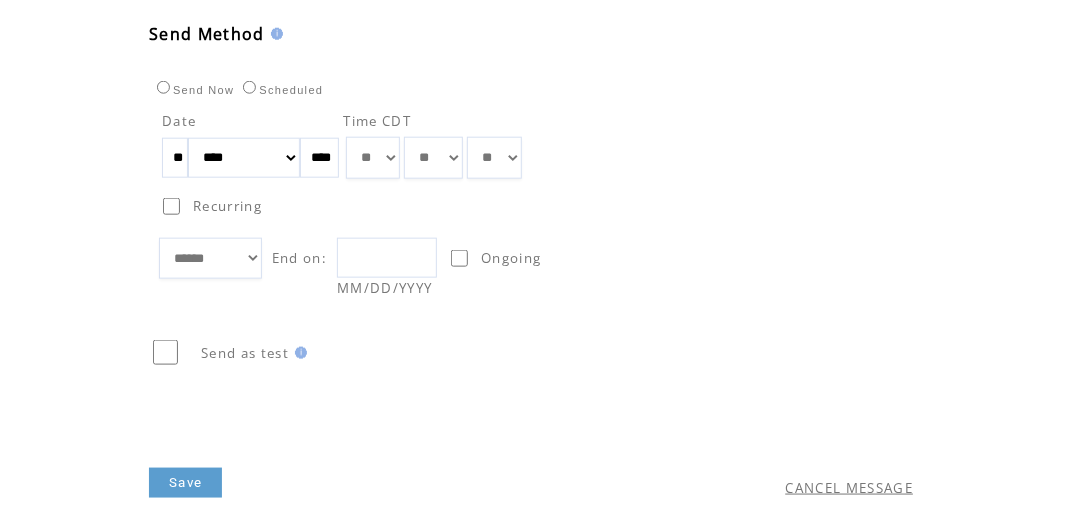 click at bounding box center [387, 258] 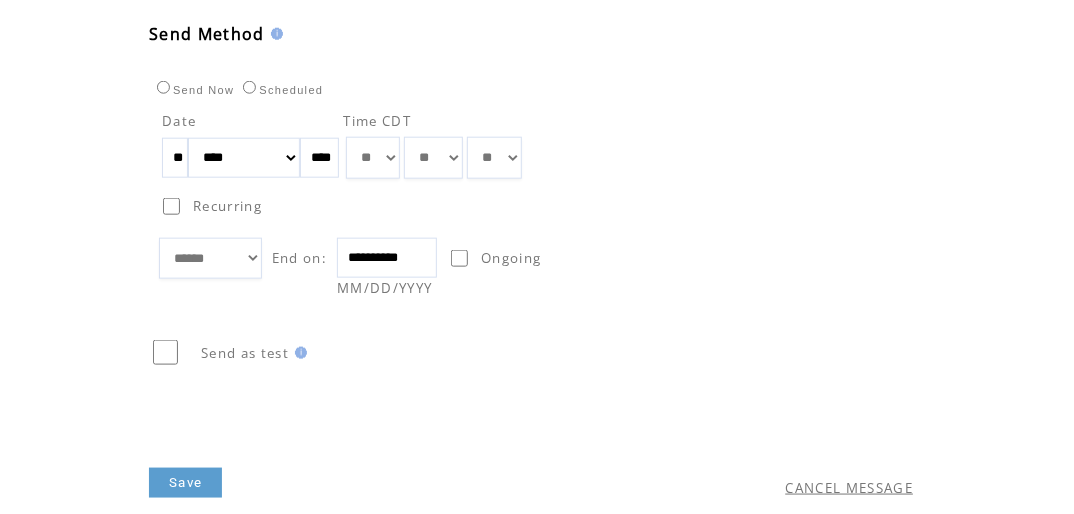 type on "**********" 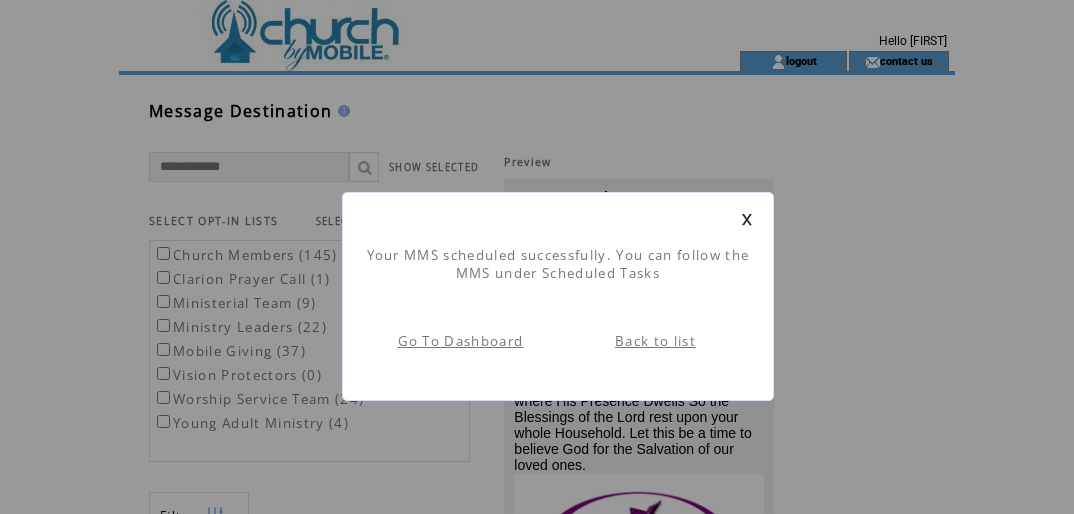 scroll, scrollTop: 0, scrollLeft: 0, axis: both 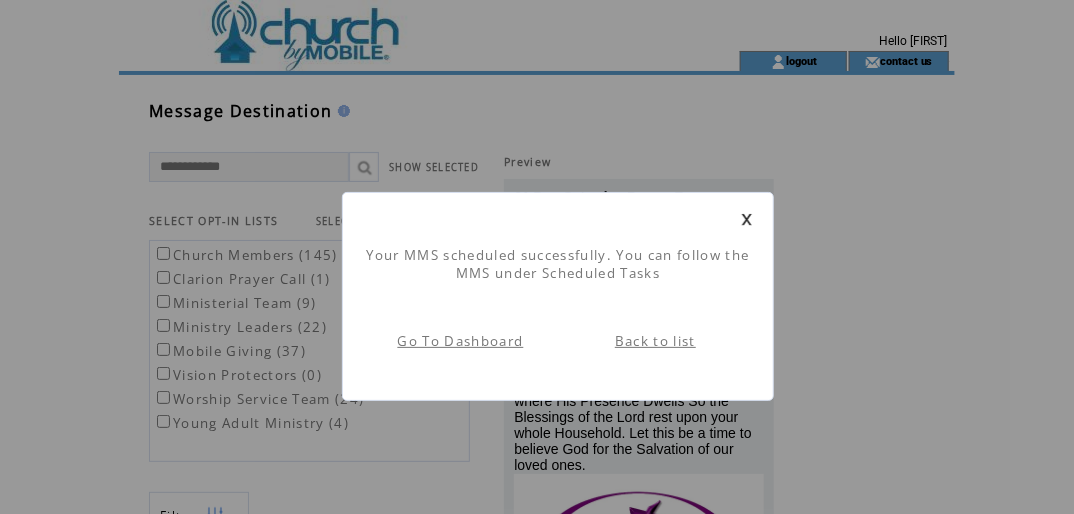 click on "Your MMS scheduled successfully. You can follow the MMS under Scheduled Tasks" at bounding box center [558, 254] 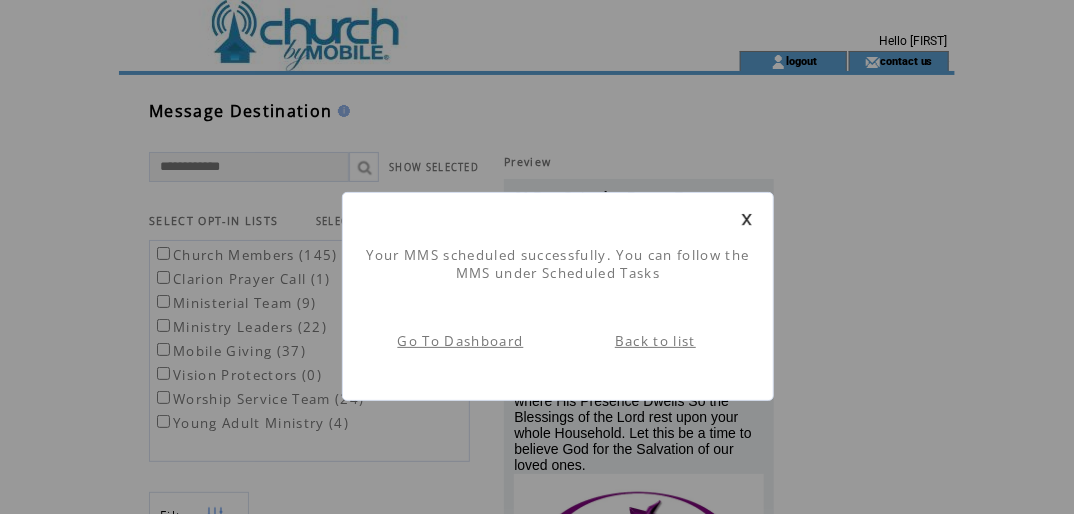 click at bounding box center [747, 219] 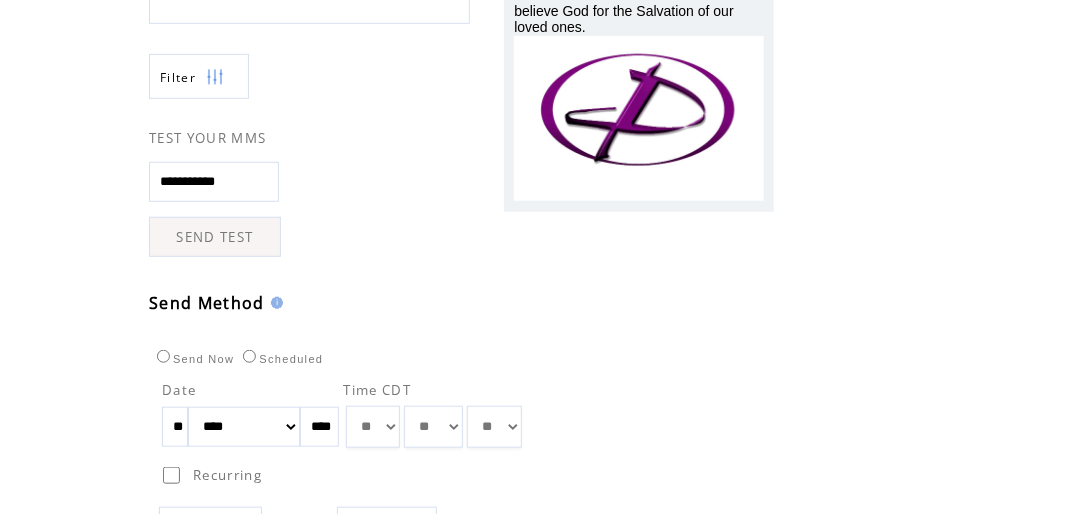 scroll, scrollTop: 0, scrollLeft: 0, axis: both 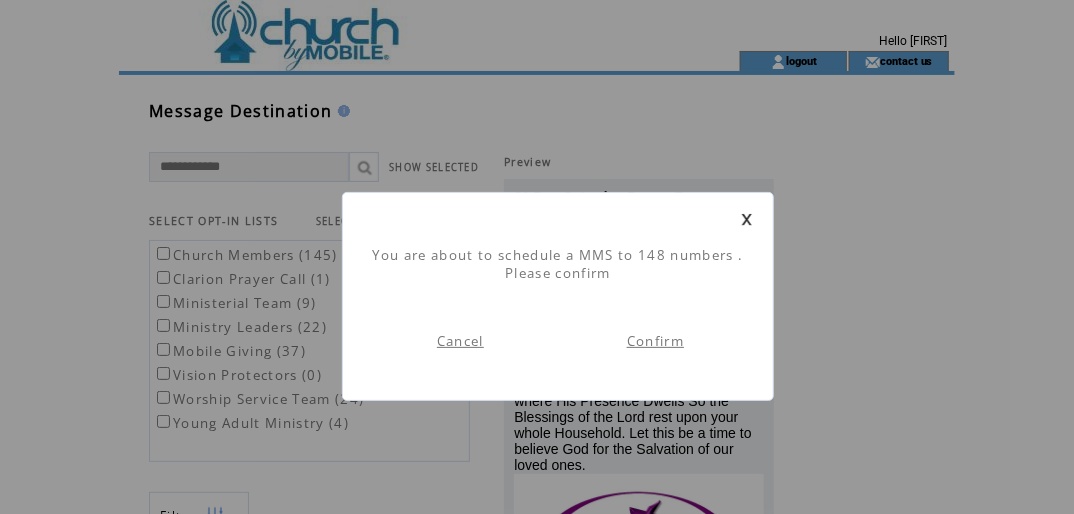 click at bounding box center [558, 219] 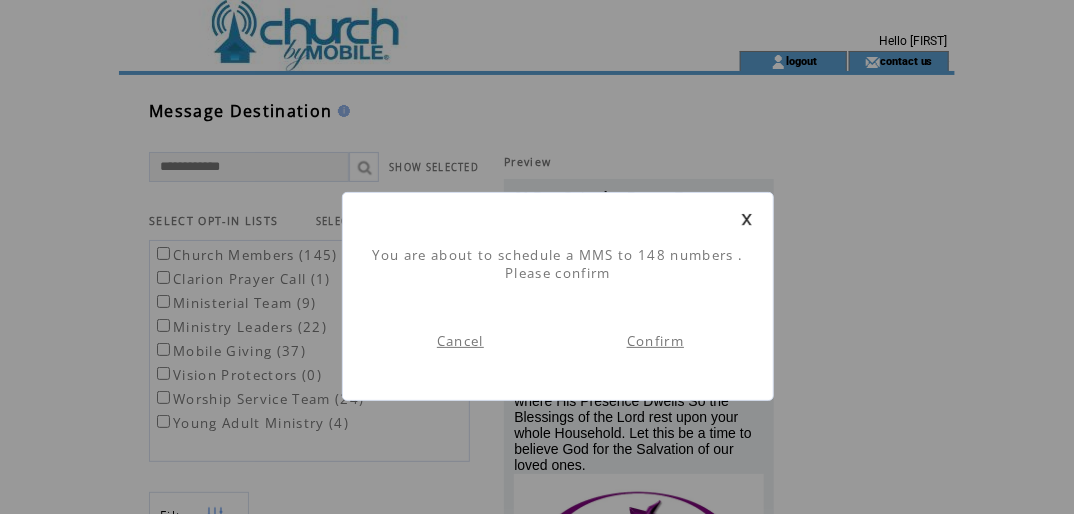 click at bounding box center [747, 219] 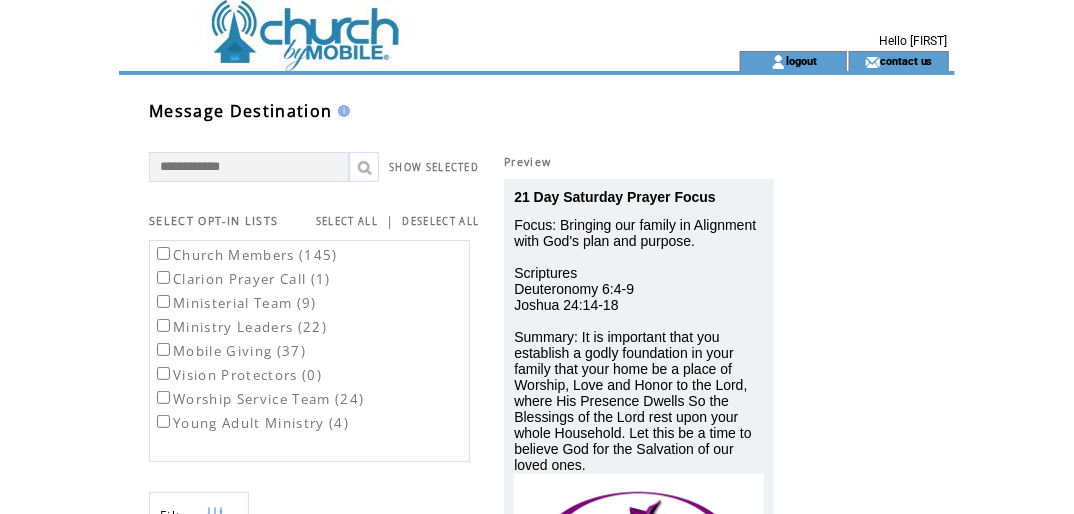 scroll, scrollTop: 0, scrollLeft: 0, axis: both 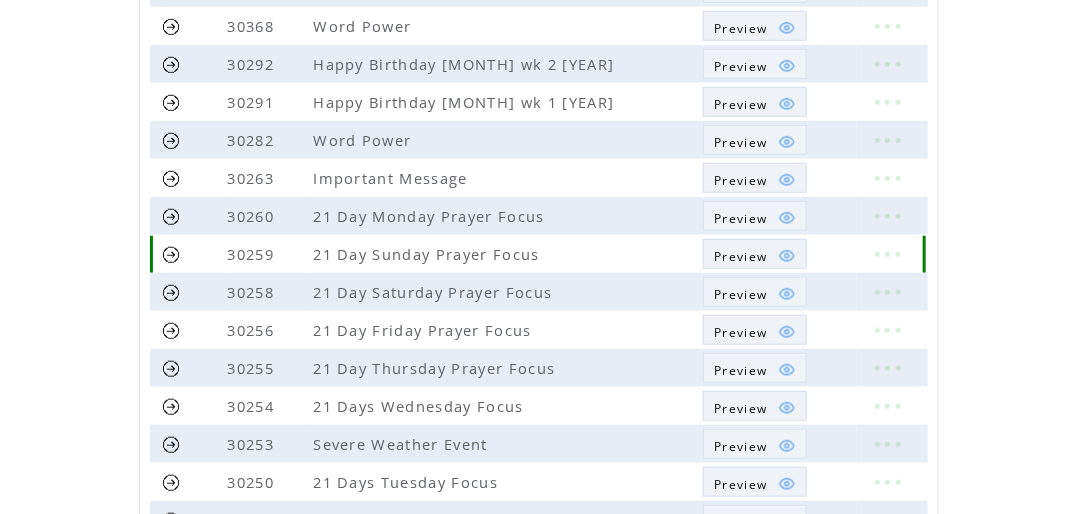 click at bounding box center (171, 254) 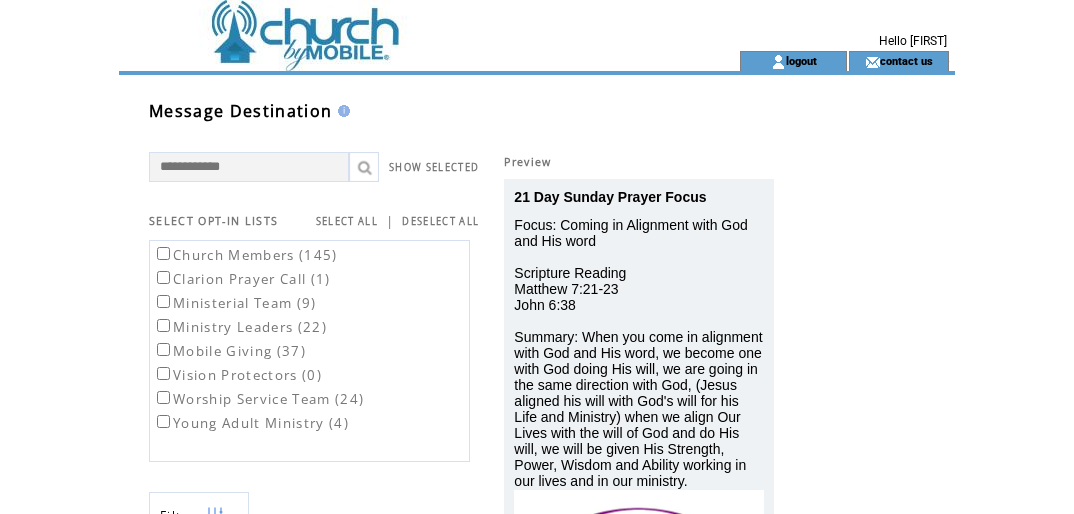 scroll, scrollTop: 0, scrollLeft: 0, axis: both 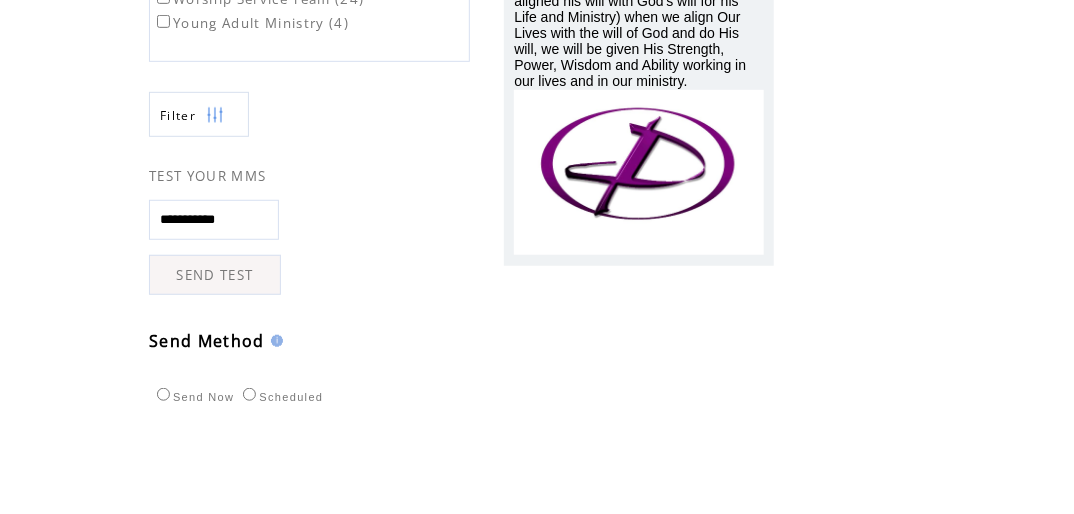 click on "Scheduled" at bounding box center [280, 397] 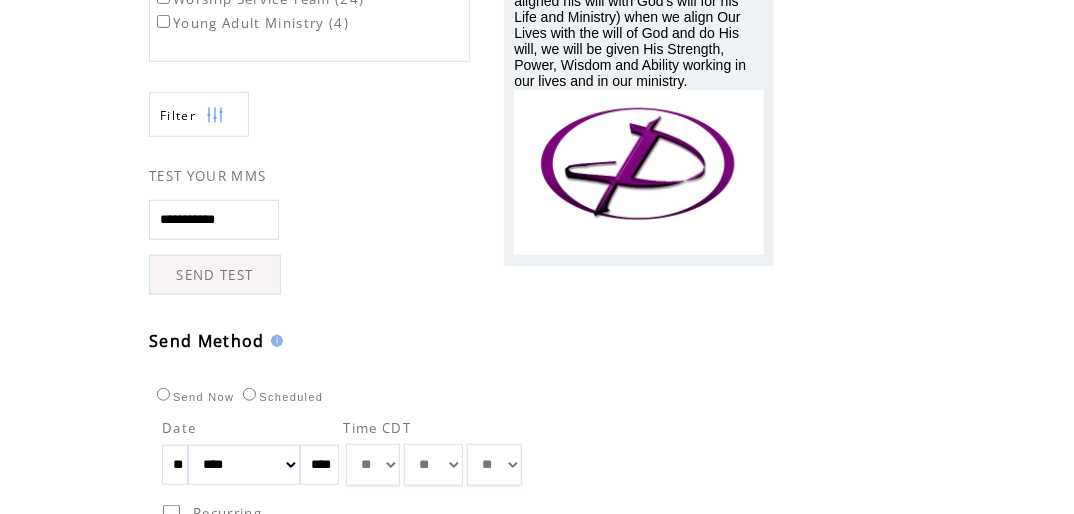 click on "******* 		 ******** 		 ***** 		 ***** 		 *** 		 **** 		 **** 		 ****** 		 ********* 		 ******* 		 ******** 		 ********" at bounding box center (244, 465) 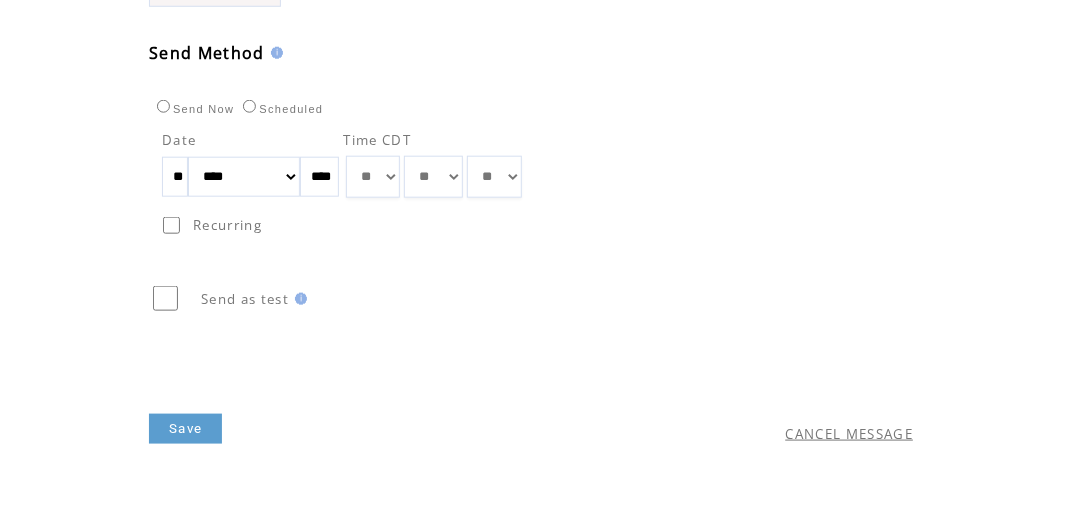 scroll, scrollTop: 691, scrollLeft: 0, axis: vertical 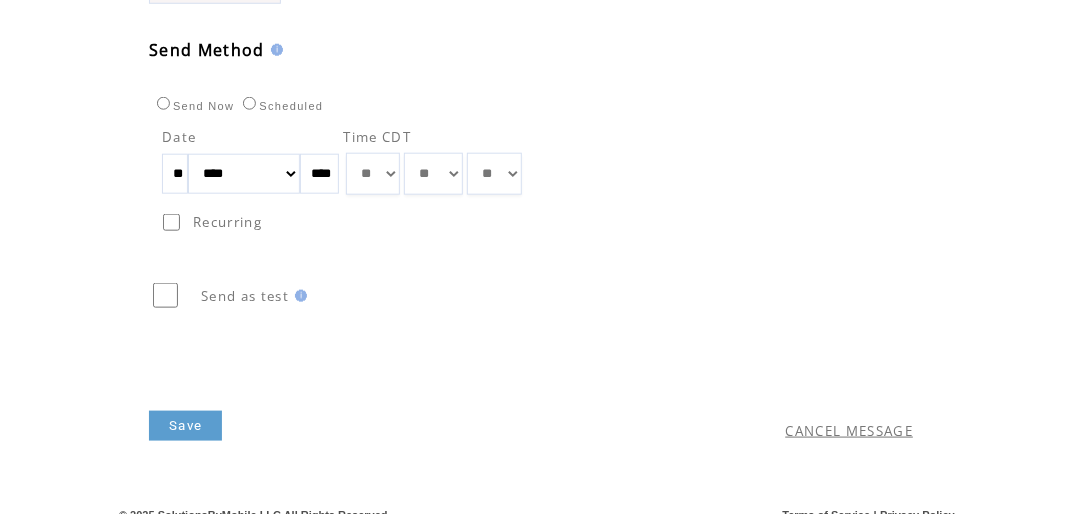 type on "**" 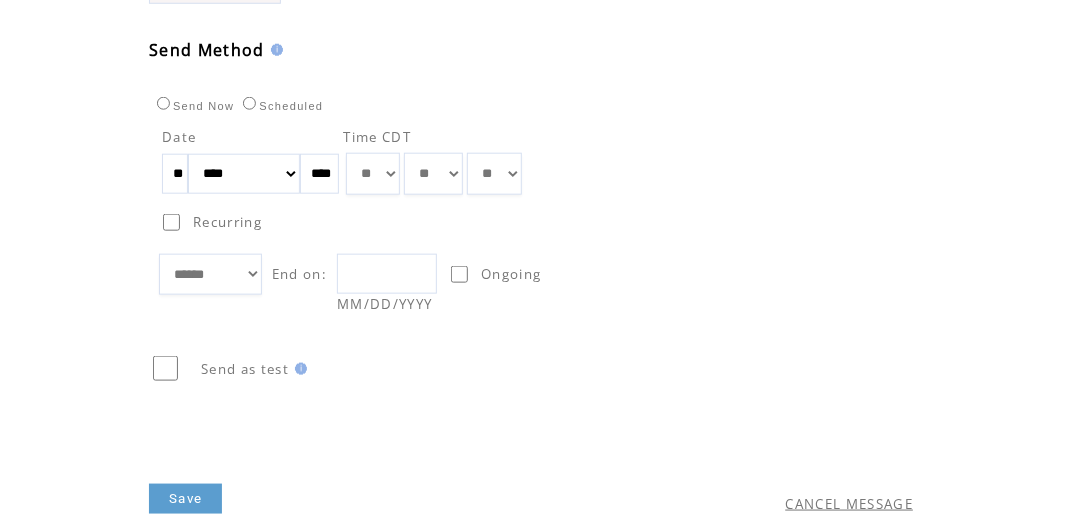 click at bounding box center [387, 274] 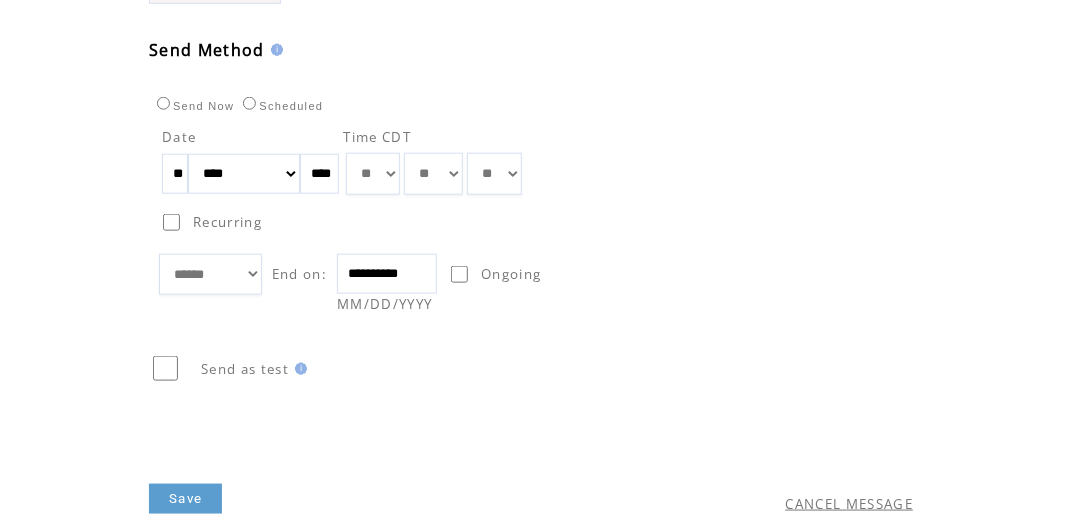 click on "Save" at bounding box center [185, 499] 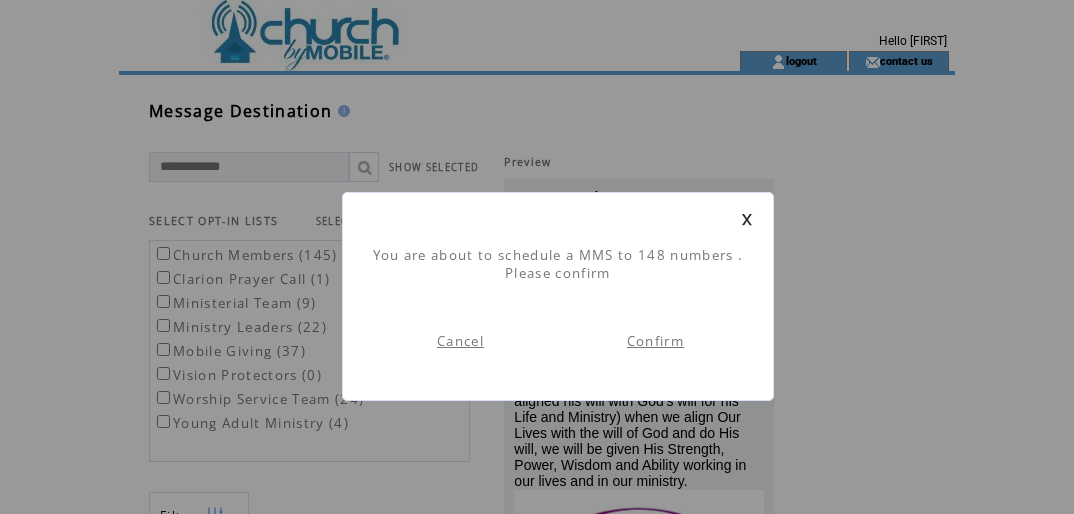 scroll, scrollTop: 0, scrollLeft: 0, axis: both 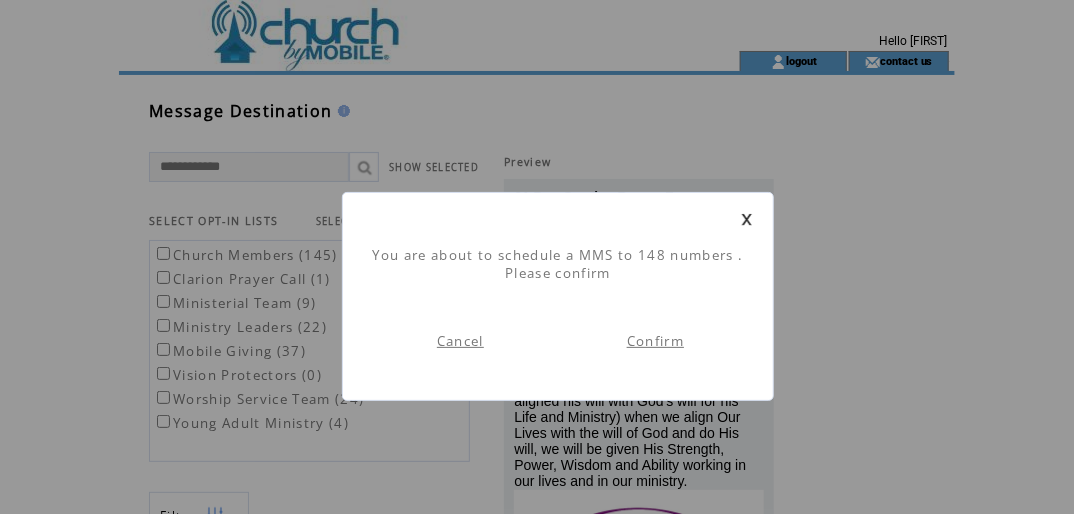click on "Confirm" at bounding box center (655, 341) 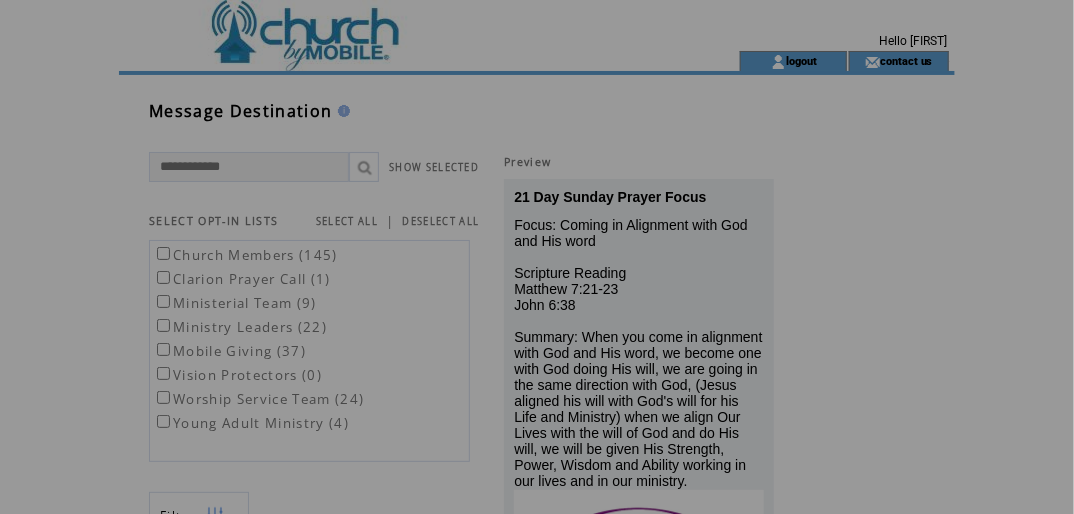 scroll, scrollTop: 0, scrollLeft: 0, axis: both 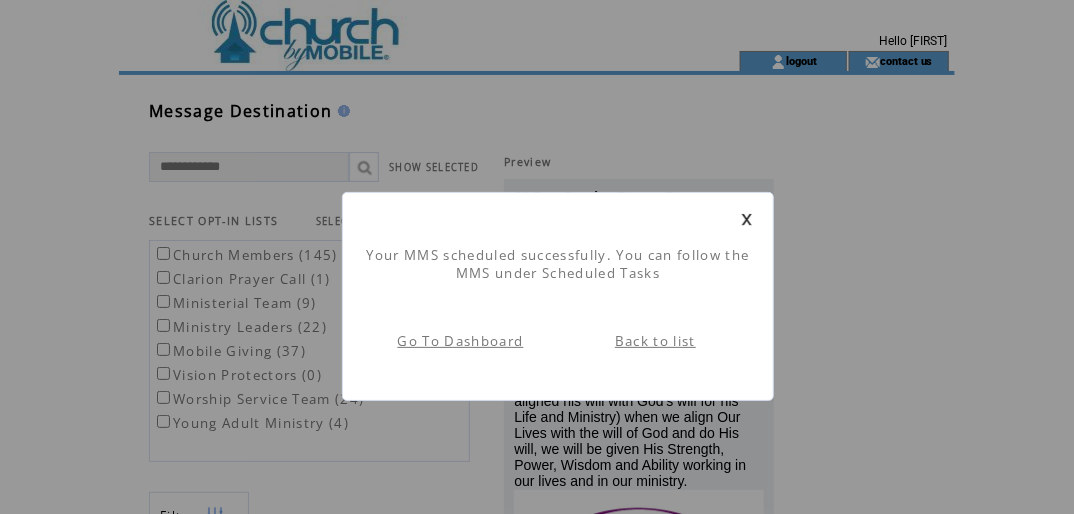 click on "Back to list" at bounding box center [655, 341] 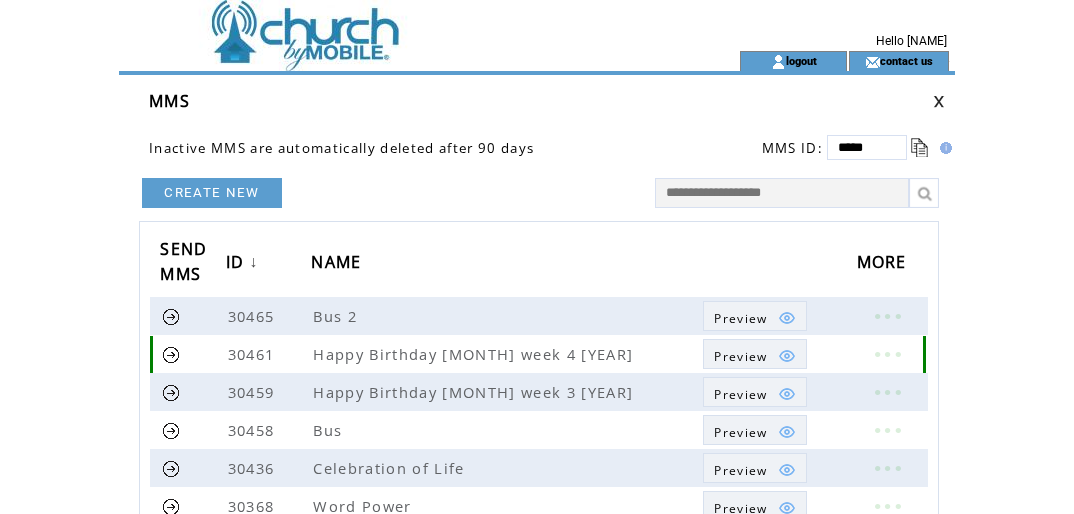 scroll, scrollTop: 0, scrollLeft: 0, axis: both 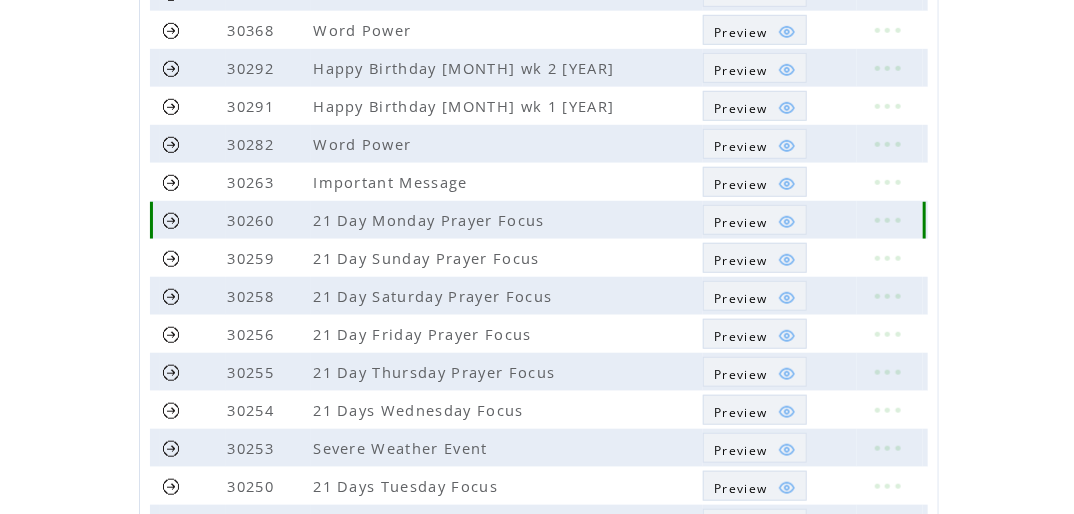click at bounding box center (171, 220) 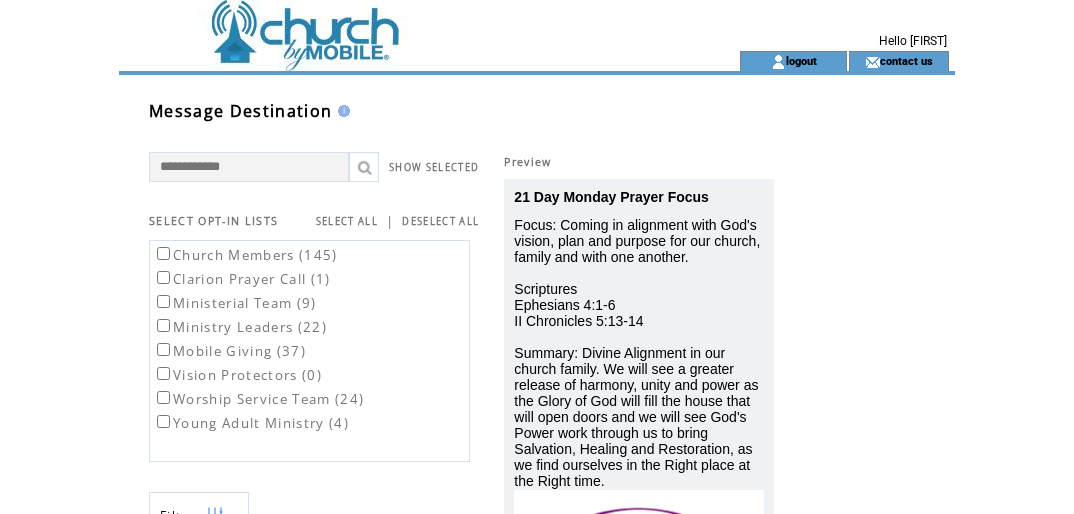 scroll, scrollTop: 0, scrollLeft: 0, axis: both 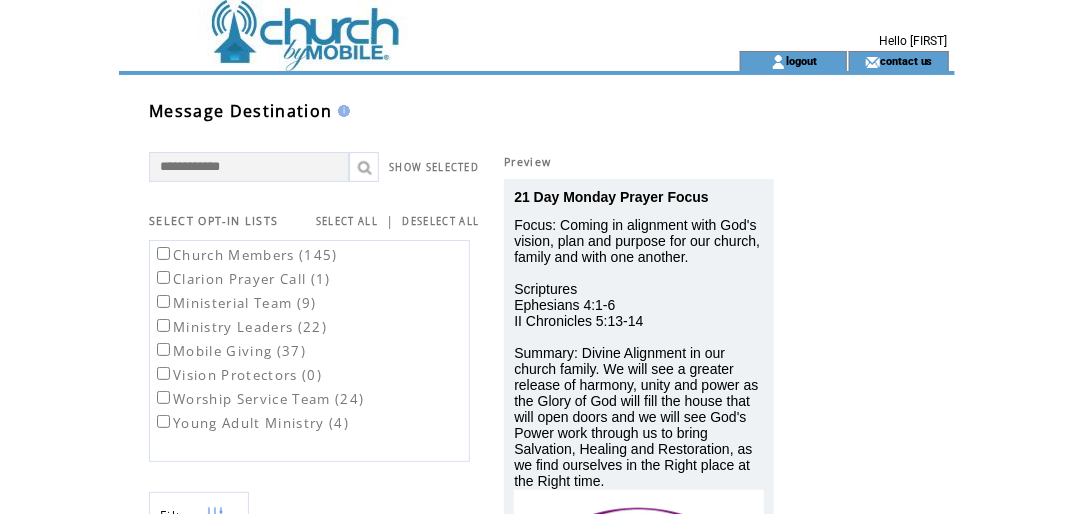 click on "Church Members (145)" at bounding box center [245, 255] 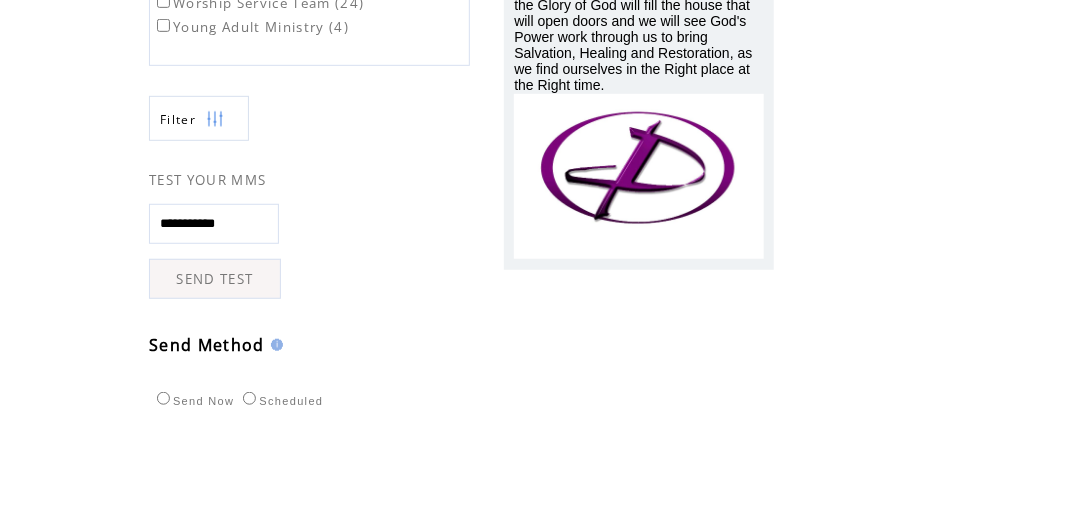 scroll, scrollTop: 397, scrollLeft: 0, axis: vertical 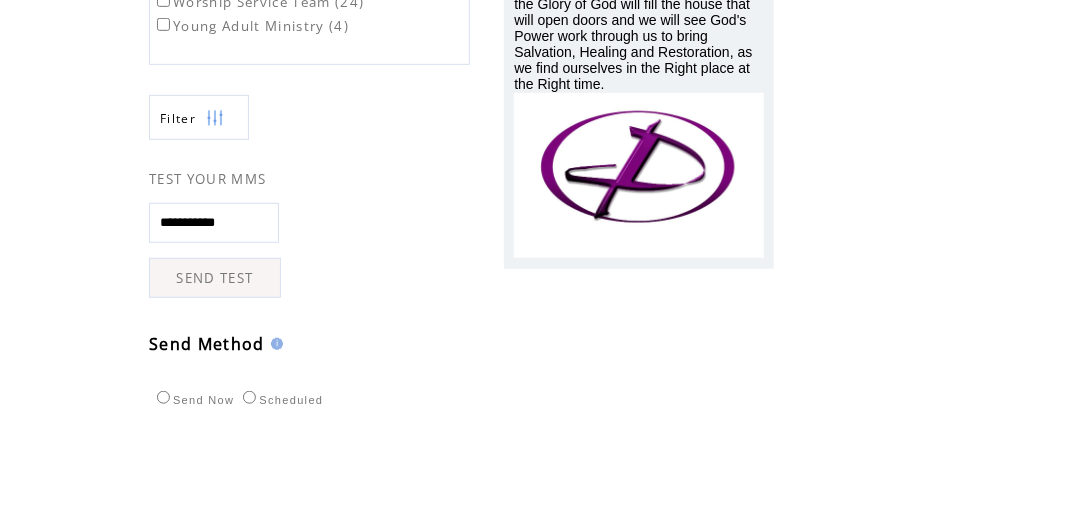 click on "Scheduled" at bounding box center (280, 400) 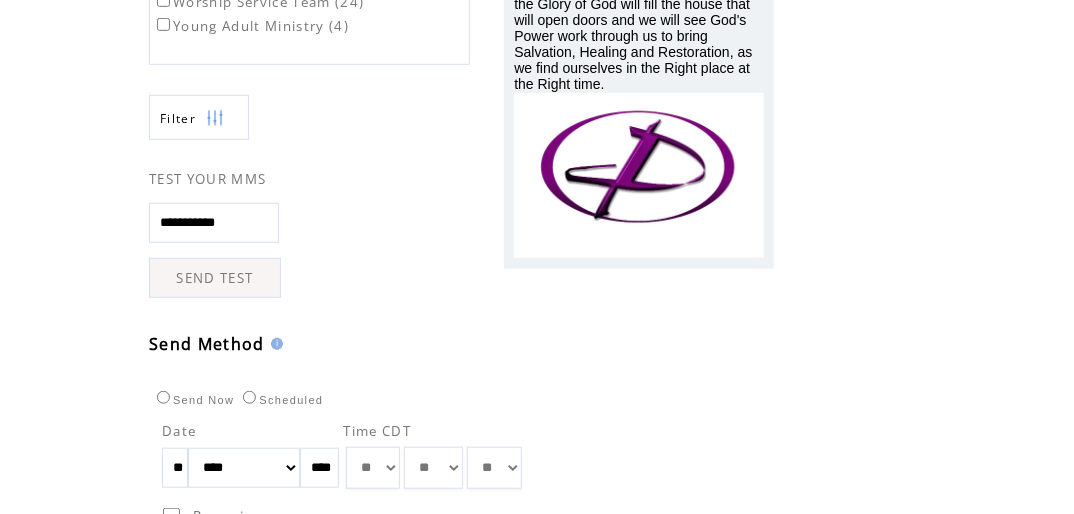 drag, startPoint x: 196, startPoint y: 460, endPoint x: 83, endPoint y: 454, distance: 113.15918 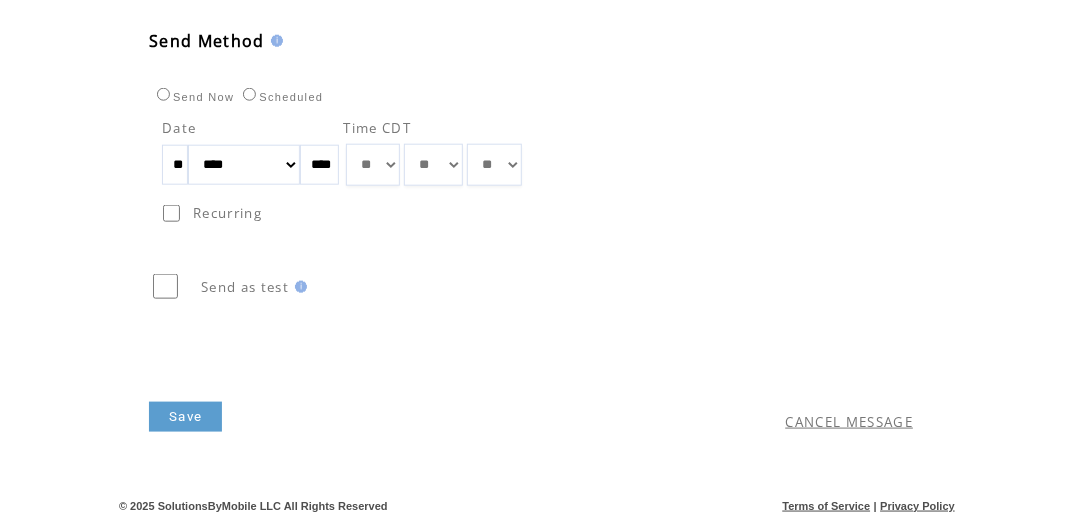 scroll, scrollTop: 707, scrollLeft: 0, axis: vertical 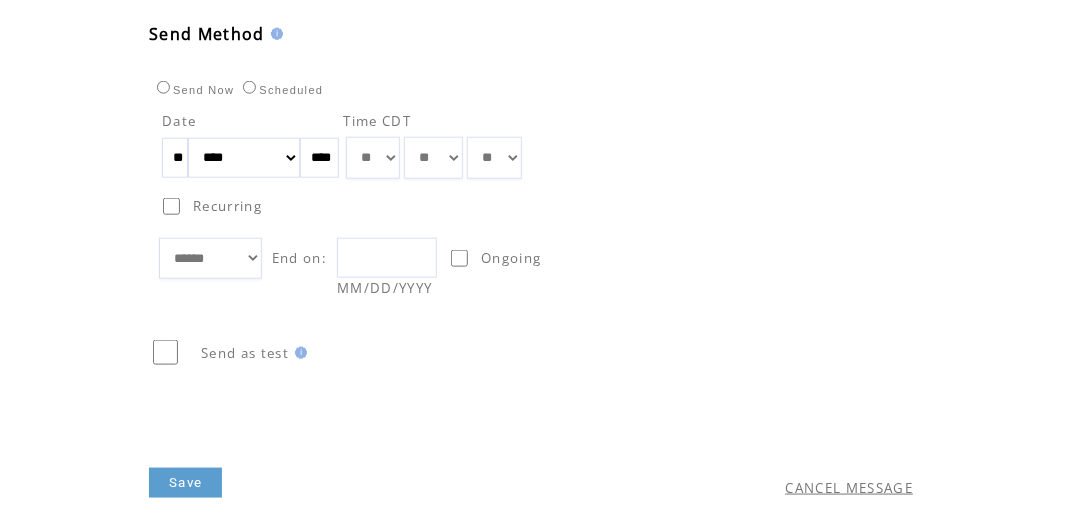 click at bounding box center [387, 258] 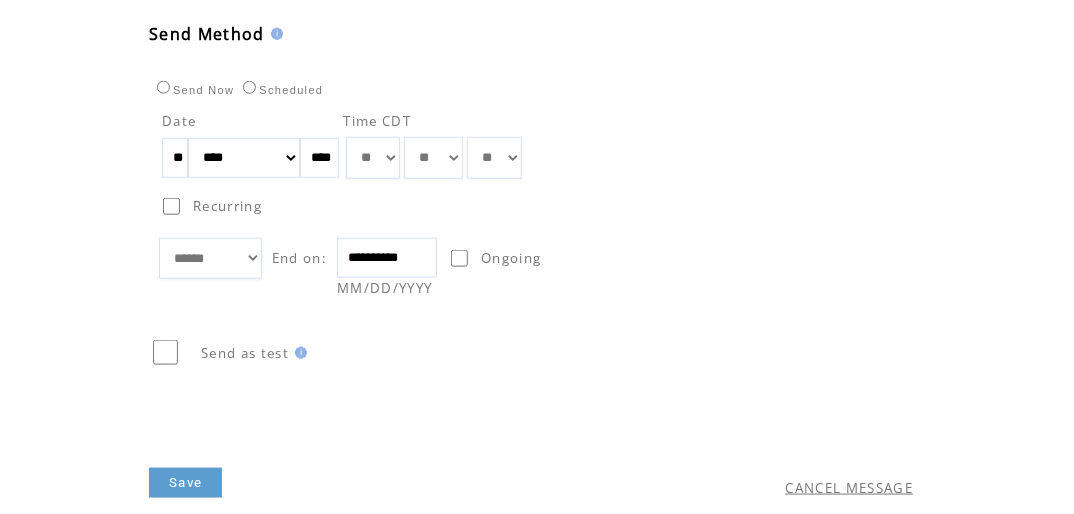 type on "**********" 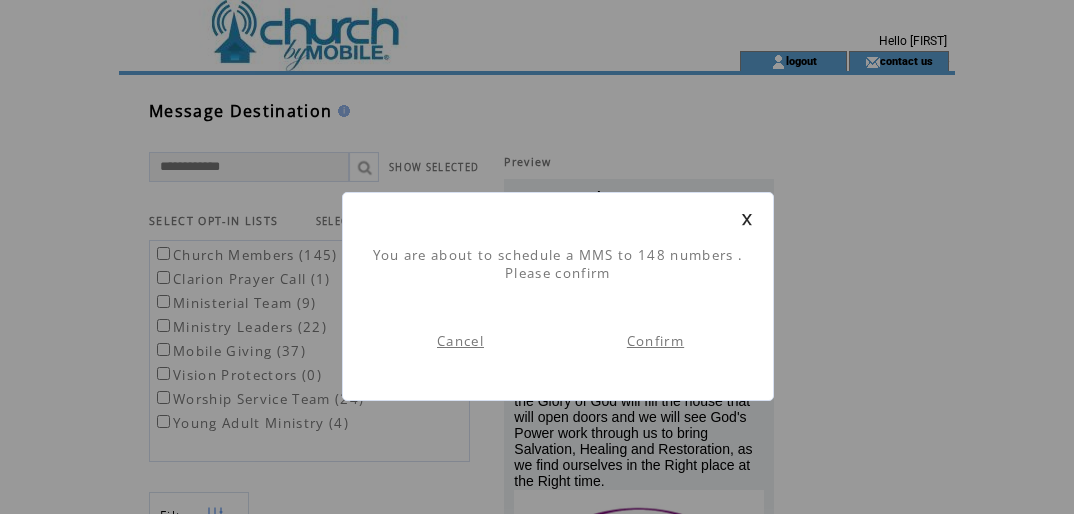 scroll, scrollTop: 0, scrollLeft: 0, axis: both 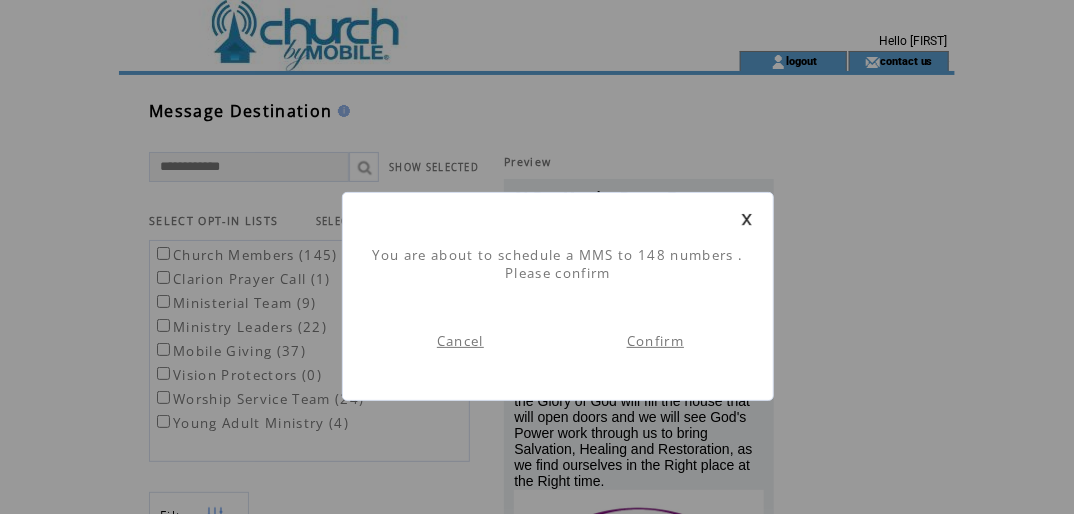 click on "Confirm" at bounding box center (655, 341) 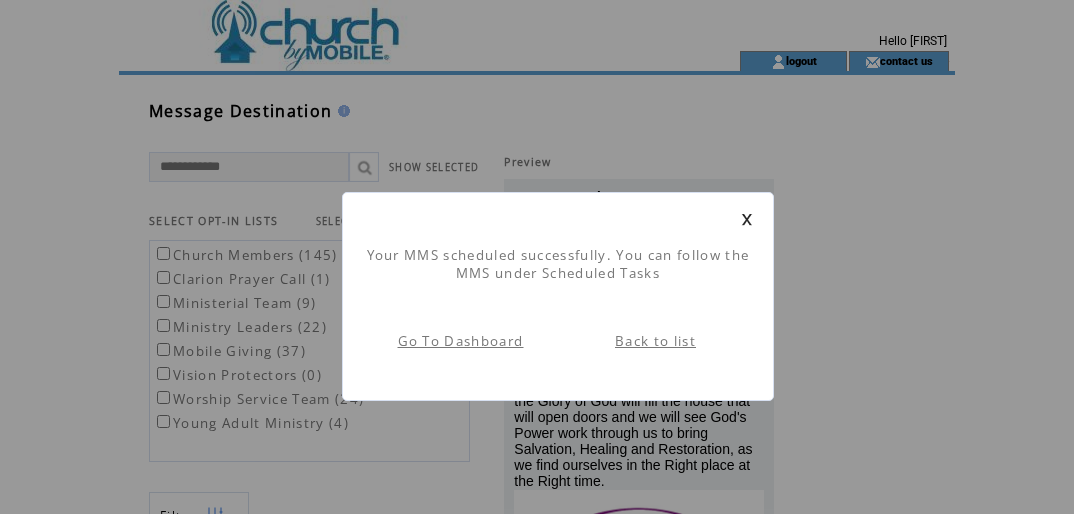 scroll, scrollTop: 0, scrollLeft: 0, axis: both 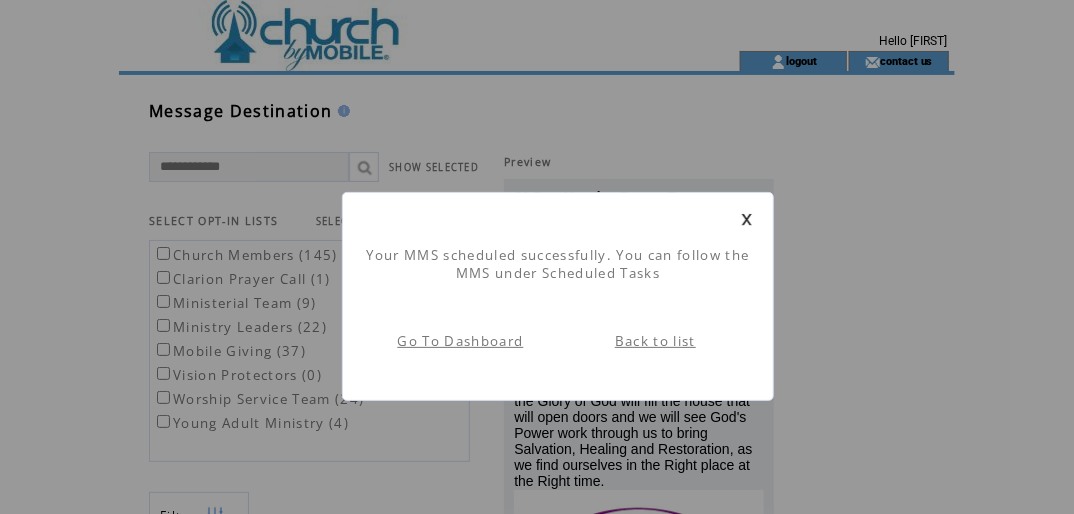 click on "Your MMS scheduled successfully. You can follow the MMS under Scheduled Tasks" at bounding box center (558, 254) 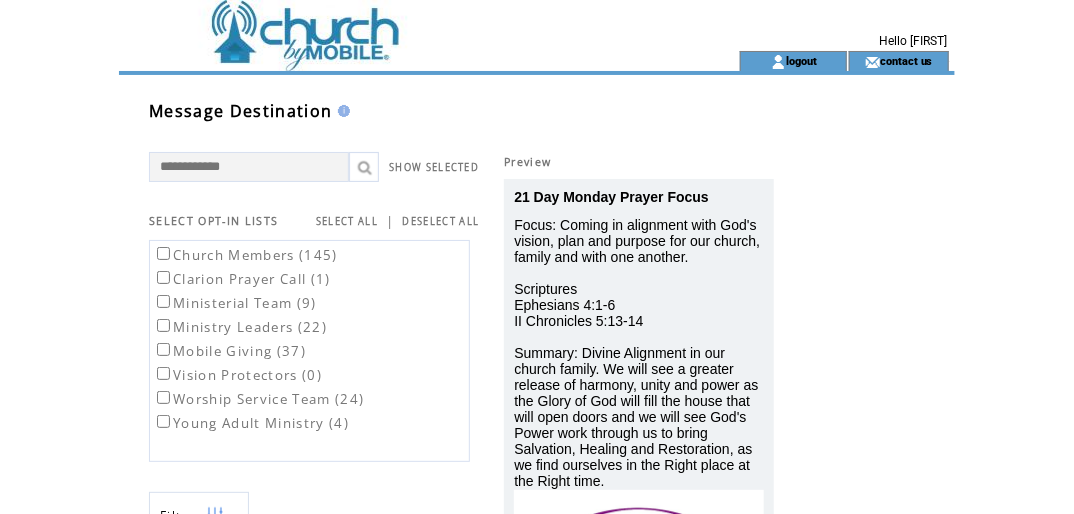 scroll, scrollTop: 0, scrollLeft: 0, axis: both 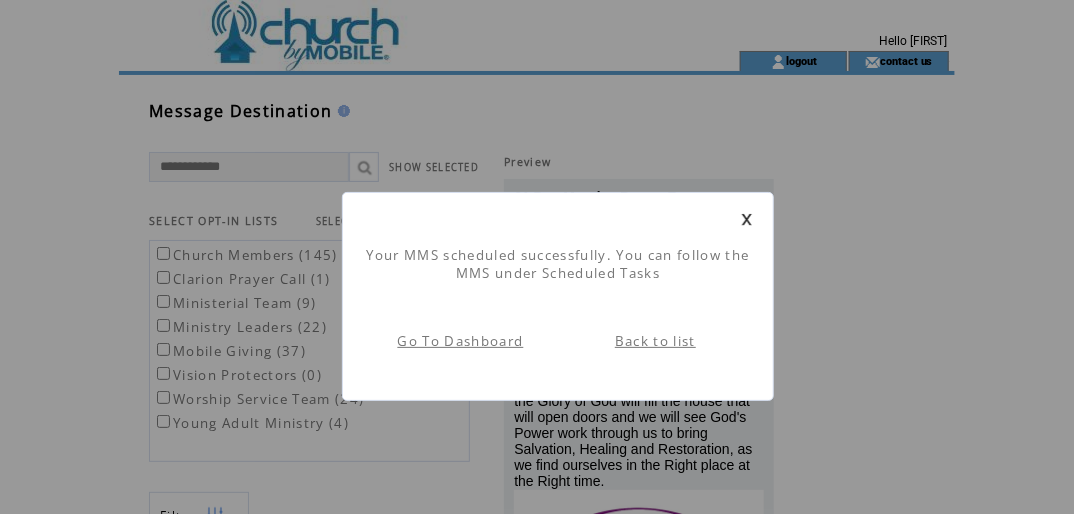 click on "Back to list" at bounding box center [655, 341] 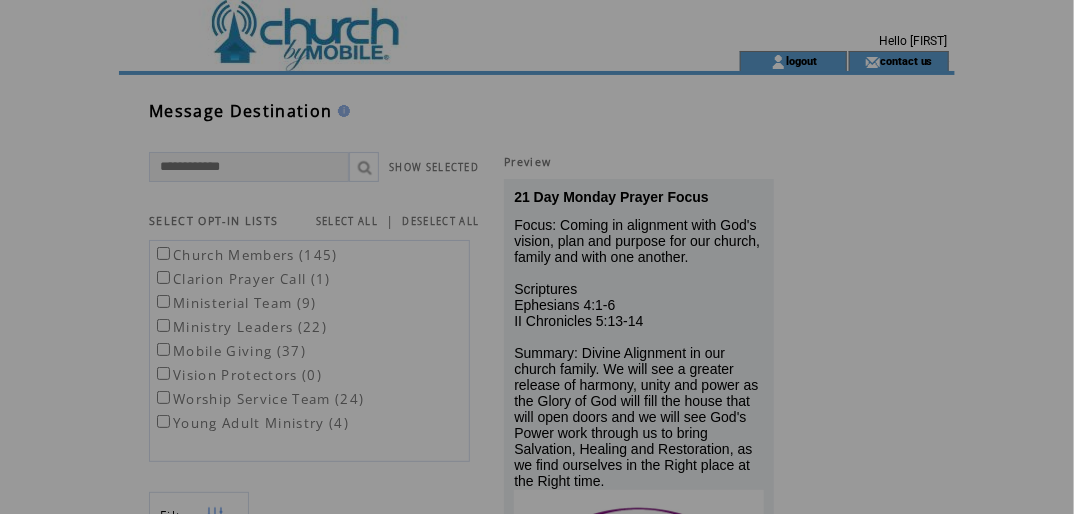 scroll, scrollTop: 0, scrollLeft: 0, axis: both 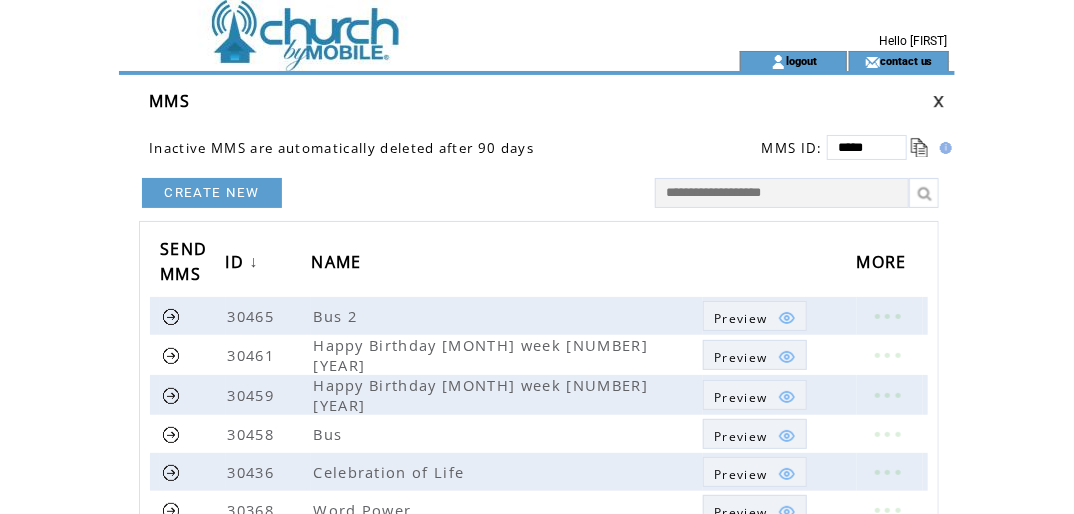 click on "CREATE NEW" at bounding box center [212, 193] 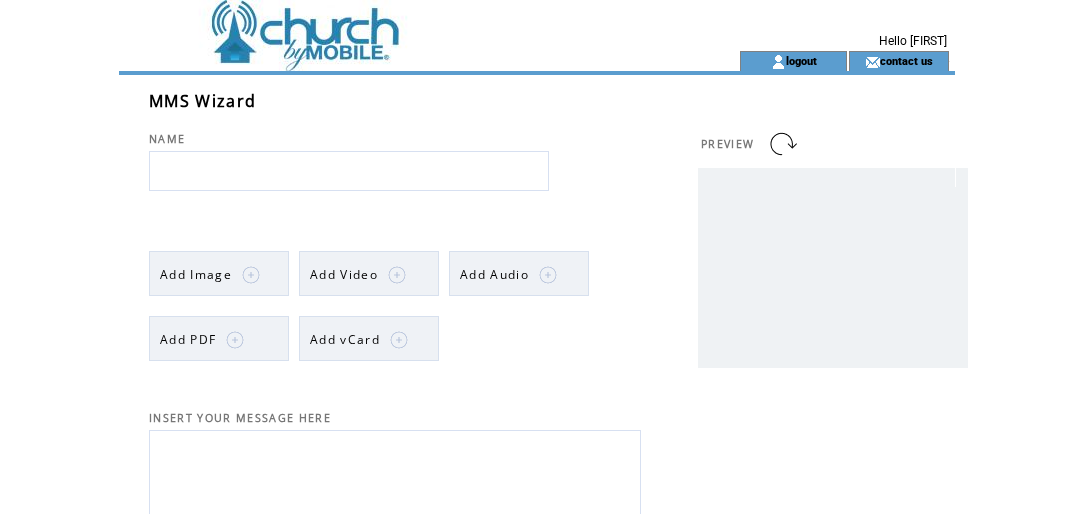 scroll, scrollTop: 0, scrollLeft: 0, axis: both 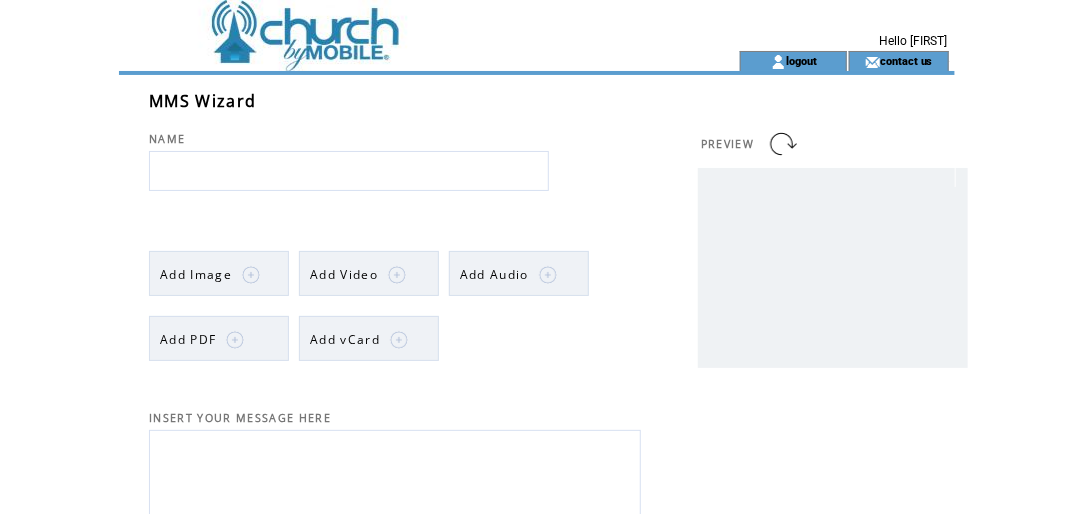 click at bounding box center [251, 275] 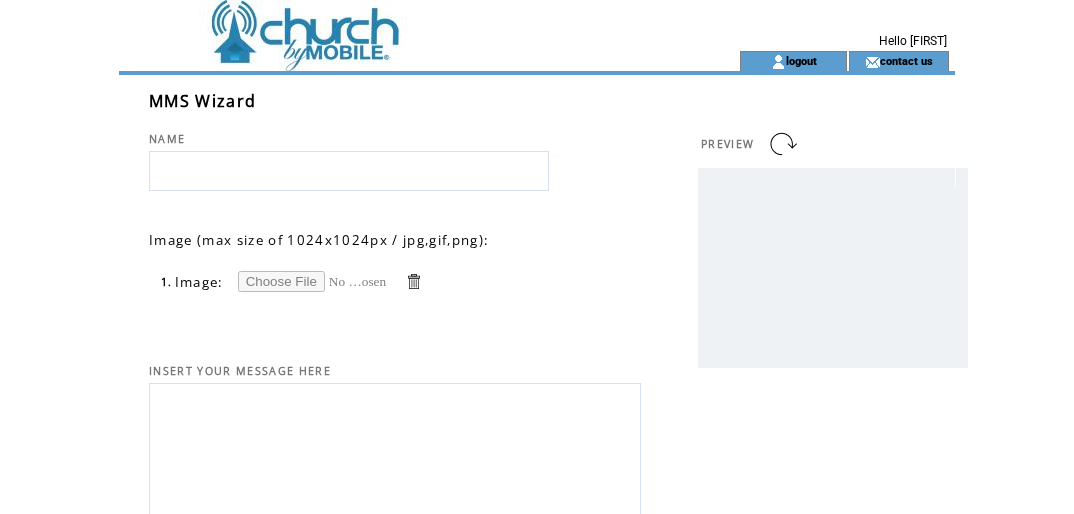 scroll, scrollTop: 0, scrollLeft: 0, axis: both 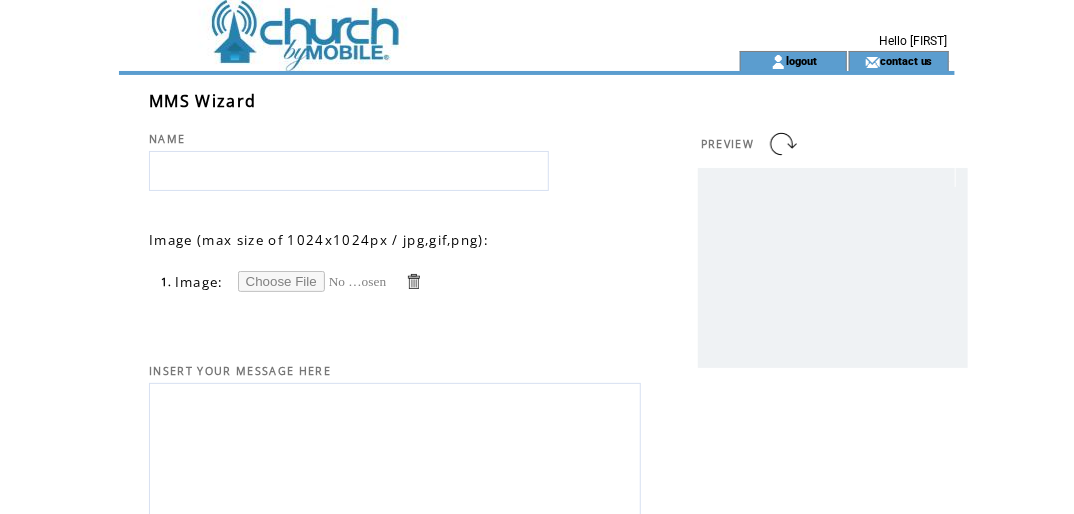 click at bounding box center (313, 281) 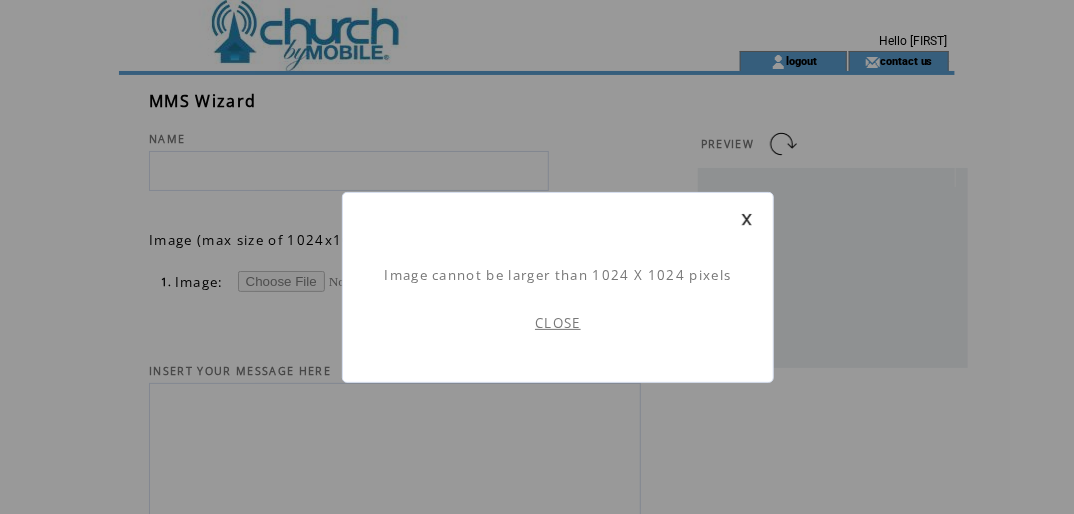 click on "CLOSE" at bounding box center [558, 323] 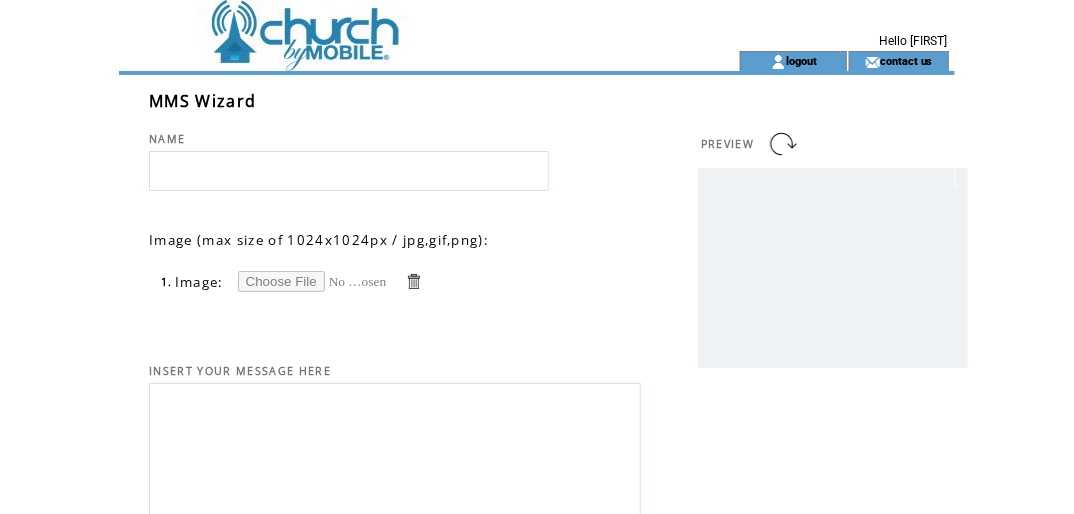click at bounding box center [313, 281] 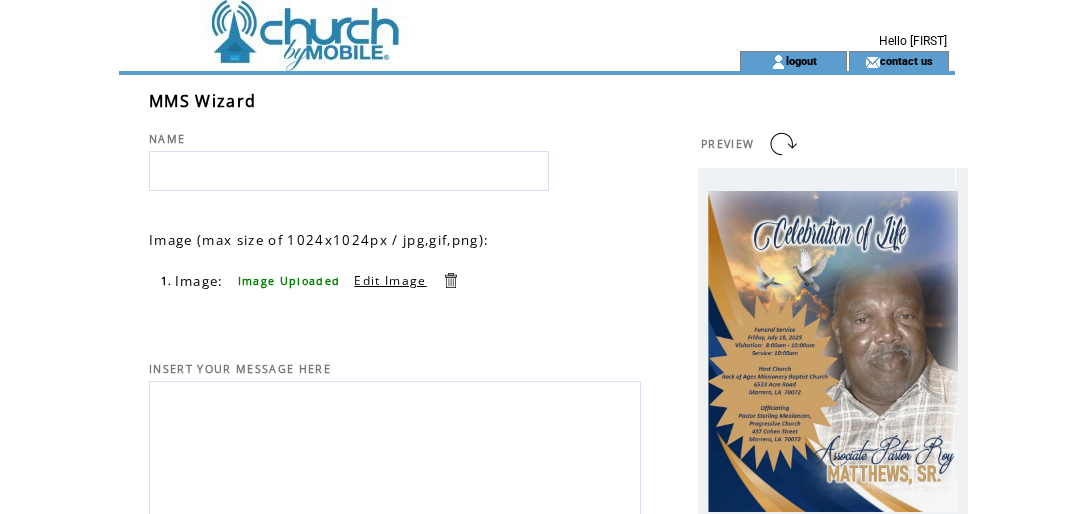 scroll, scrollTop: 0, scrollLeft: 0, axis: both 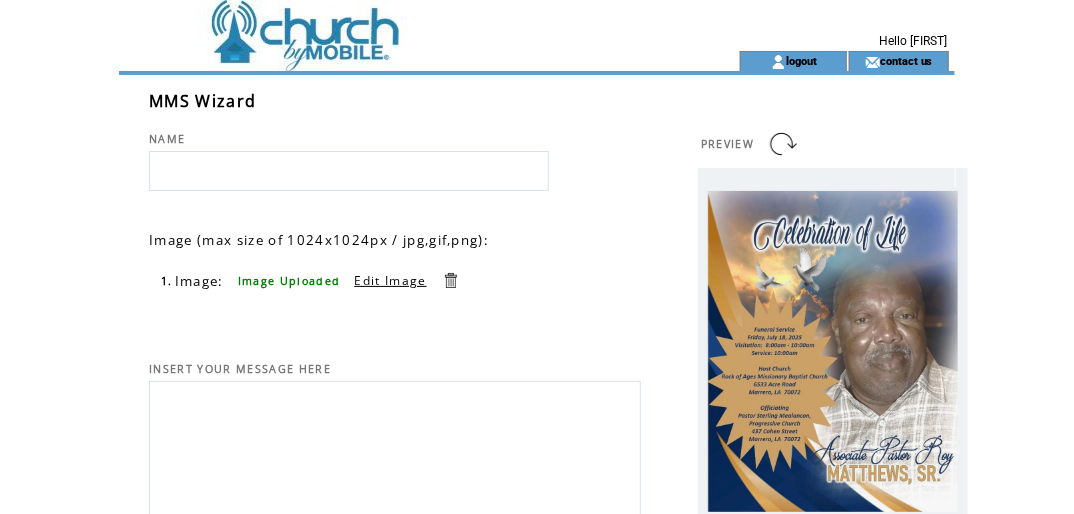 click at bounding box center (349, 171) 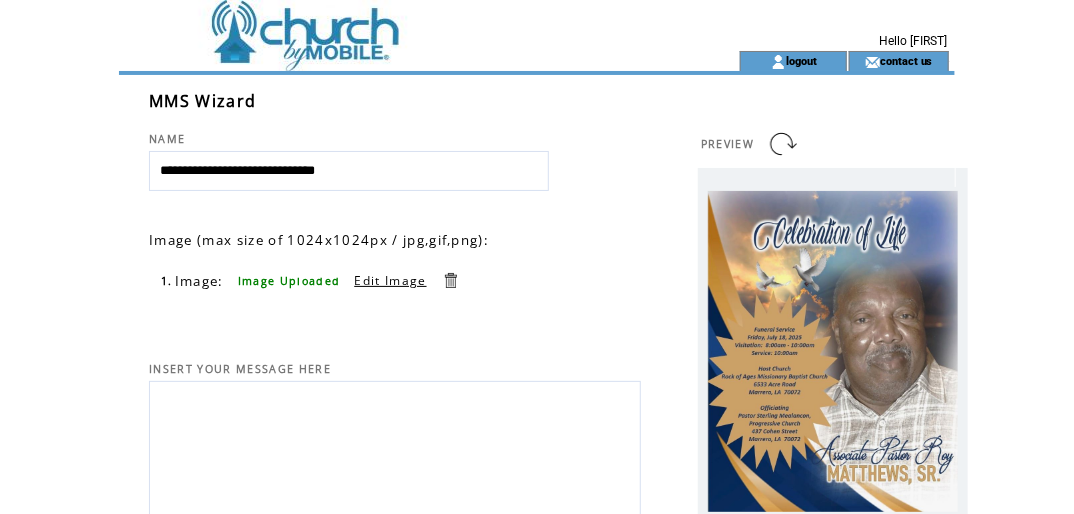 drag, startPoint x: 284, startPoint y: 181, endPoint x: 425, endPoint y: 178, distance: 141.0319 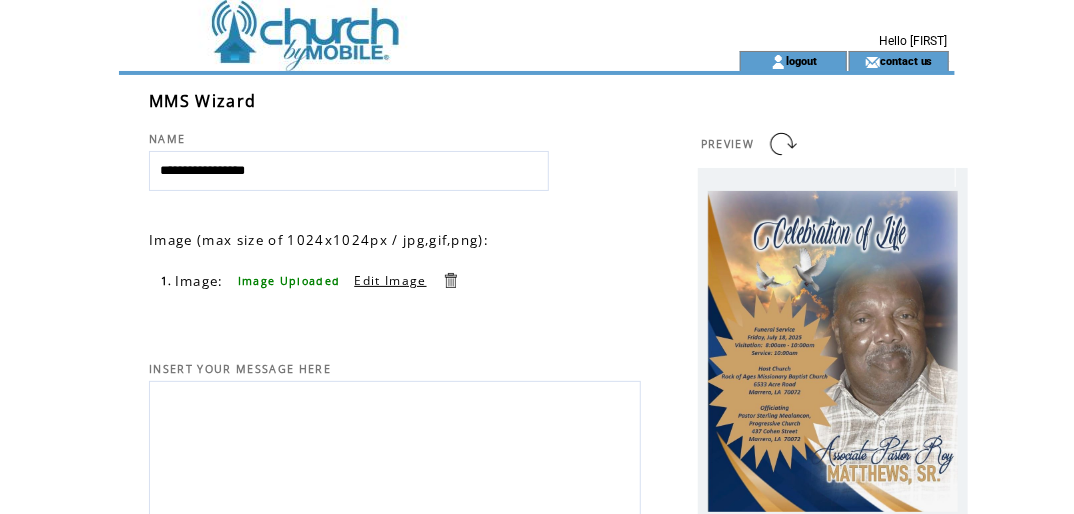 click on "INSERT YOUR MESSAGE HERE" at bounding box center (395, 344) 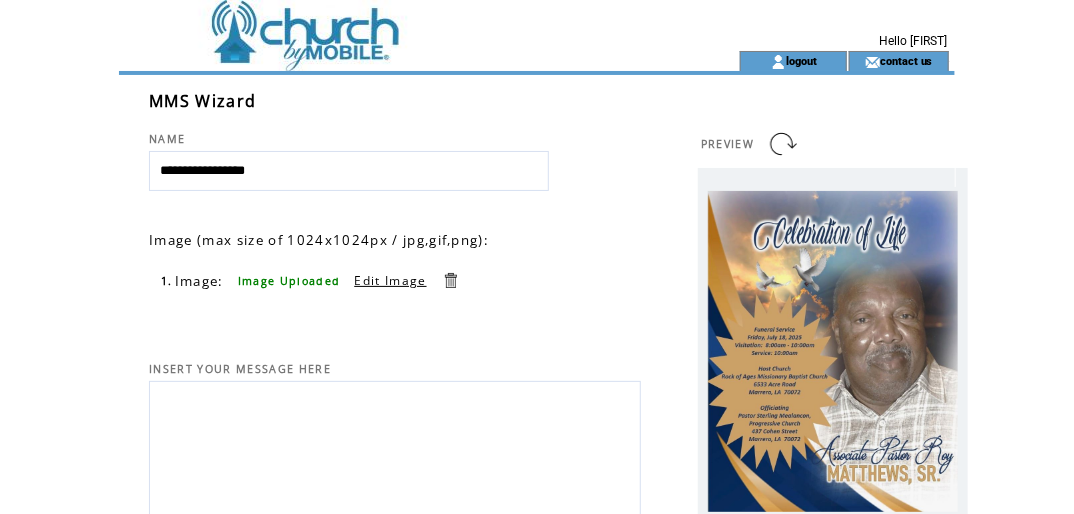 click at bounding box center [395, 211] 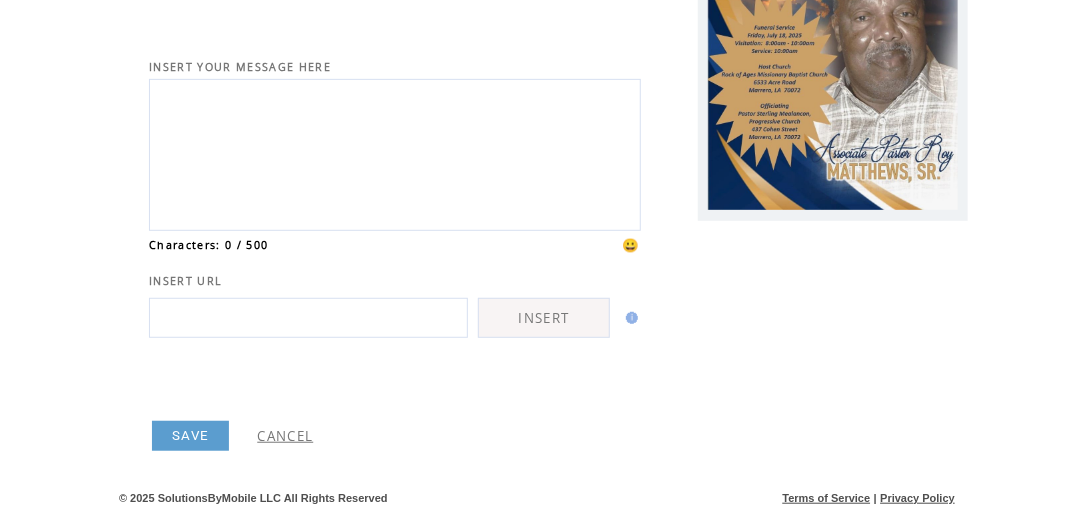 scroll, scrollTop: 336, scrollLeft: 0, axis: vertical 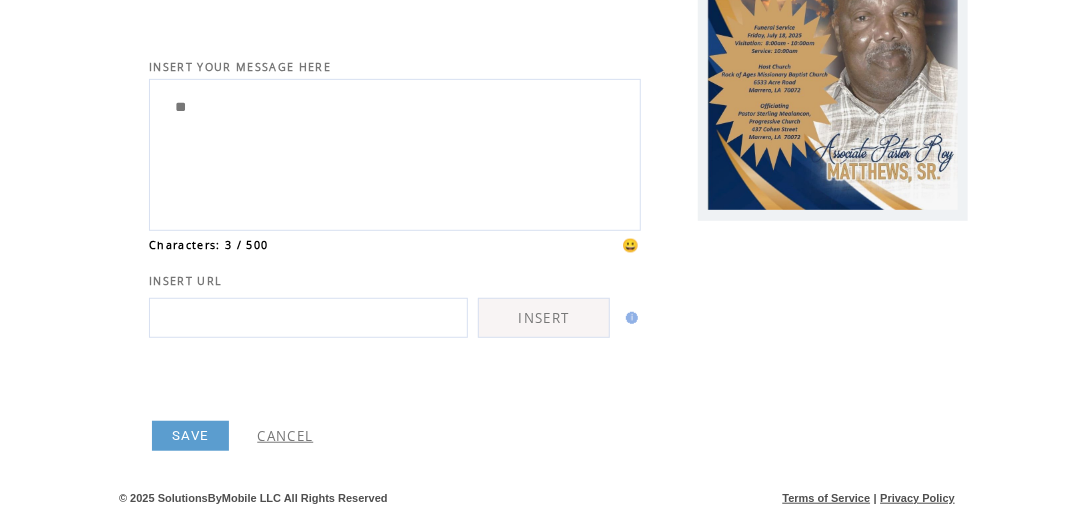 type on "*" 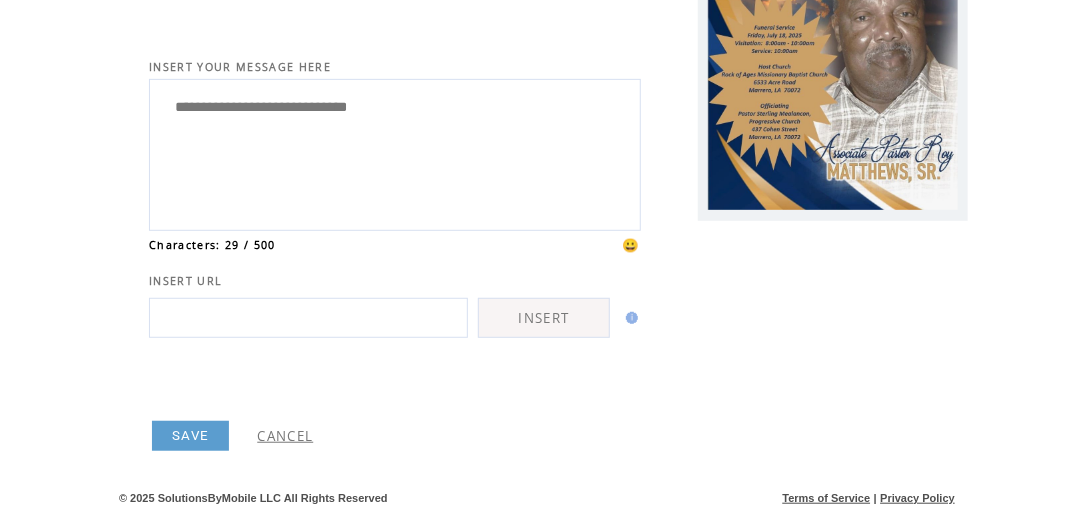 type on "**********" 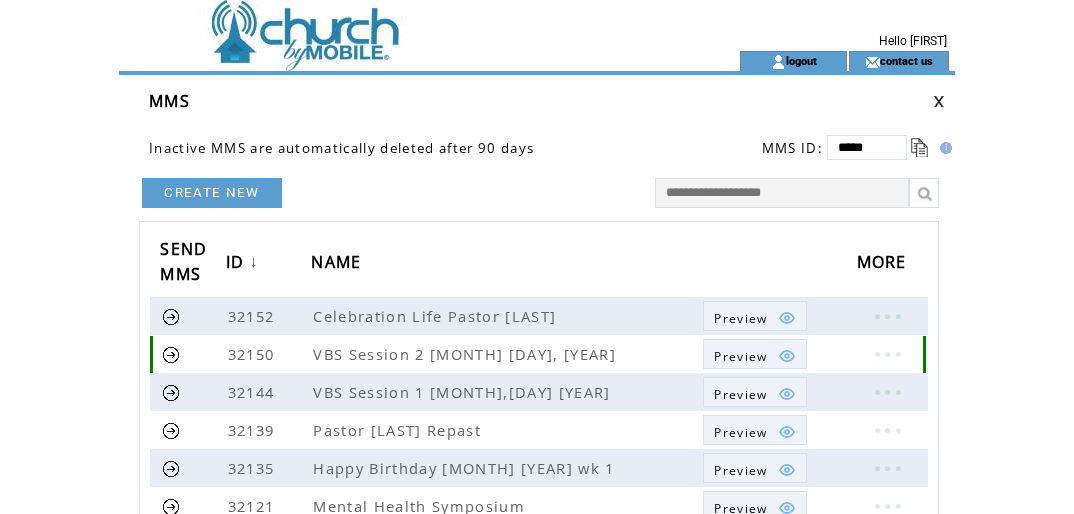 scroll, scrollTop: 0, scrollLeft: 0, axis: both 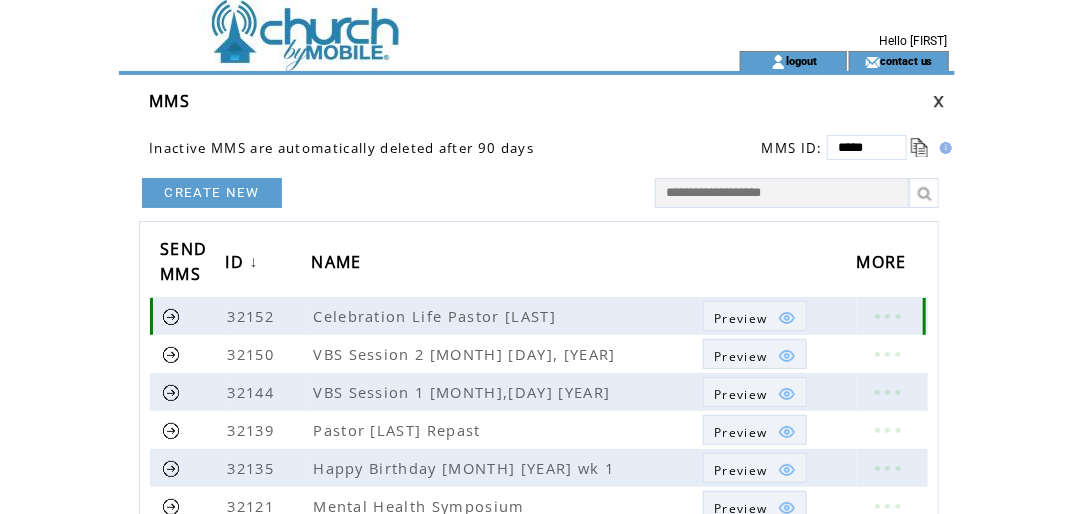 click at bounding box center (171, 316) 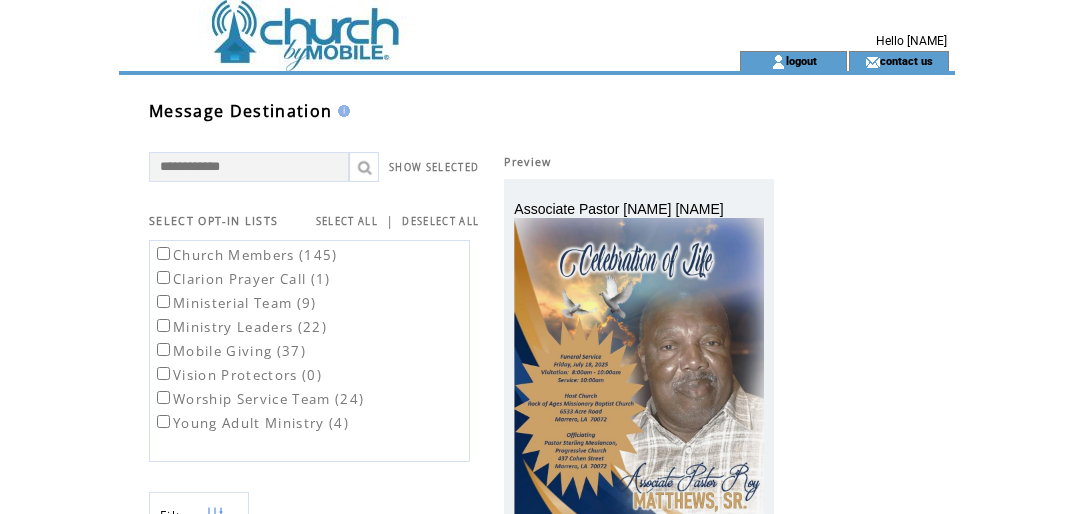 scroll, scrollTop: 0, scrollLeft: 0, axis: both 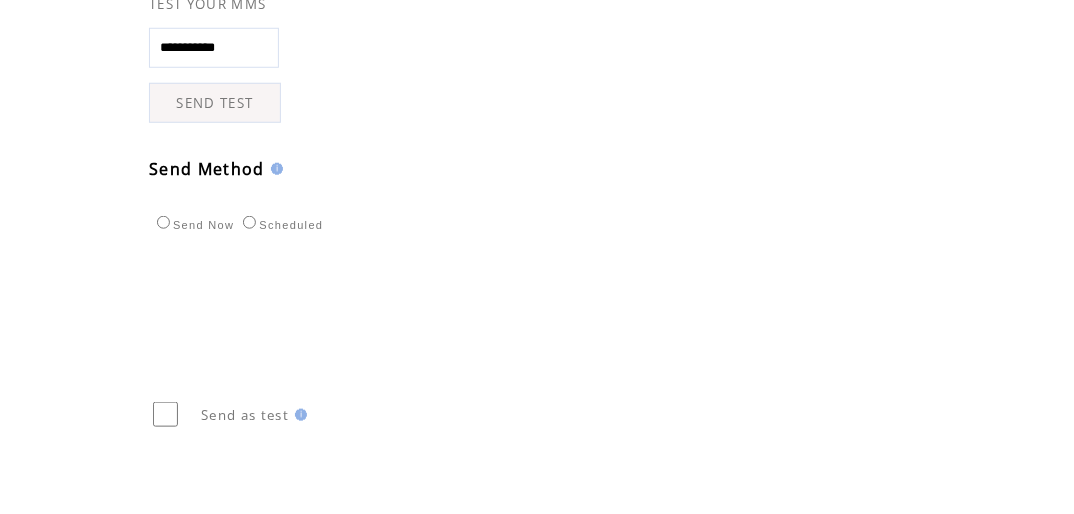 click on "SEND TEST" at bounding box center [215, 103] 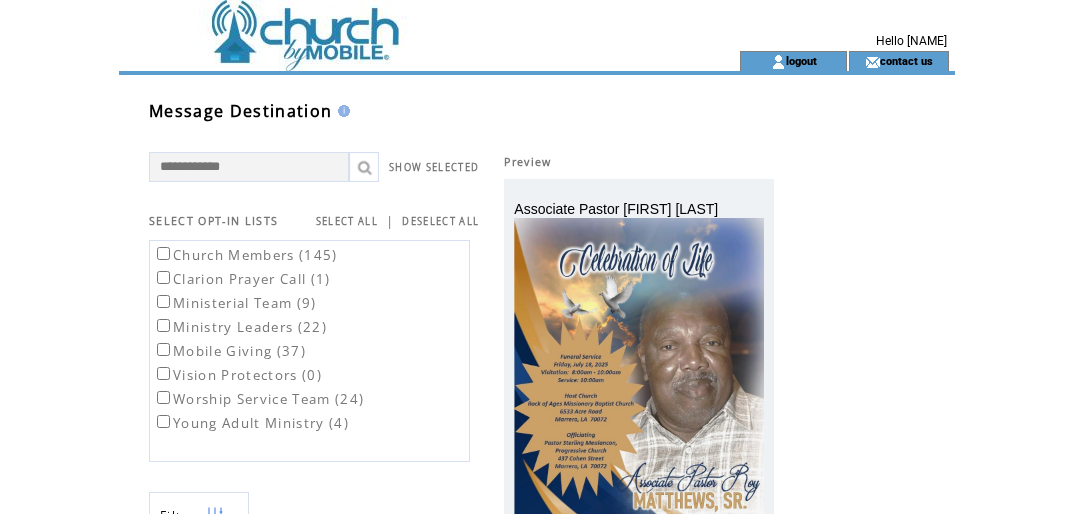 scroll, scrollTop: 0, scrollLeft: 0, axis: both 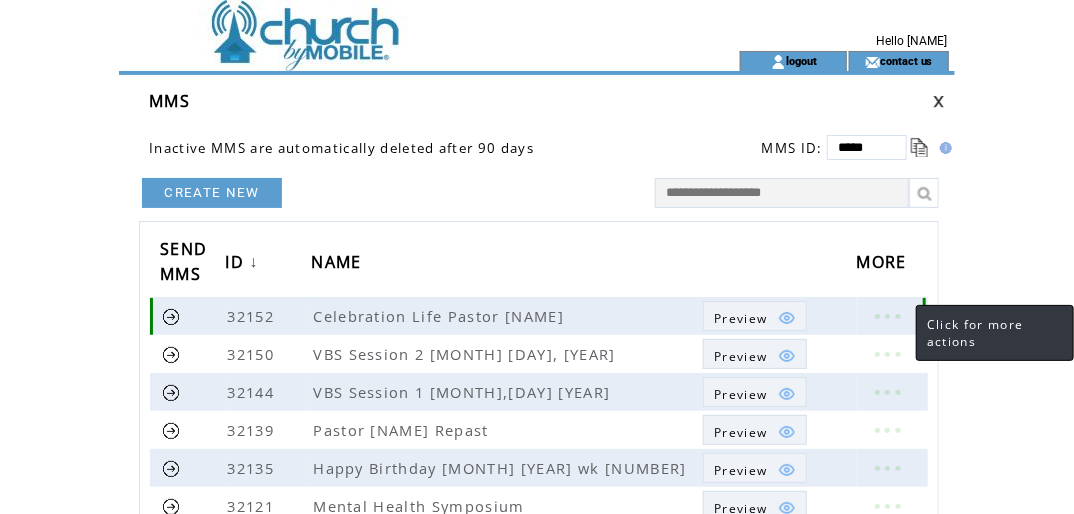 click at bounding box center [887, 316] 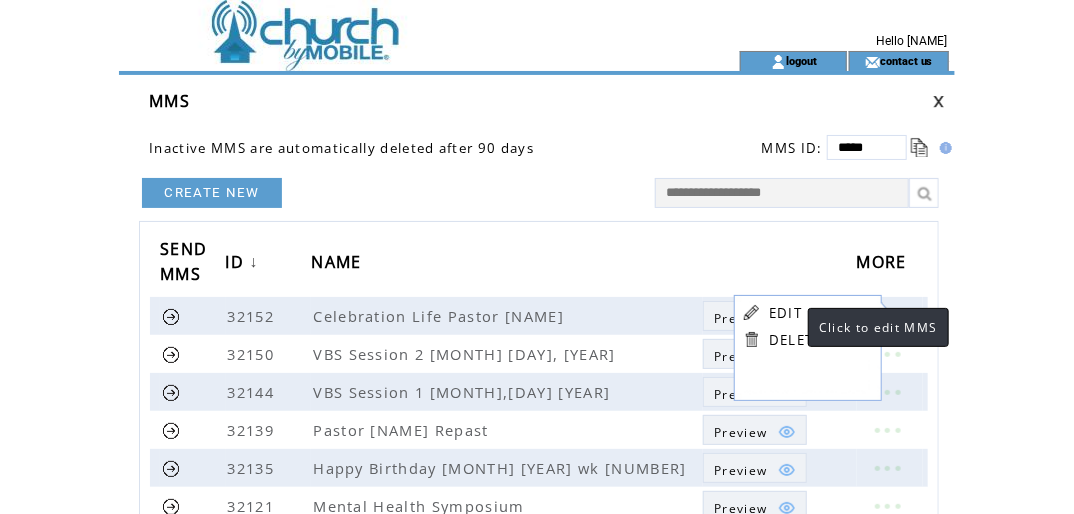 click on "EDIT" at bounding box center [785, 313] 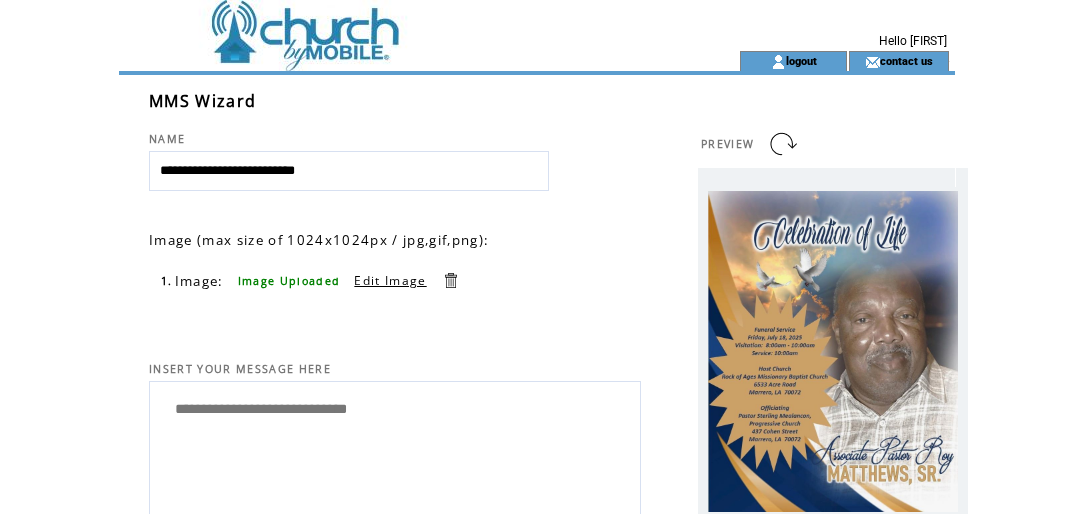 scroll, scrollTop: 0, scrollLeft: 0, axis: both 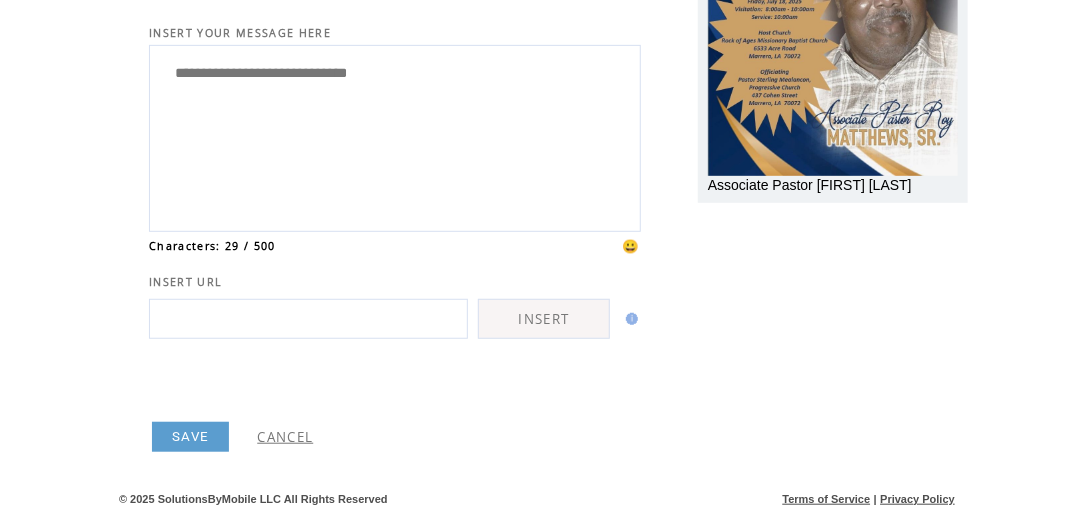 click on "**********" at bounding box center (395, 136) 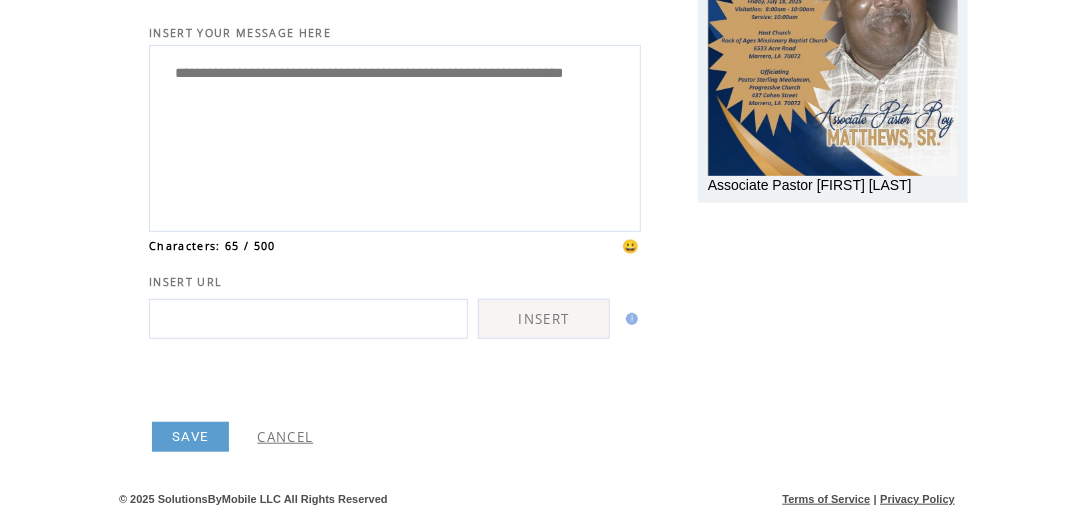 type on "**********" 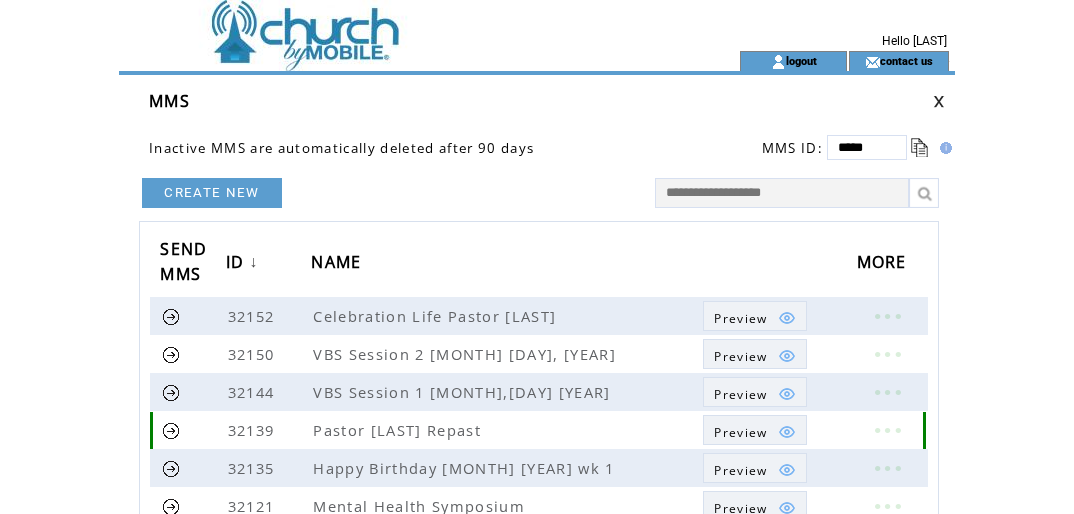 scroll, scrollTop: 0, scrollLeft: 0, axis: both 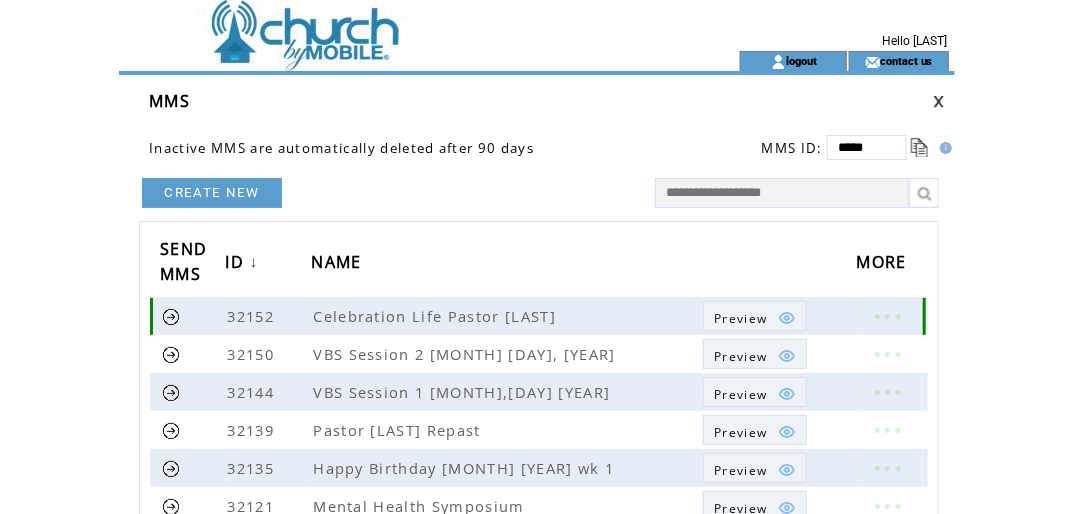 click at bounding box center (171, 316) 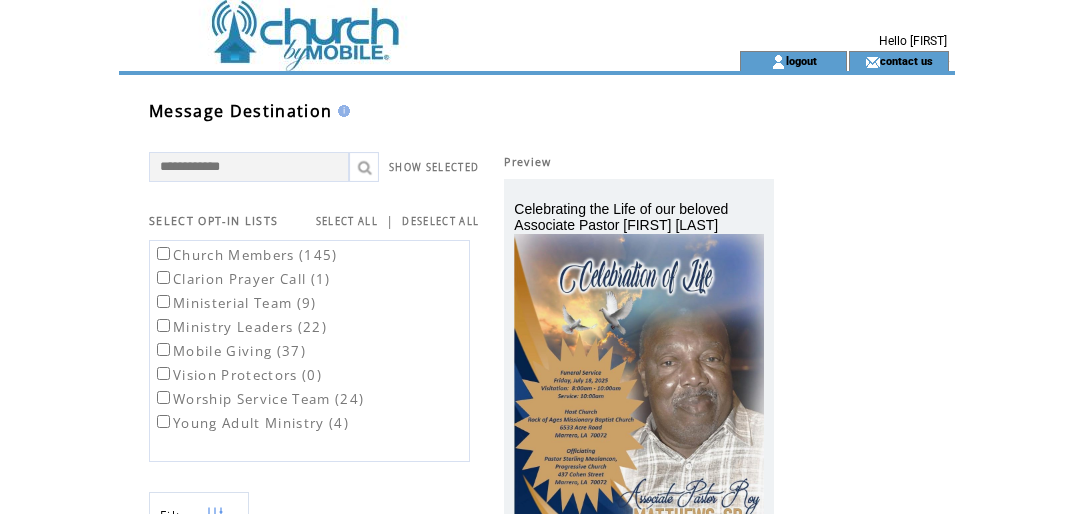 scroll, scrollTop: 0, scrollLeft: 0, axis: both 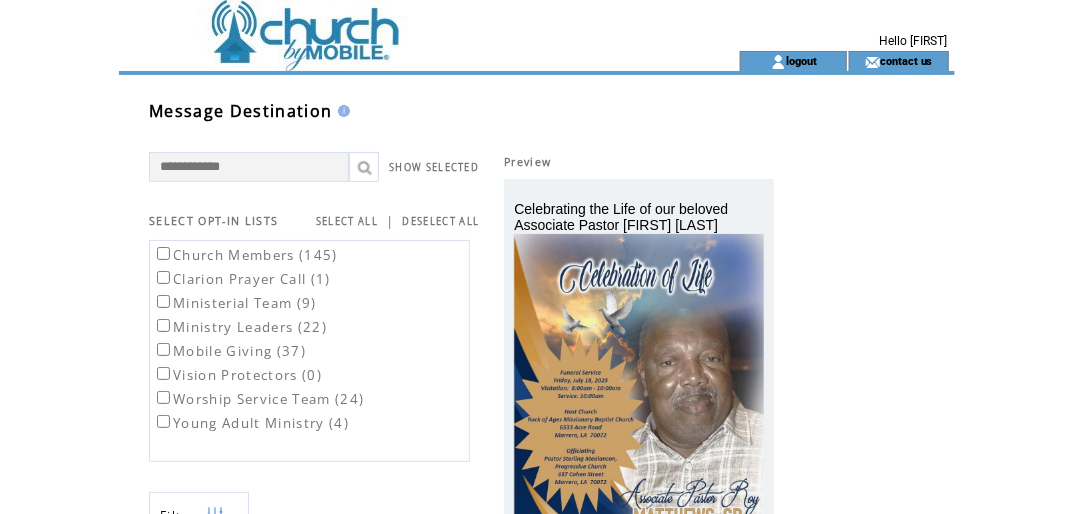 click on "Clarion Prayer Call (1)" at bounding box center (258, 278) 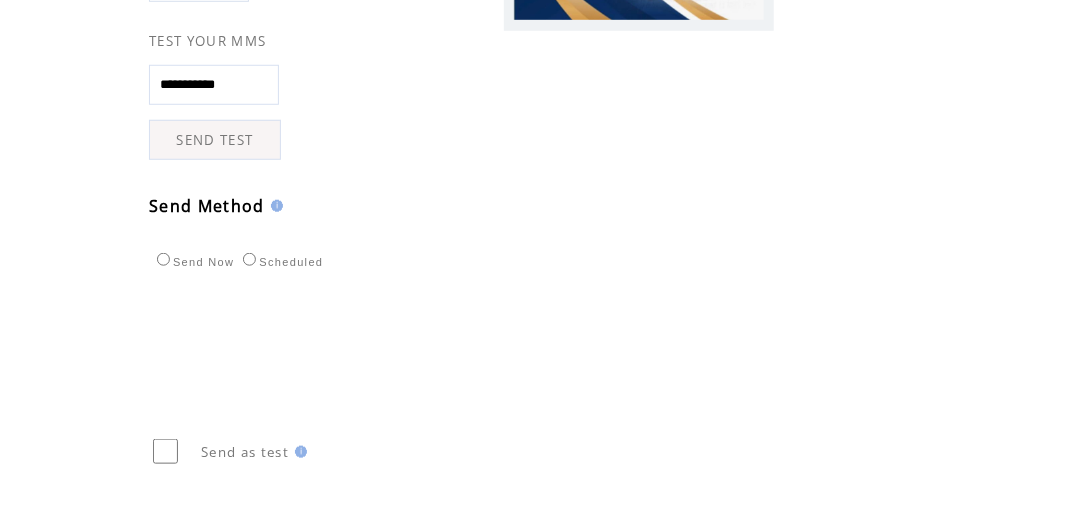 scroll, scrollTop: 540, scrollLeft: 0, axis: vertical 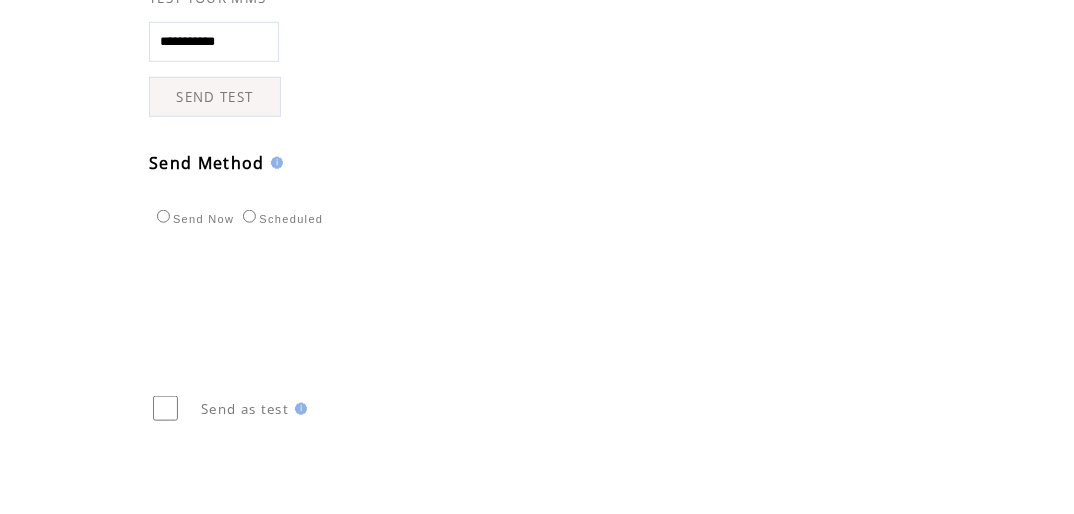 click on "Scheduled" at bounding box center [280, 219] 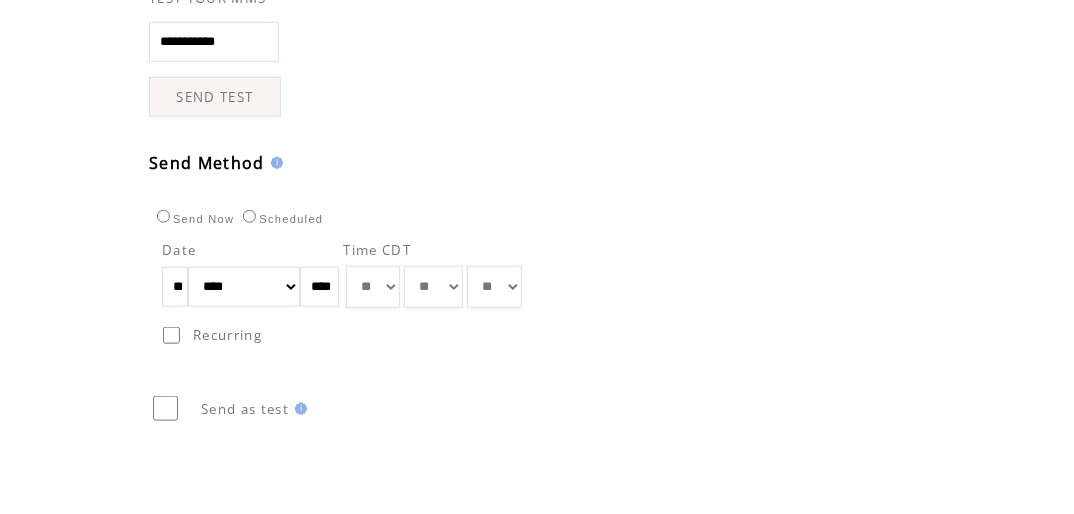 click on "** 	 ** 	 ** 	 ** 	 ** 	 ** 	 ** 	 ** 	 ** 	 ** 	 ** 	 ** 	 **" at bounding box center (373, 287) 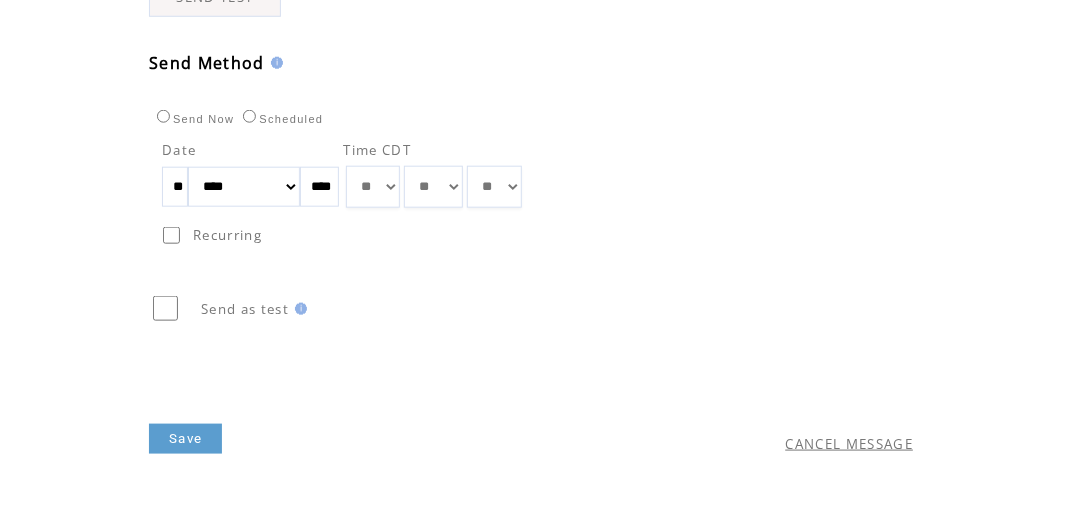 scroll, scrollTop: 707, scrollLeft: 0, axis: vertical 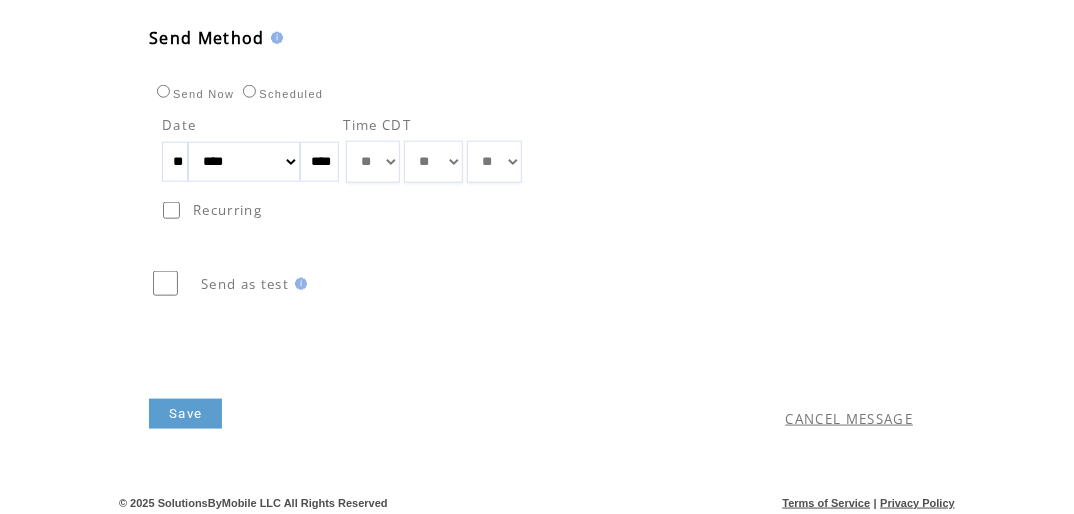 click on "** 	 ** 	 ** 	 ** 	 ** 	 ** 	 ** 	 ** 	 ** 	 ** 	 ** 	 ** 	 **" at bounding box center [373, 162] 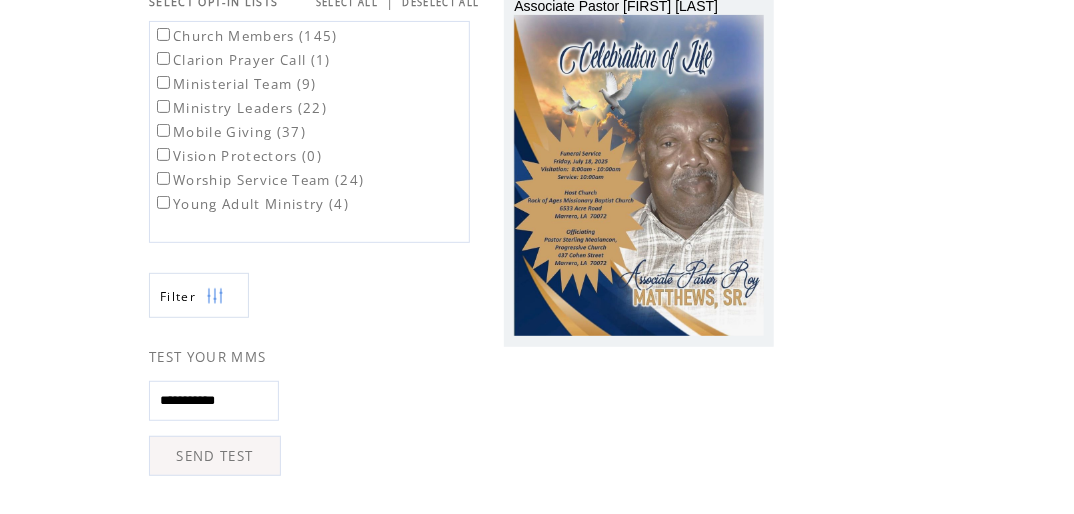 scroll, scrollTop: 221, scrollLeft: 0, axis: vertical 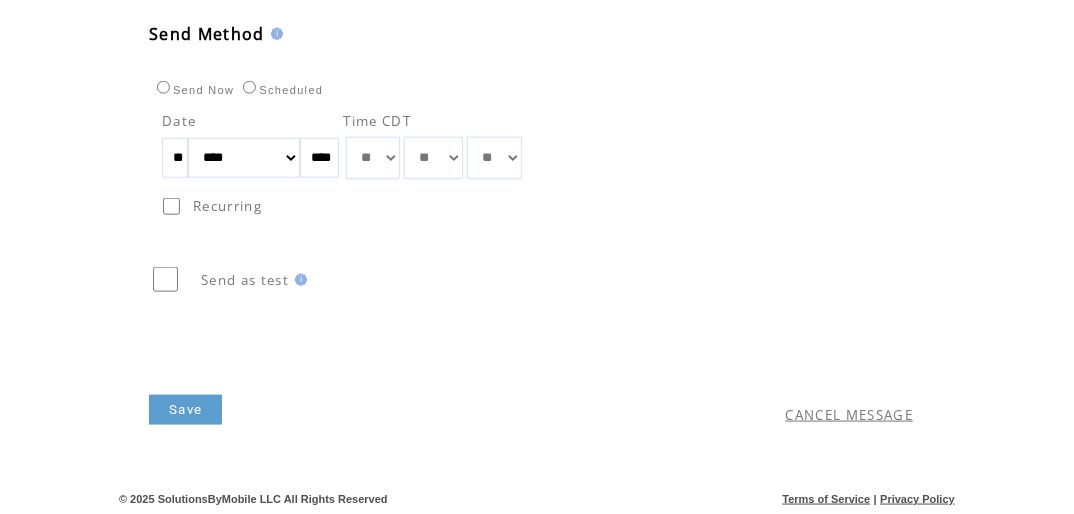 click on "Save" at bounding box center [185, 410] 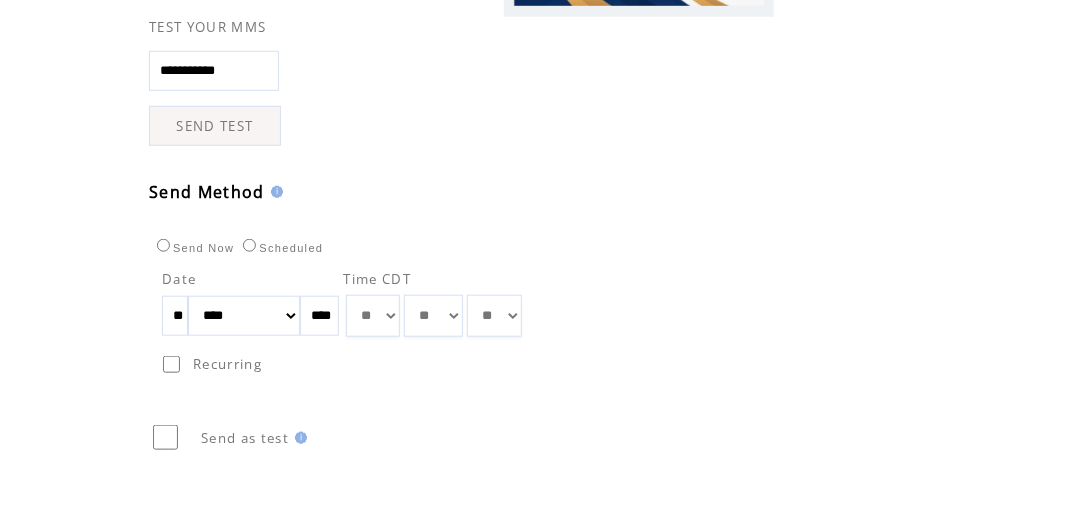 scroll, scrollTop: 0, scrollLeft: 0, axis: both 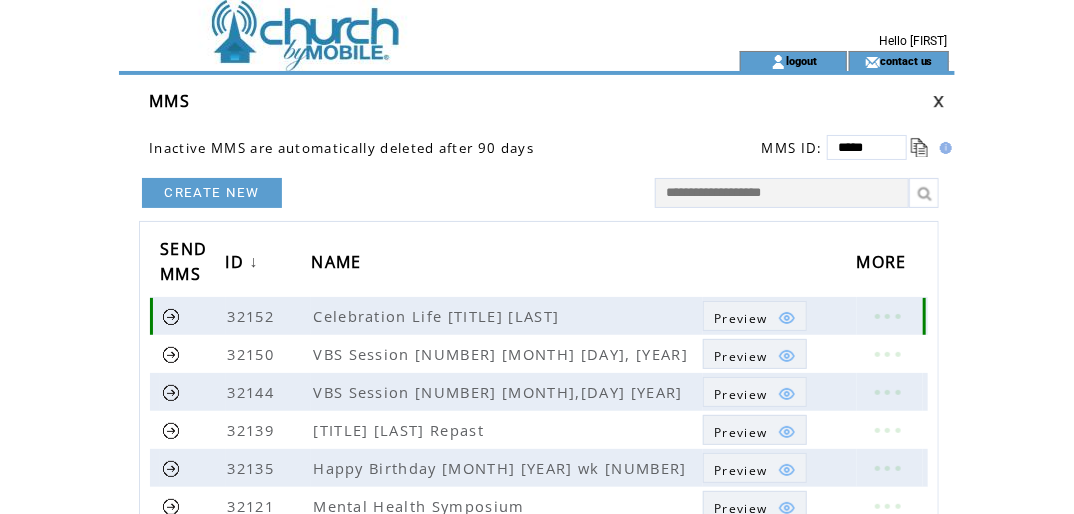 click at bounding box center [171, 316] 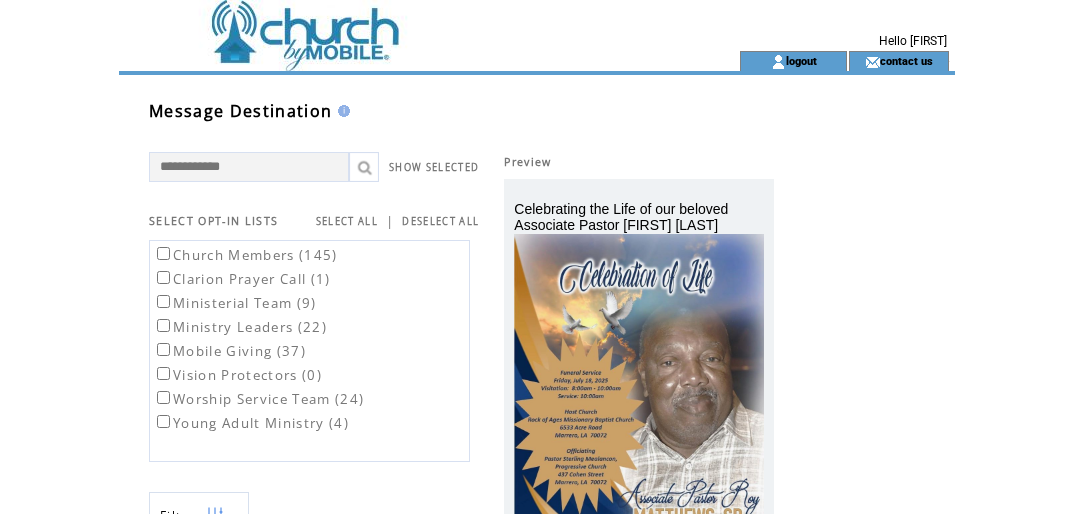 scroll, scrollTop: 0, scrollLeft: 0, axis: both 